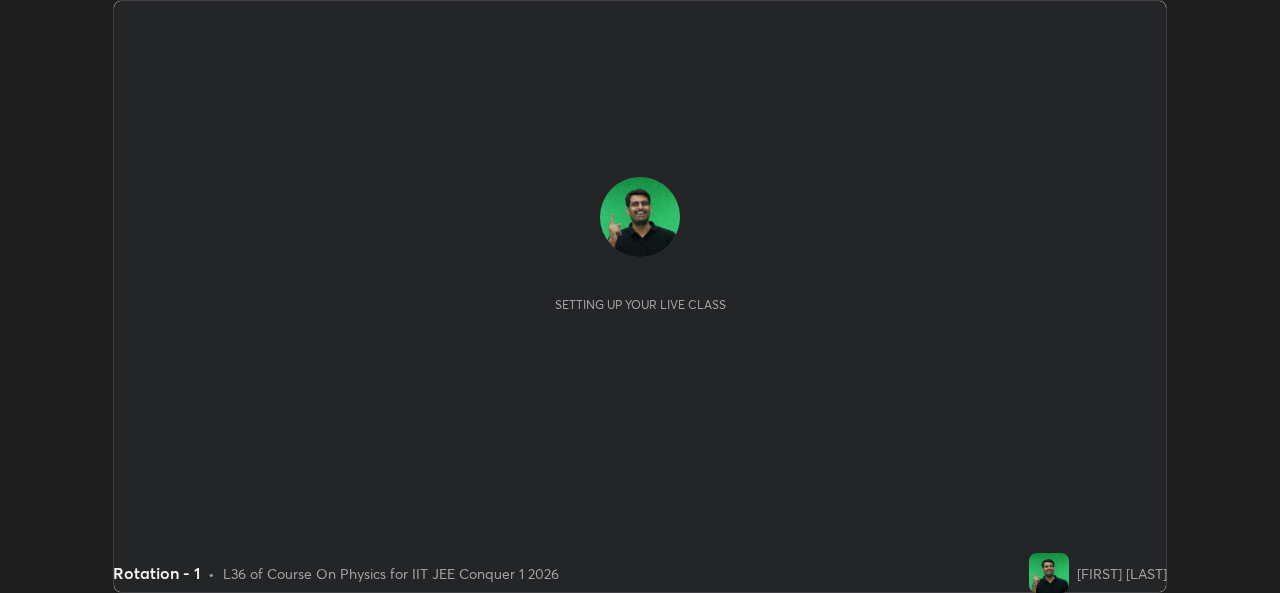 scroll, scrollTop: 0, scrollLeft: 0, axis: both 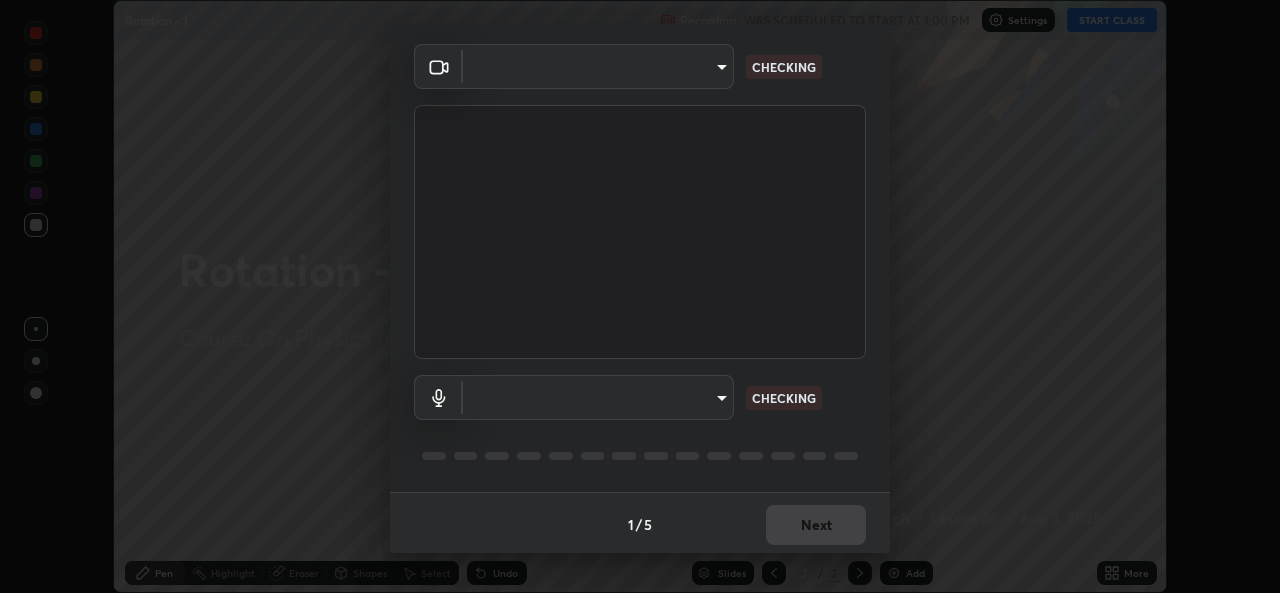 type on "b83fcbaa5aa05f3d9abd7ba45b5566f5f8b9b0dc3c34ab685f1834583bd00222" 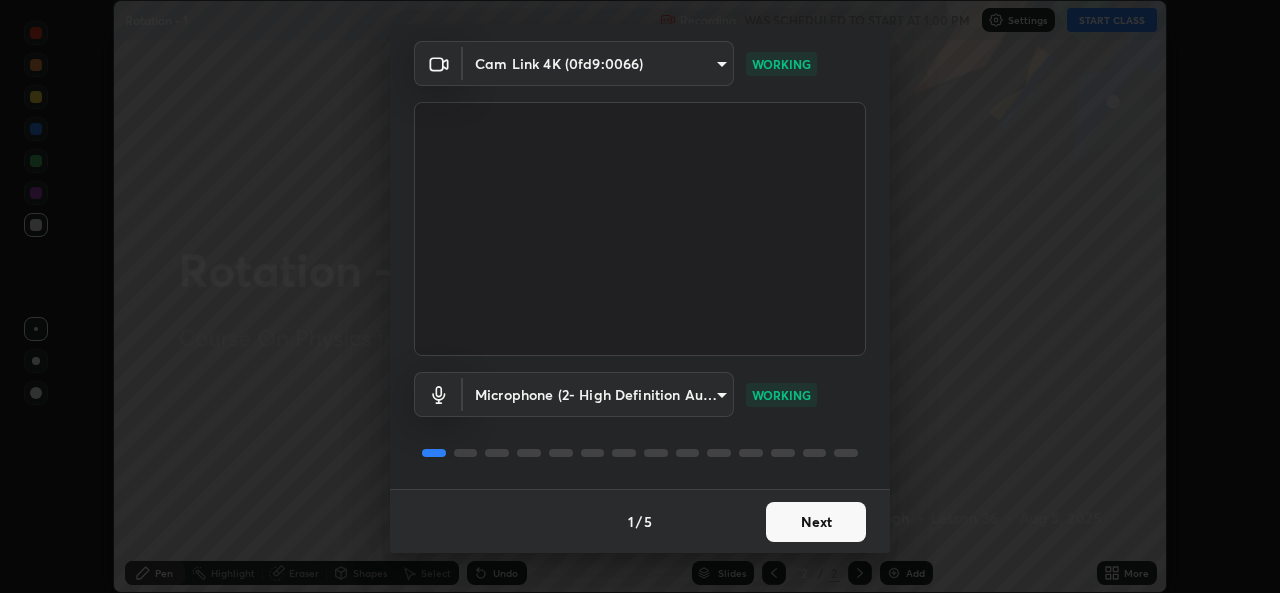 click on "Next" at bounding box center (816, 522) 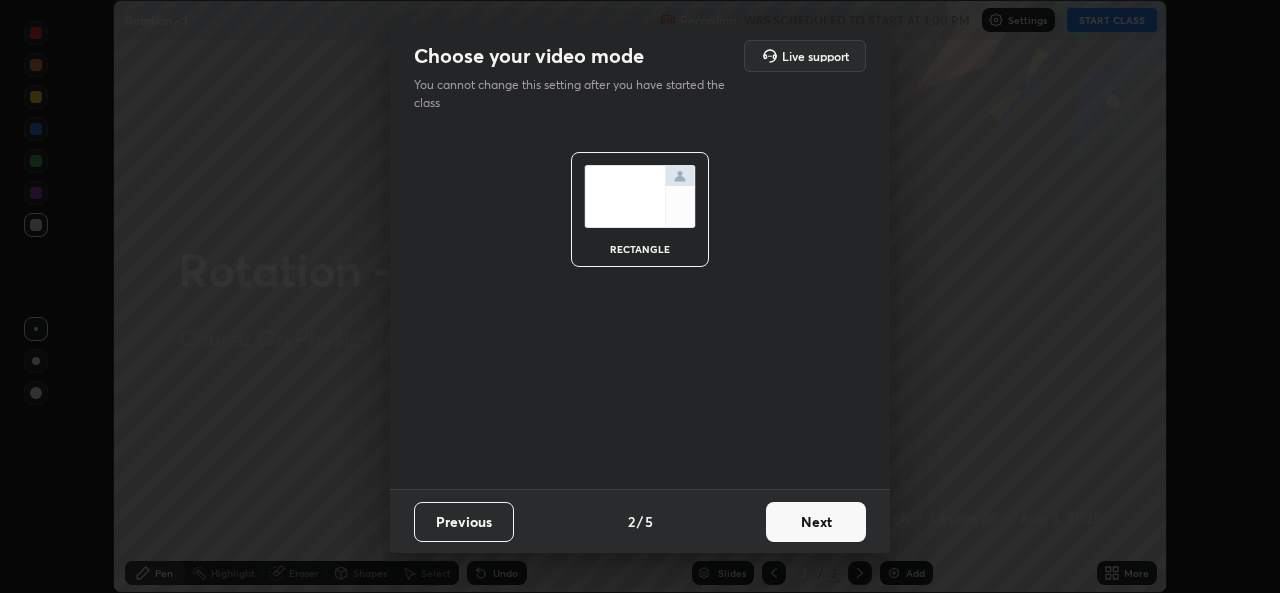 scroll, scrollTop: 0, scrollLeft: 0, axis: both 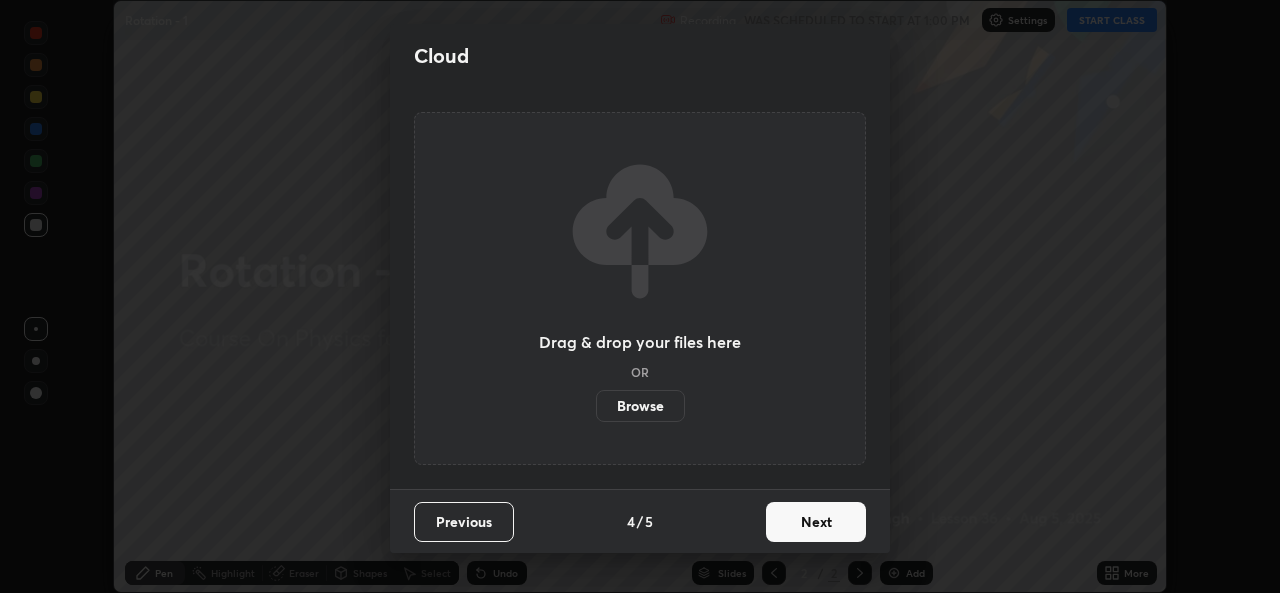 click on "Next" at bounding box center (816, 522) 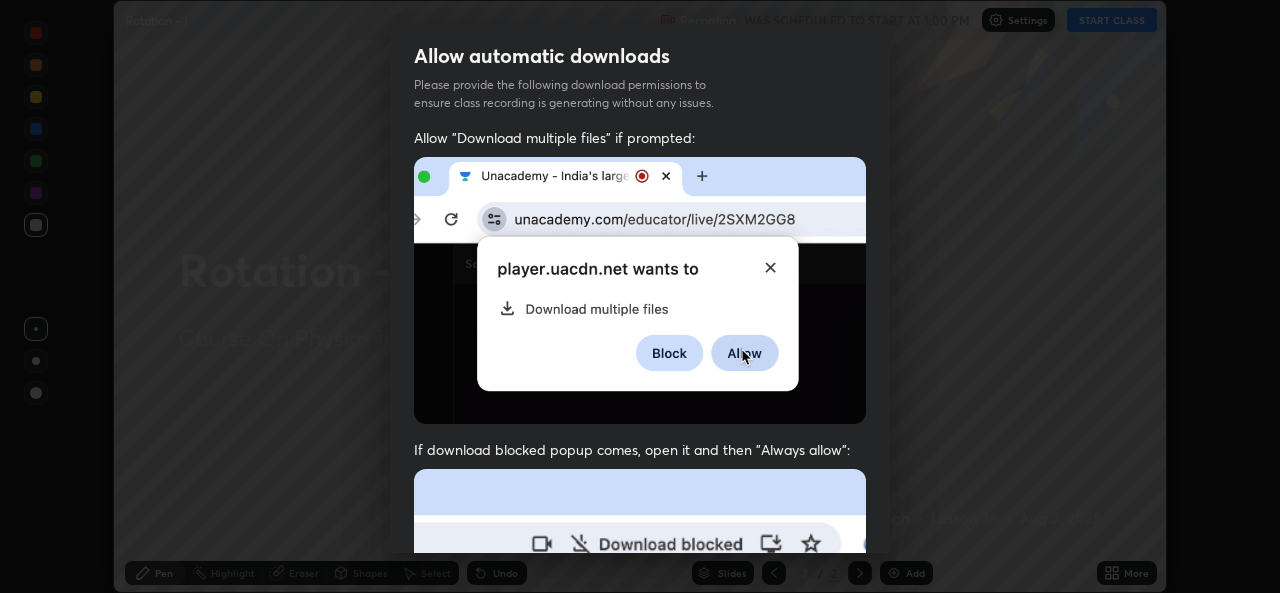 click at bounding box center [640, 687] 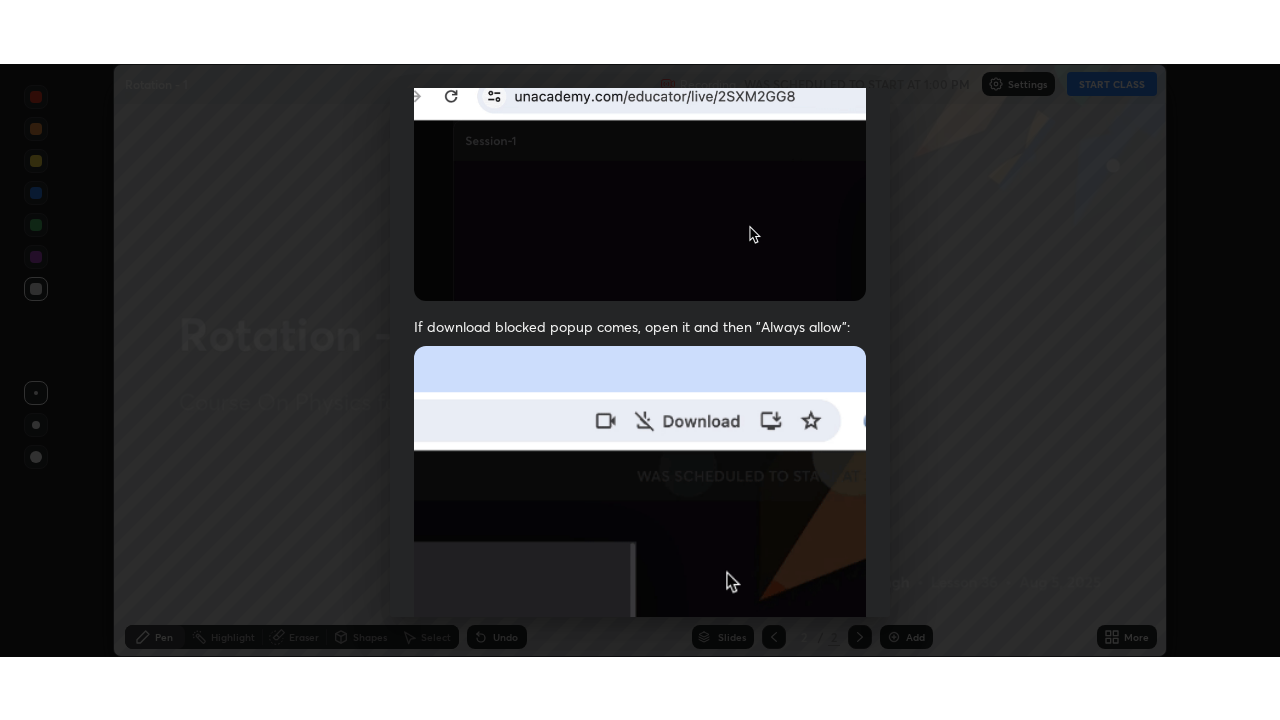 scroll, scrollTop: 471, scrollLeft: 0, axis: vertical 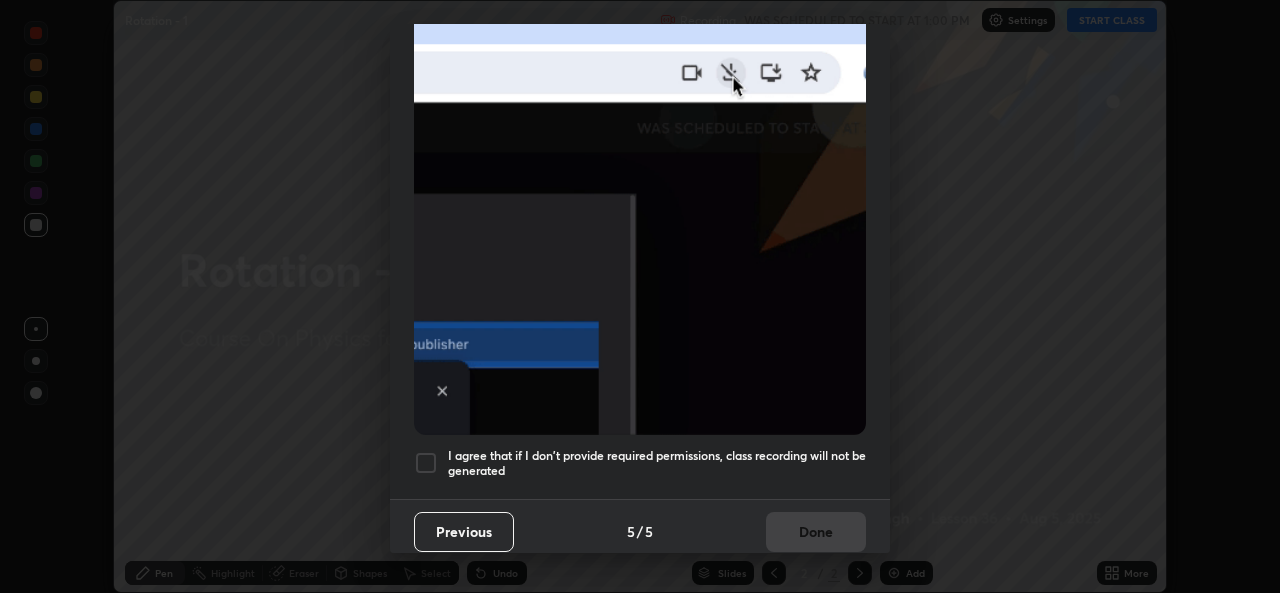 click at bounding box center (426, 463) 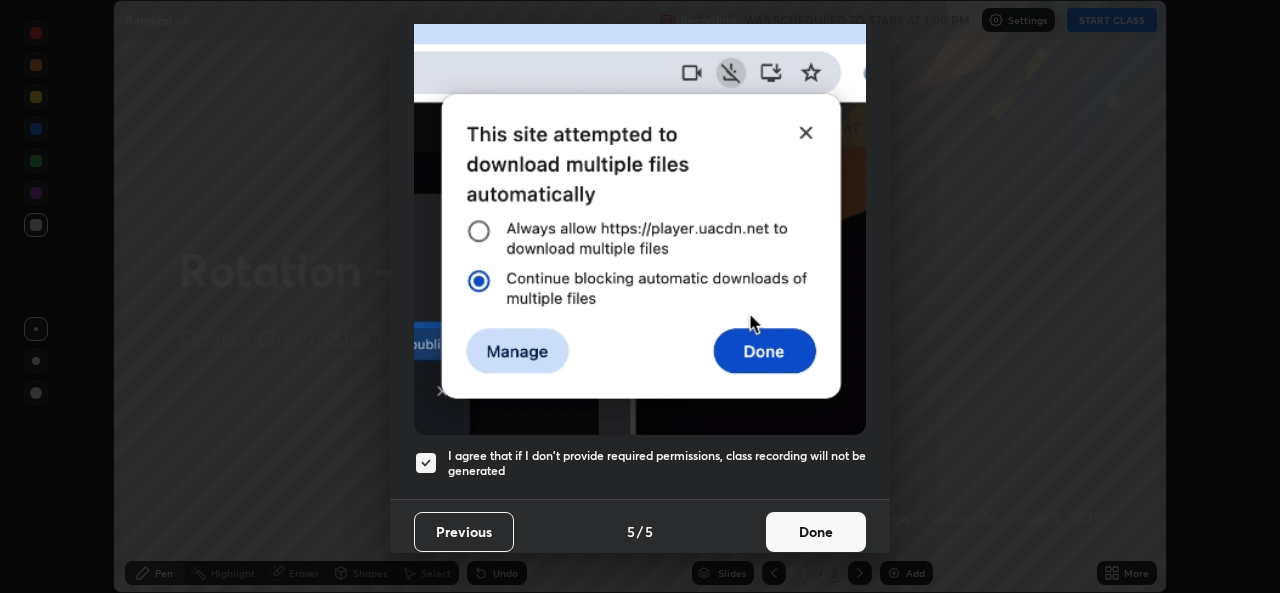 click on "Done" at bounding box center [816, 532] 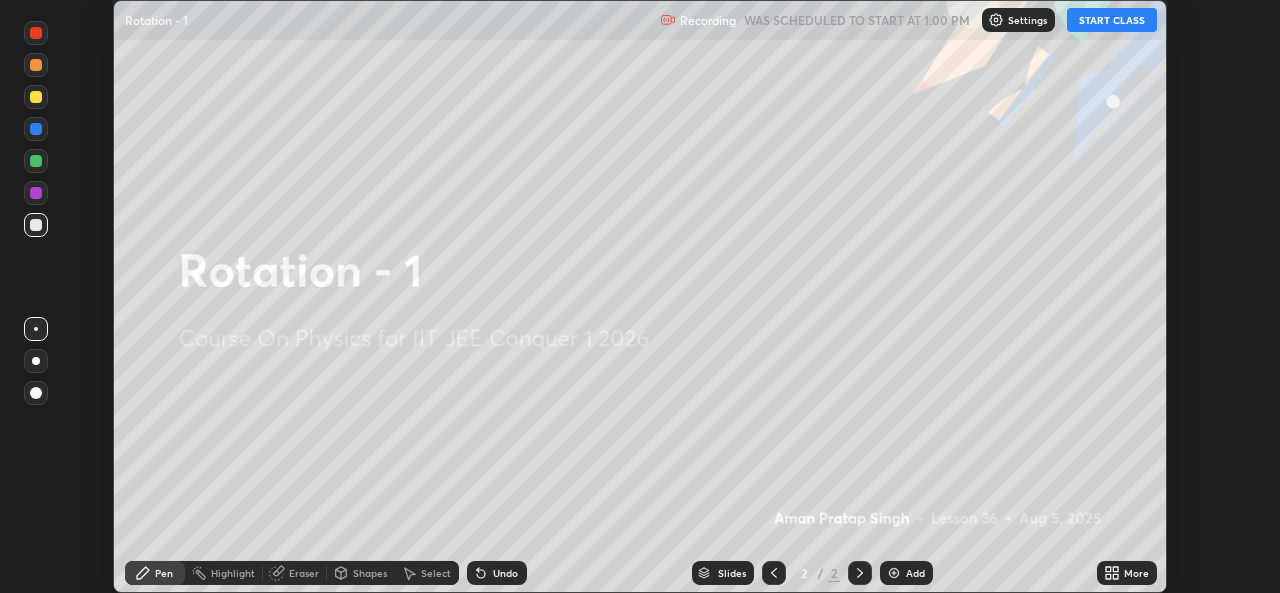 click on "START CLASS" at bounding box center [1112, 20] 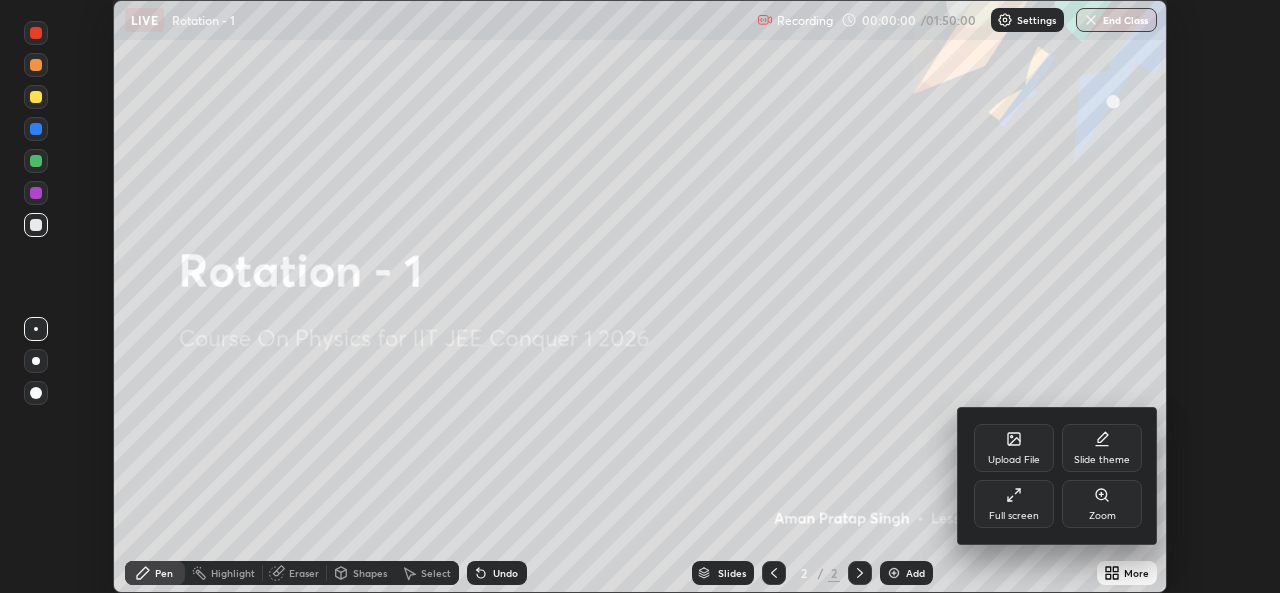 click on "Full screen" at bounding box center (1014, 504) 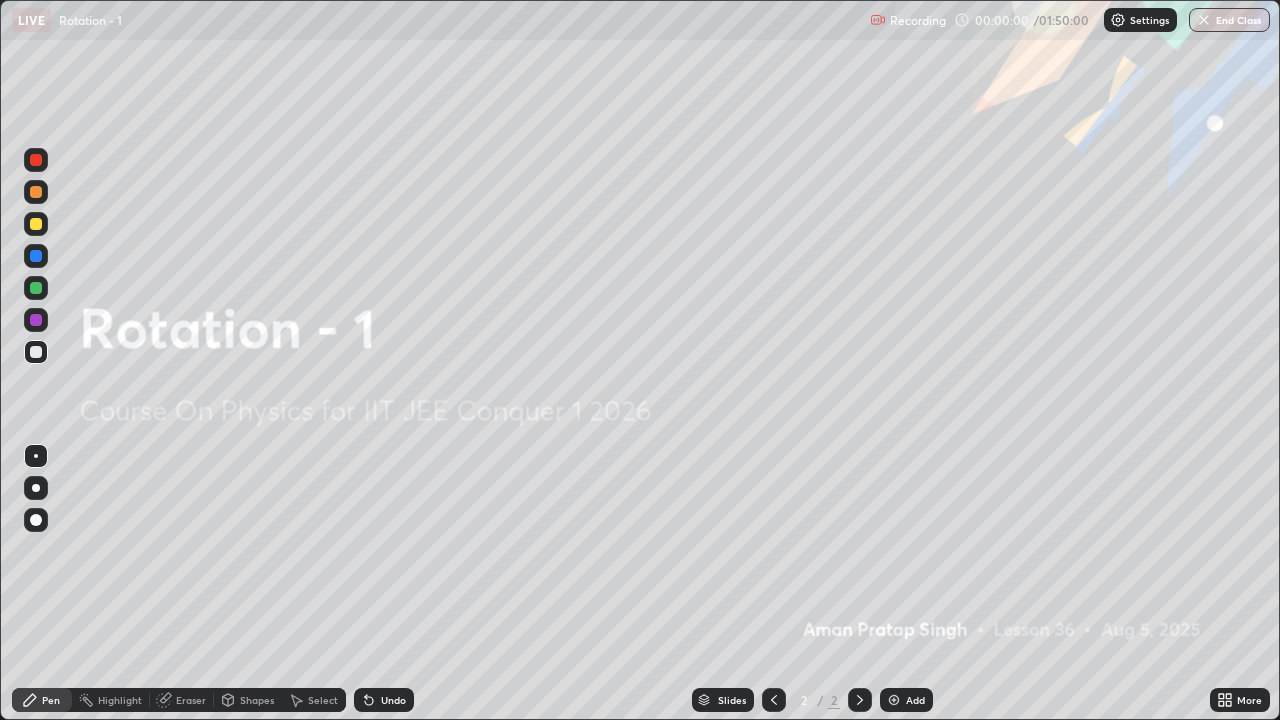 scroll, scrollTop: 99280, scrollLeft: 98720, axis: both 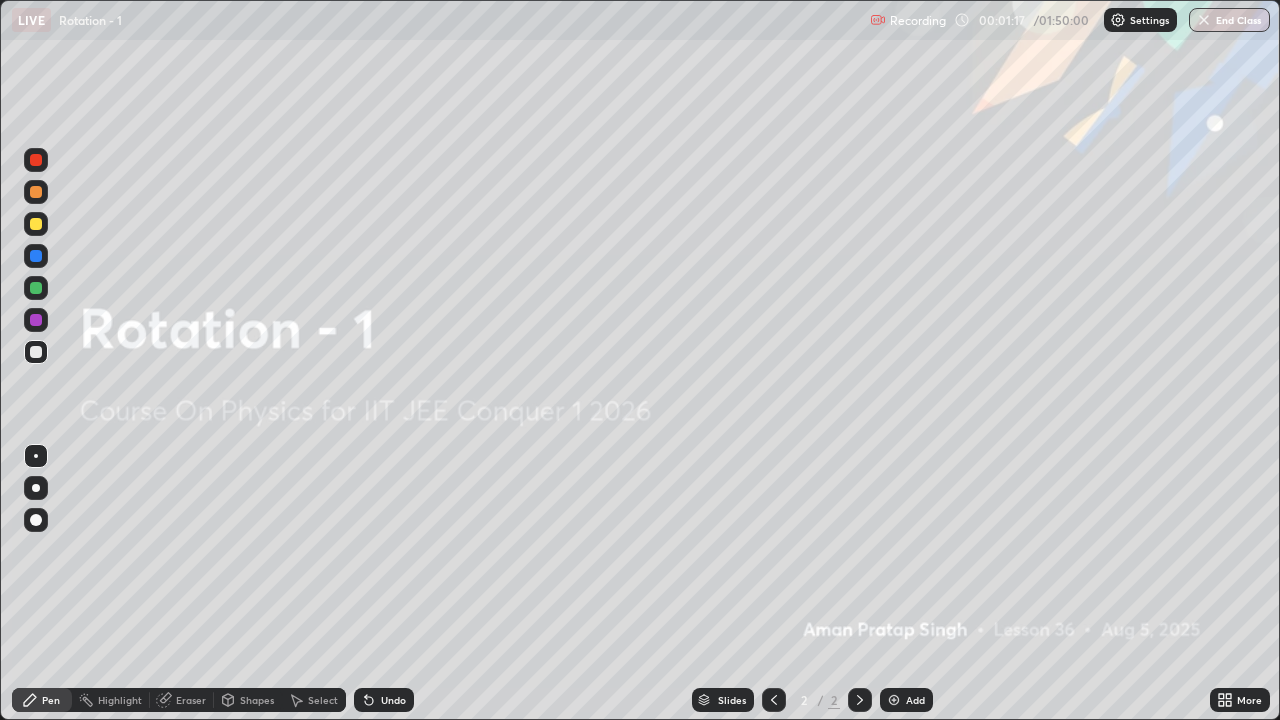 click on "Add" at bounding box center [906, 700] 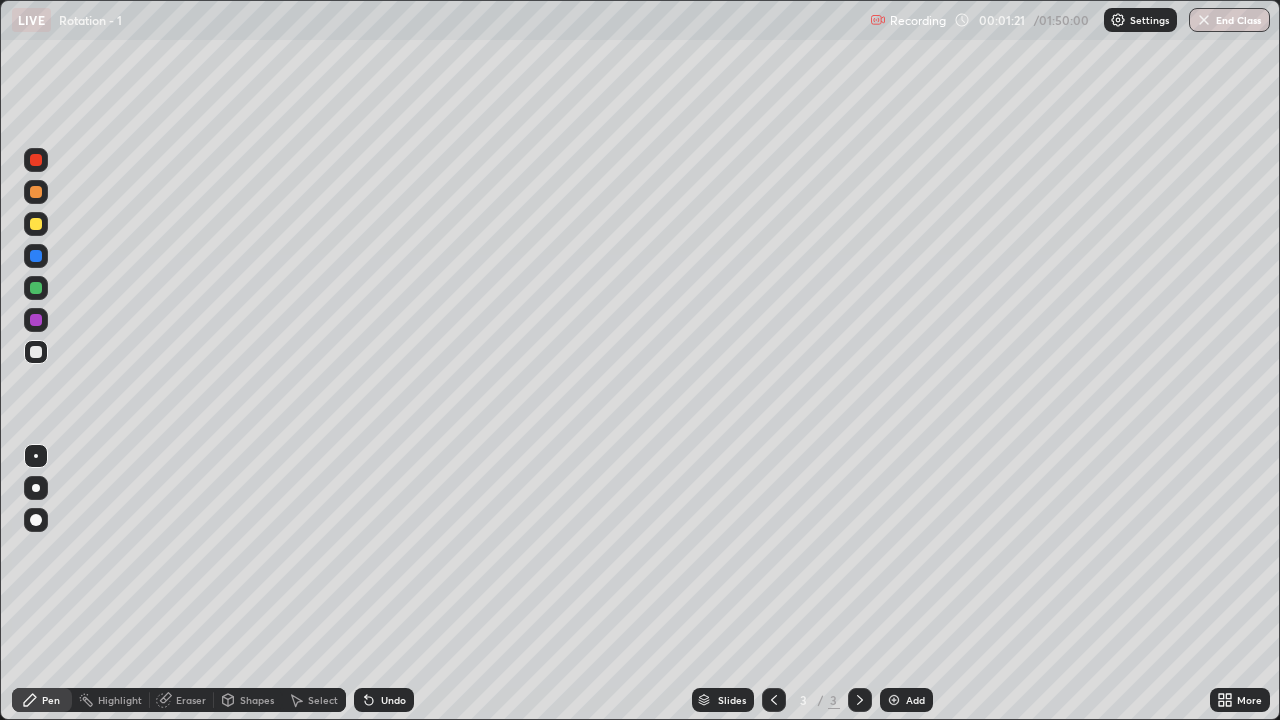 click at bounding box center (36, 488) 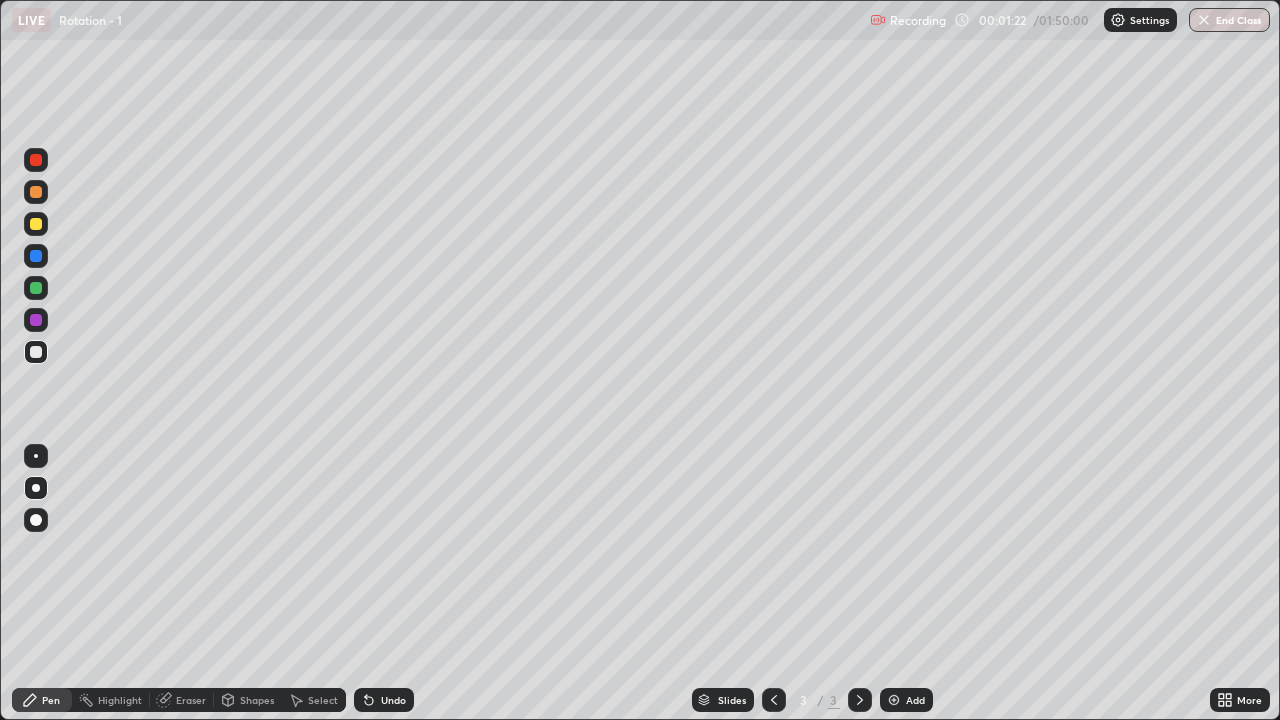 click at bounding box center [36, 352] 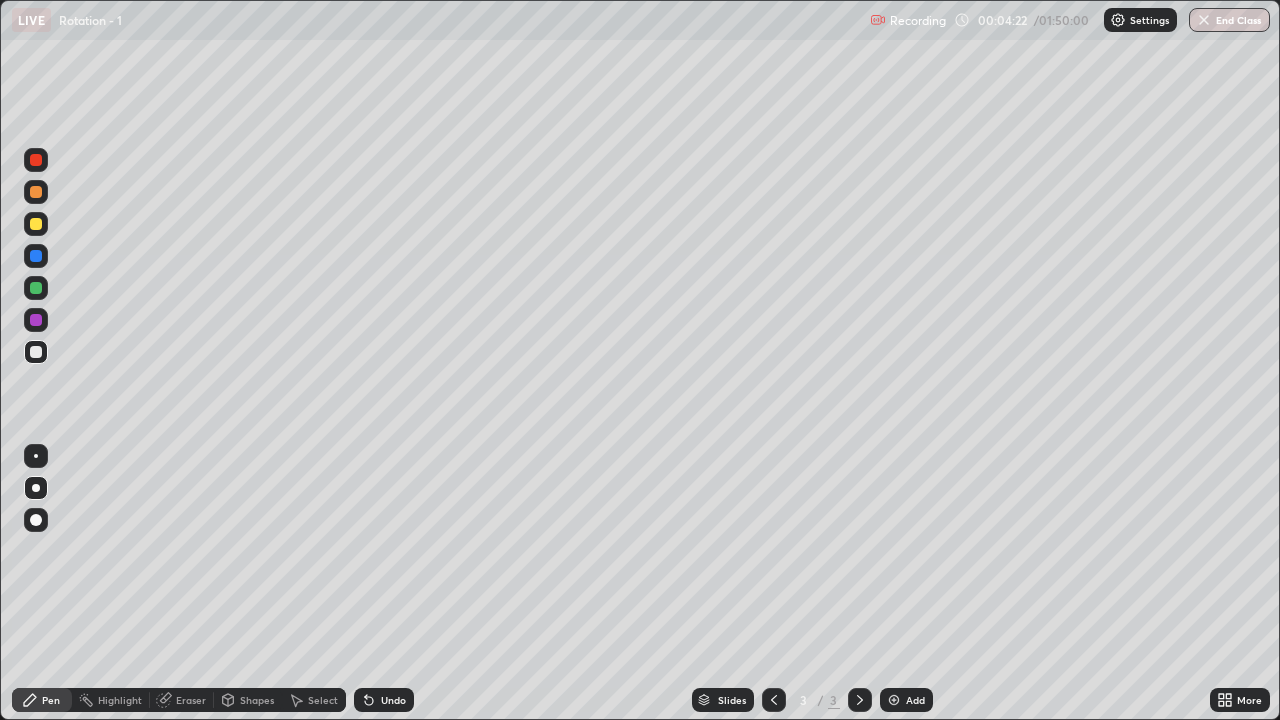 click on "Add" at bounding box center [915, 700] 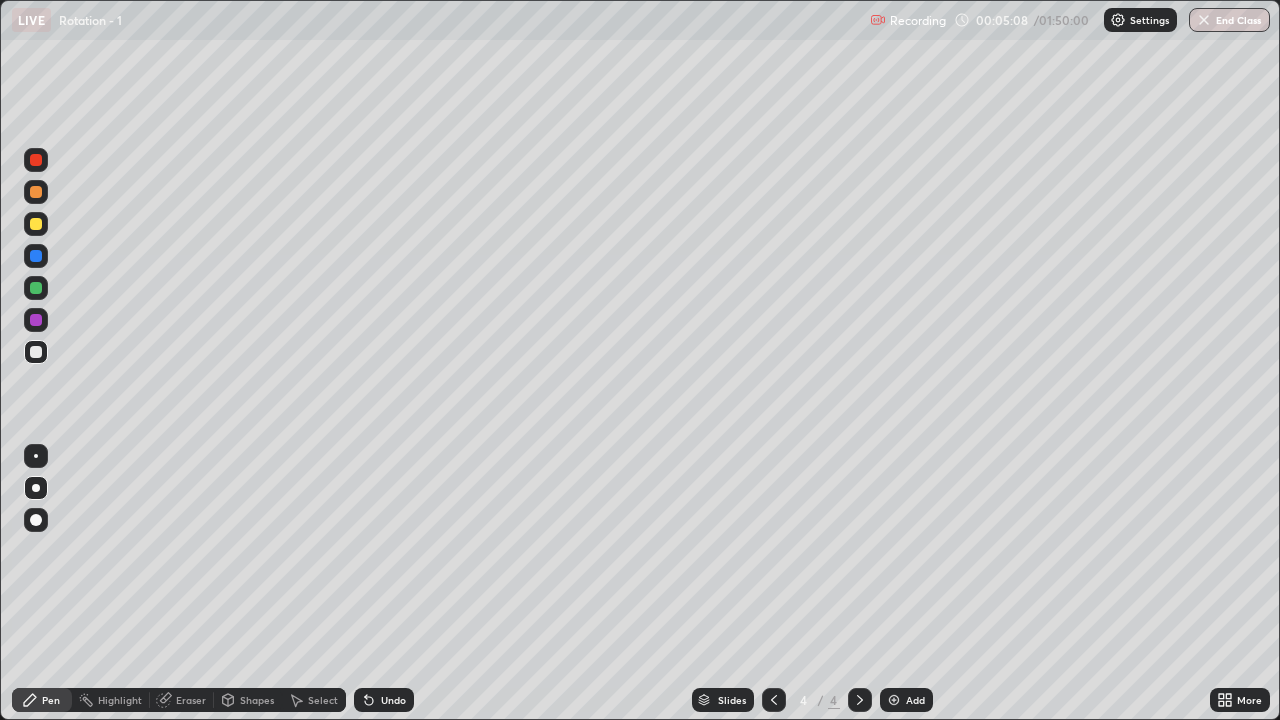 click at bounding box center [36, 224] 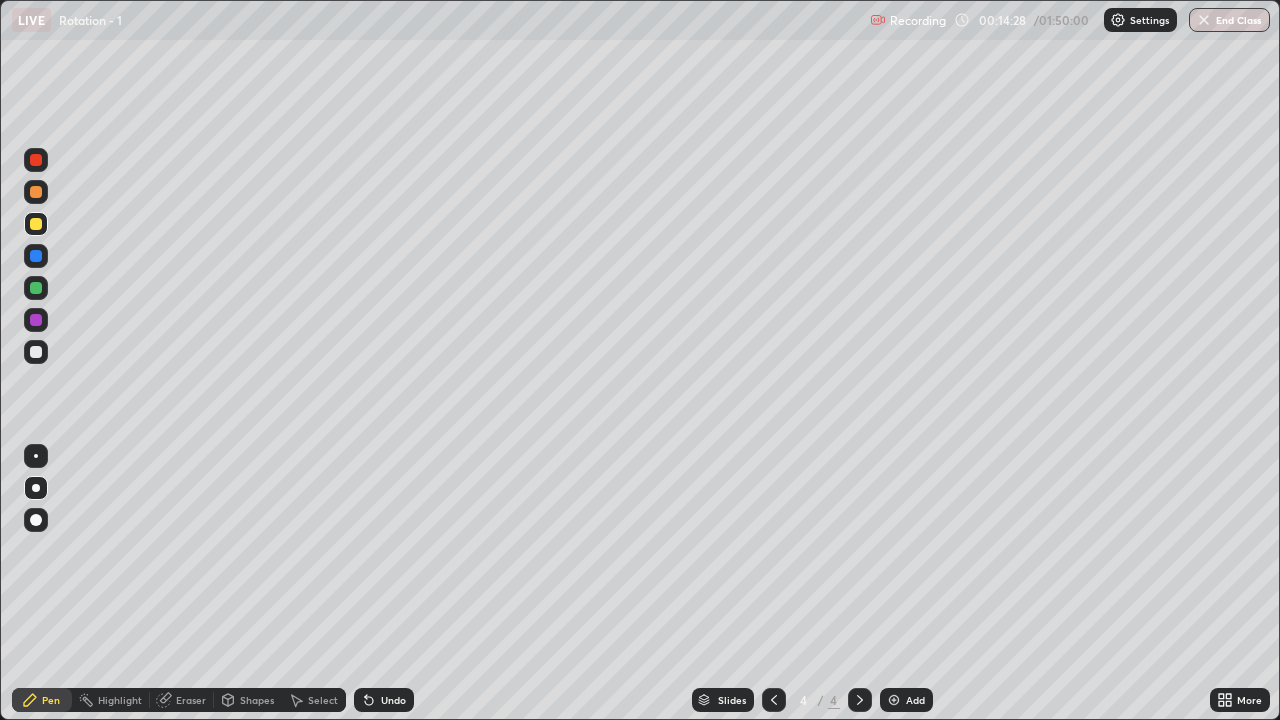 click on "Add" at bounding box center [915, 700] 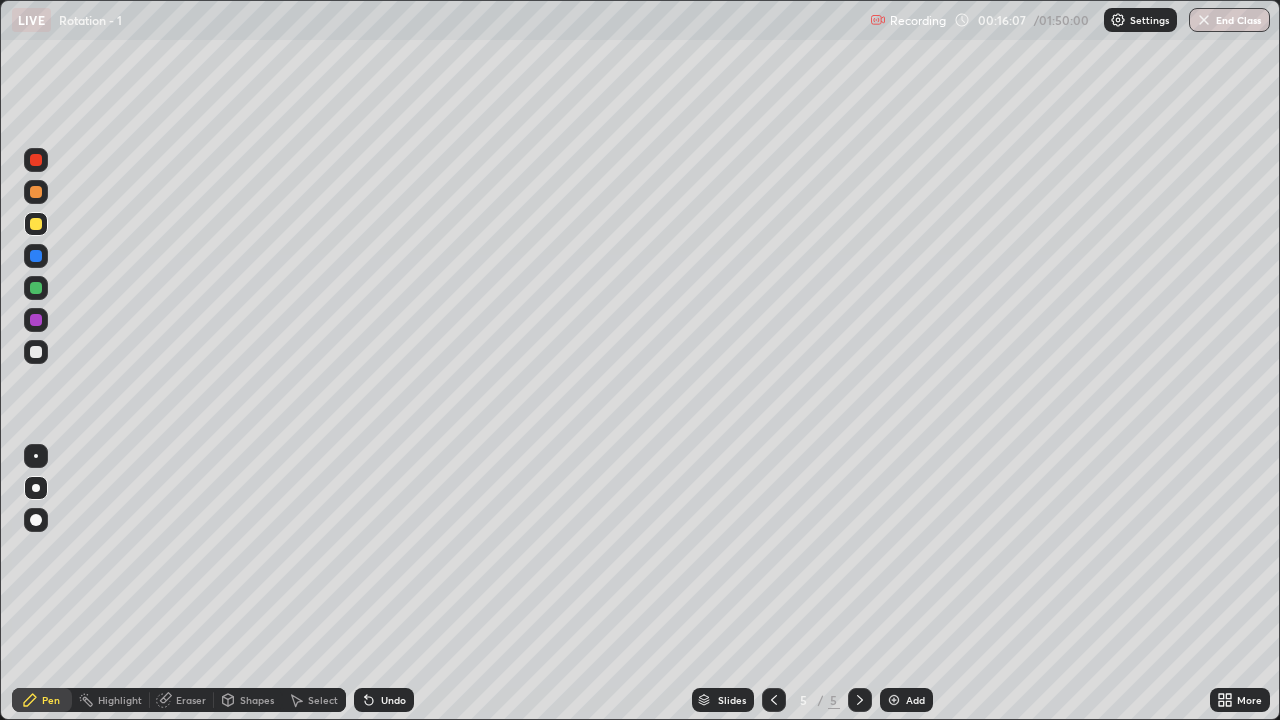 click at bounding box center (36, 352) 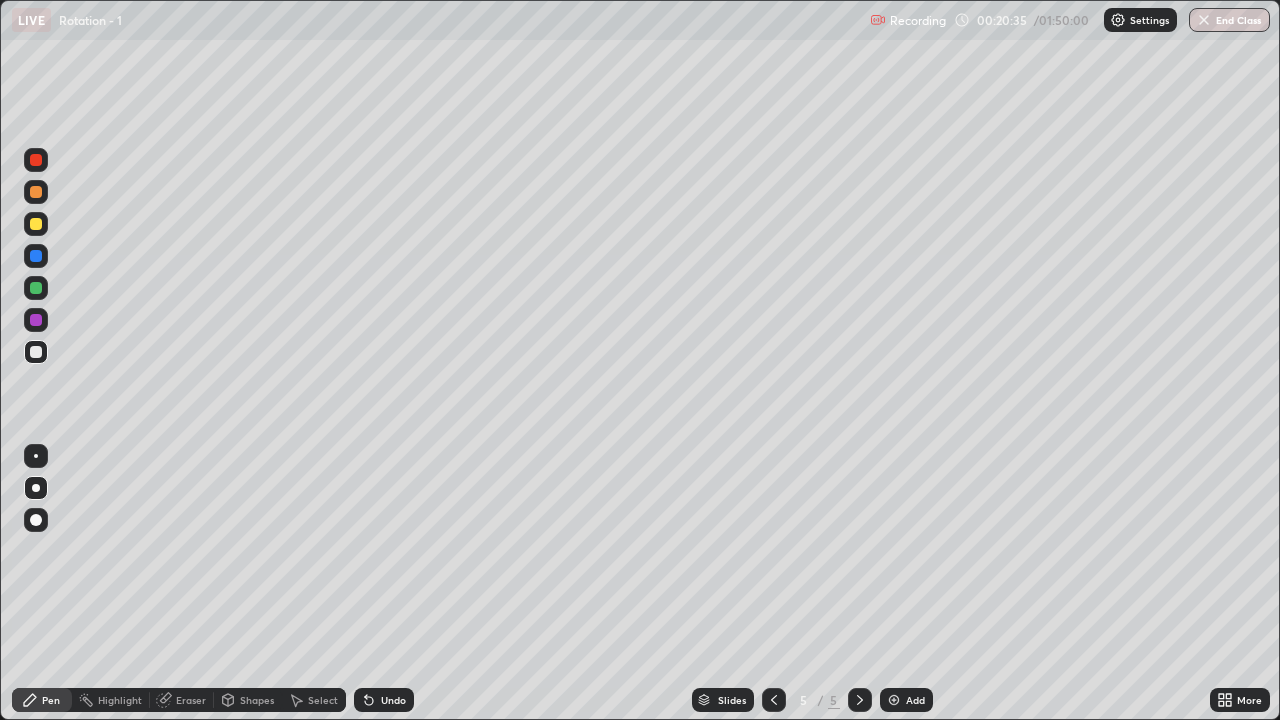click on "Add" at bounding box center [906, 700] 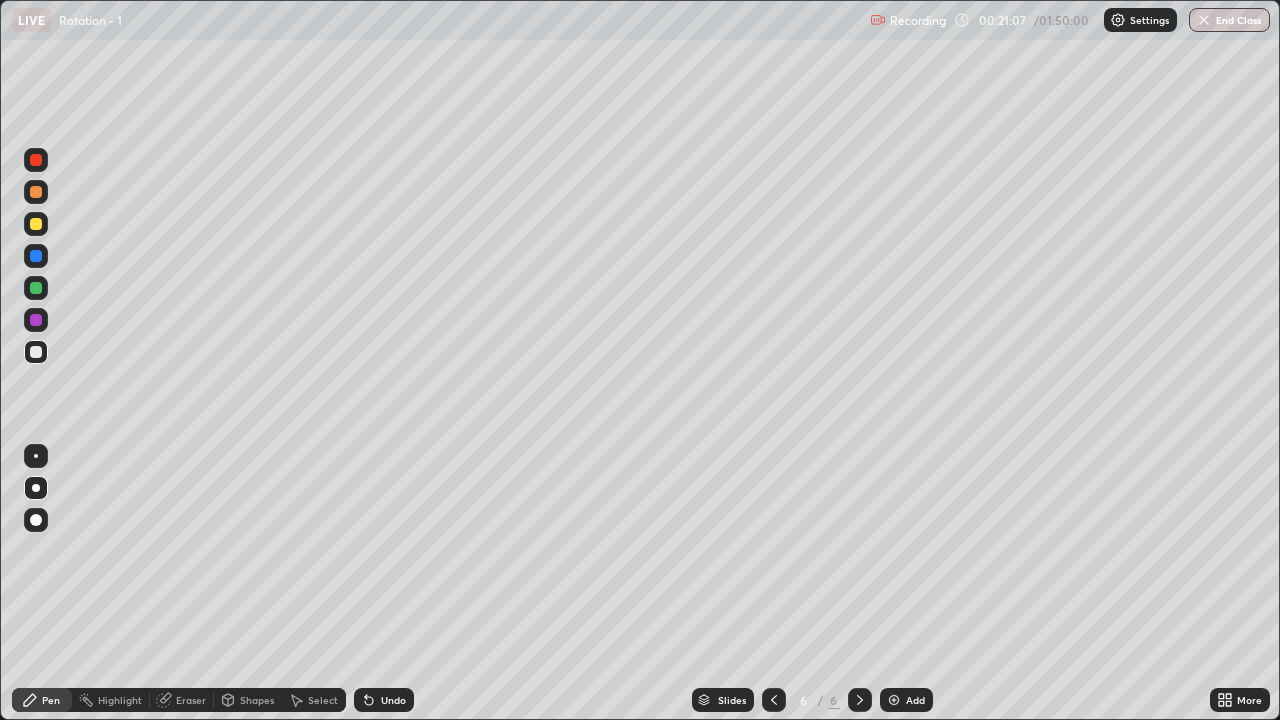 click at bounding box center (36, 224) 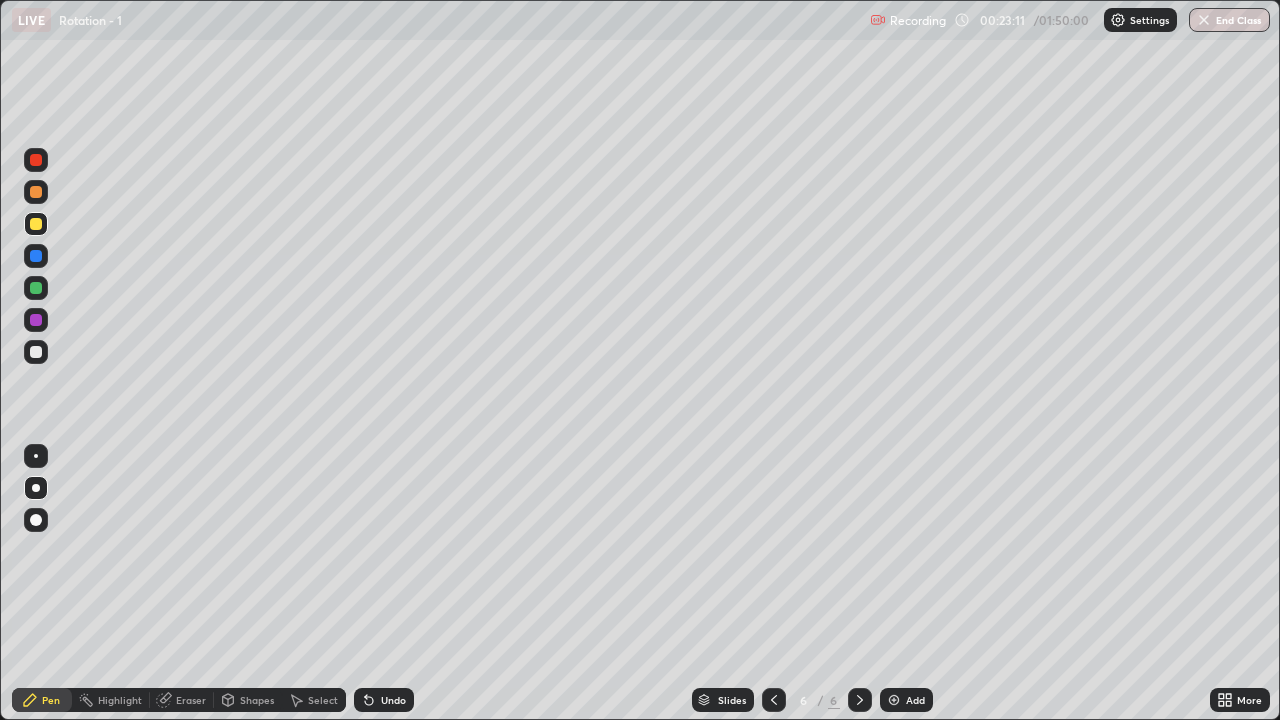 click 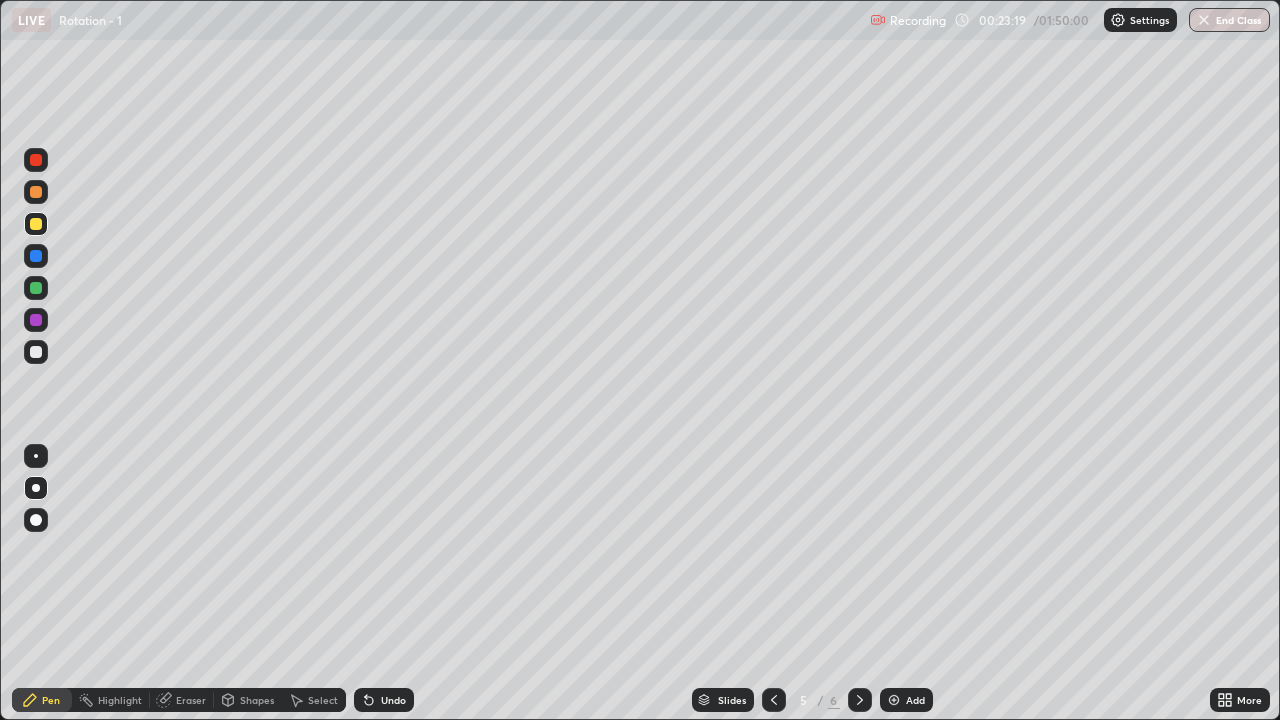 click 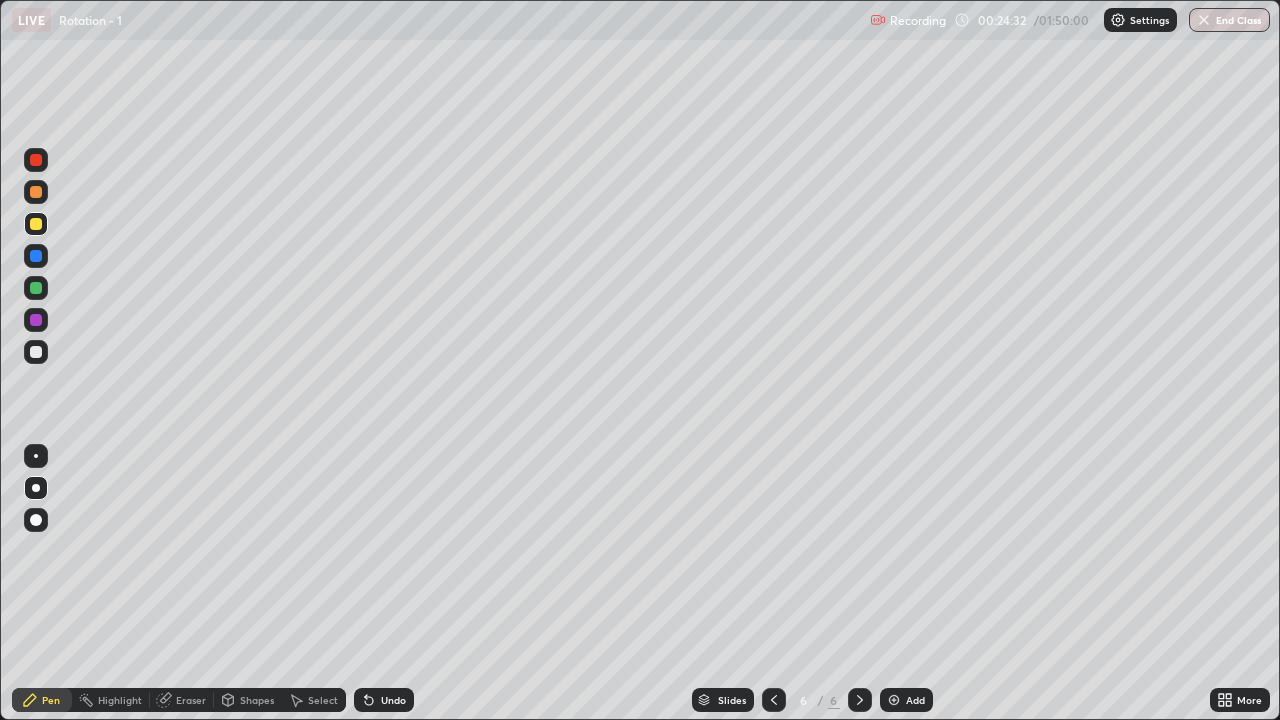 click at bounding box center (36, 288) 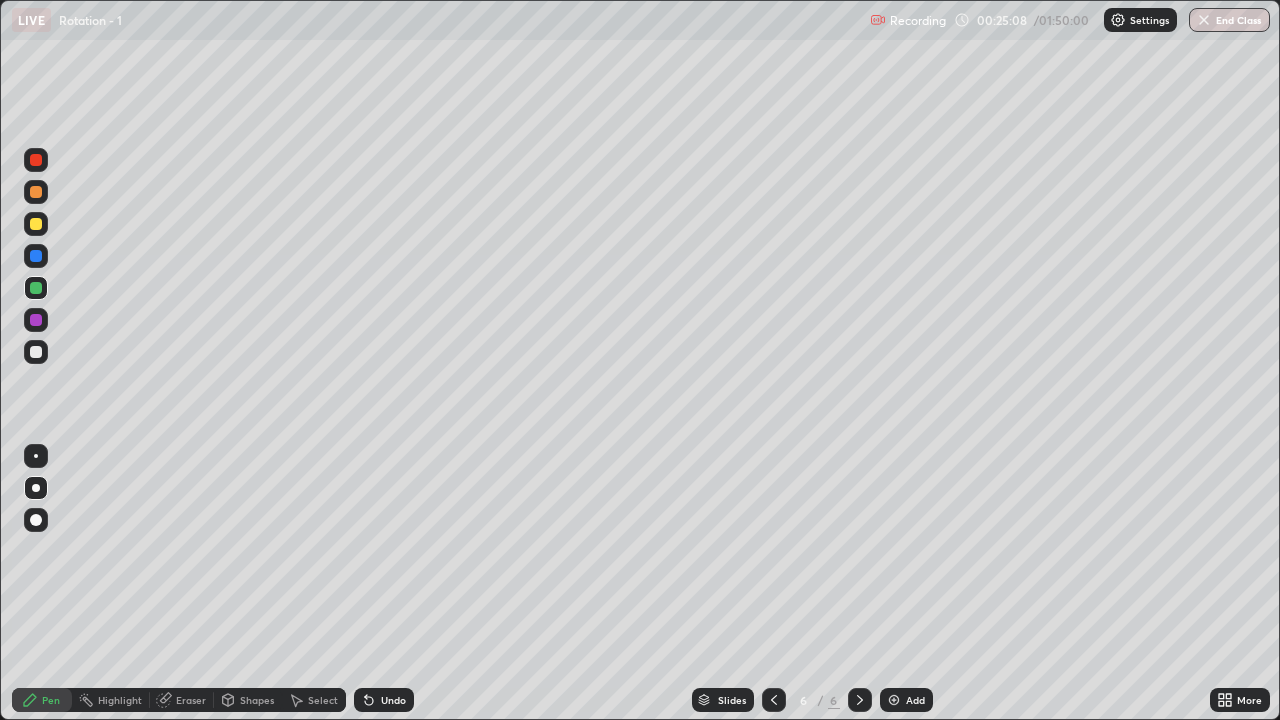 click at bounding box center (36, 224) 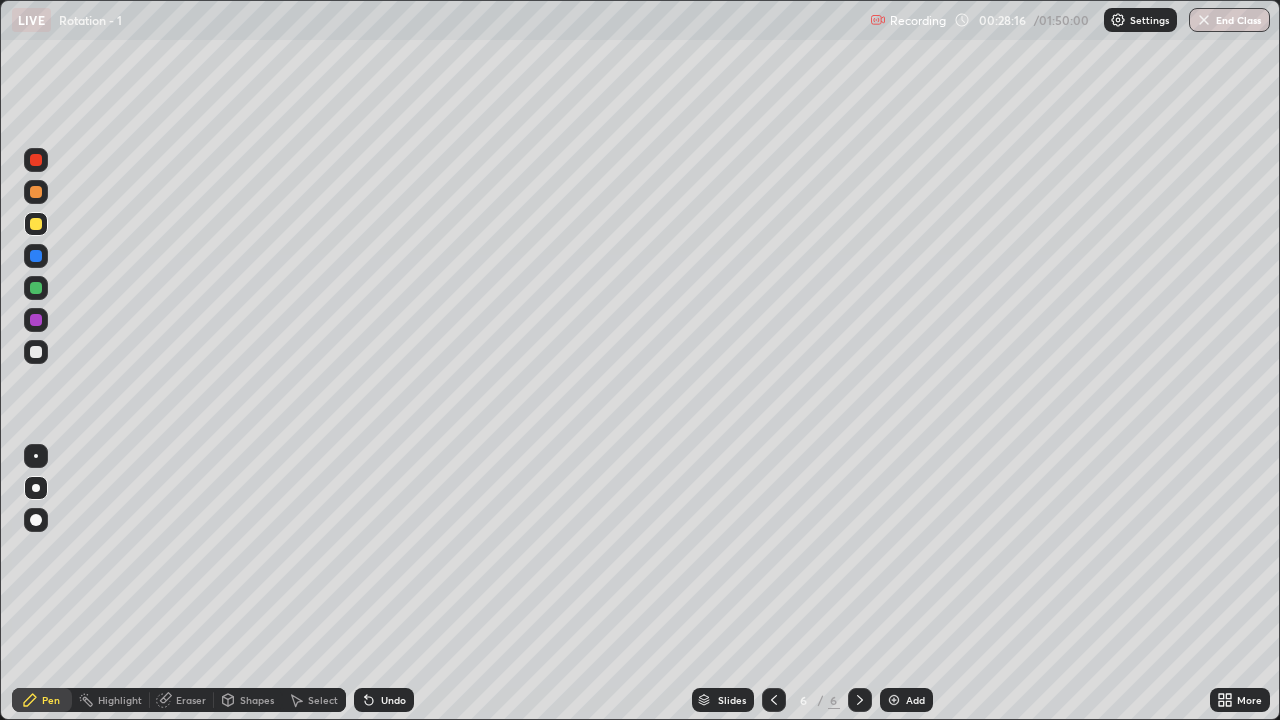 click at bounding box center [894, 700] 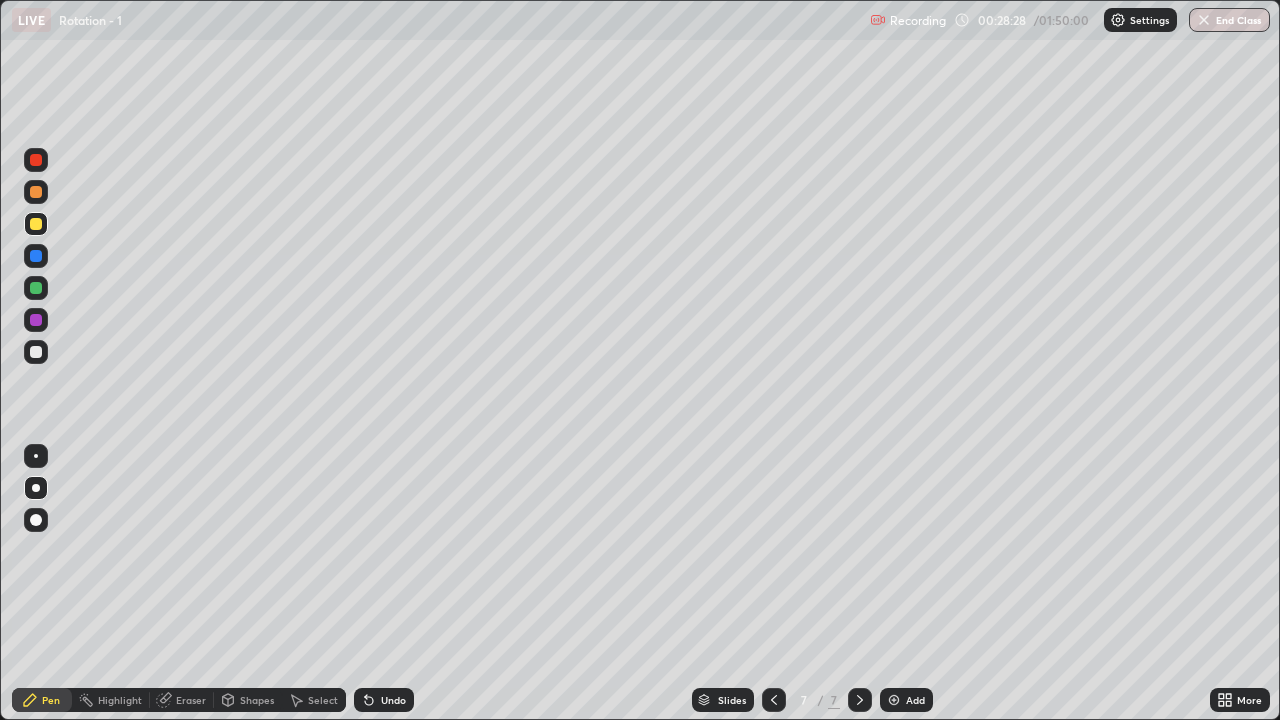 click at bounding box center (36, 352) 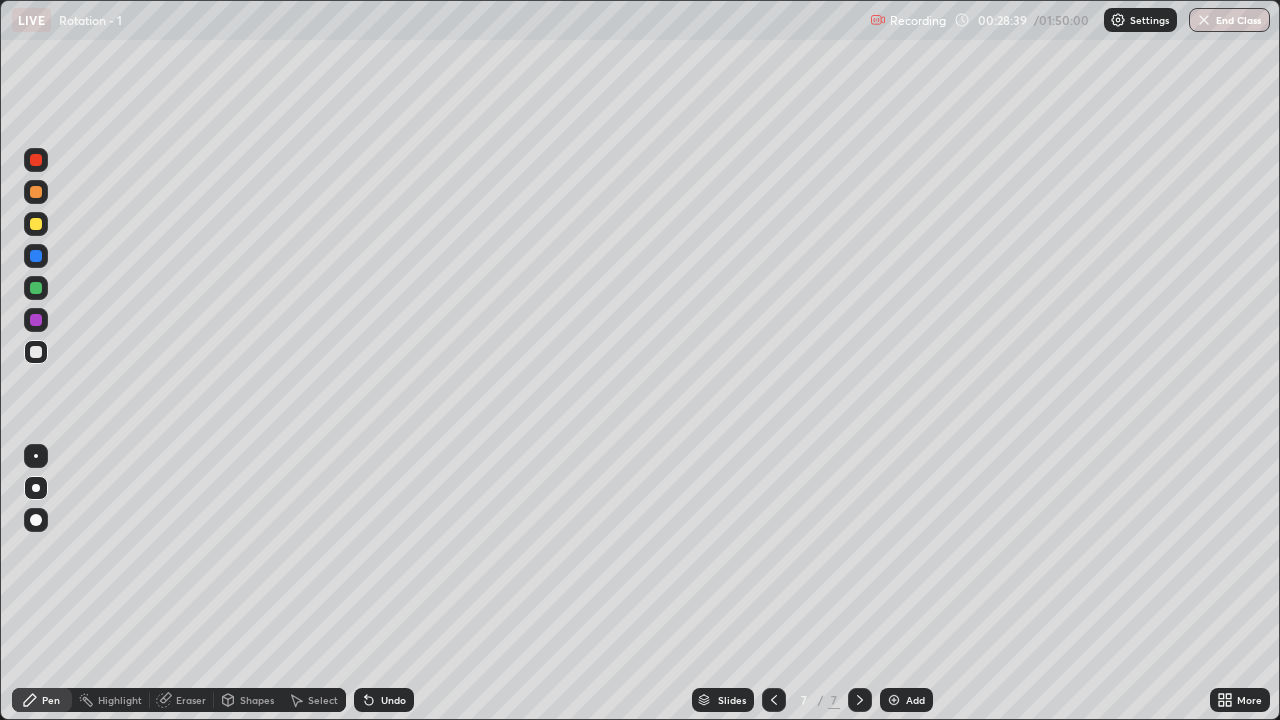 click at bounding box center [36, 224] 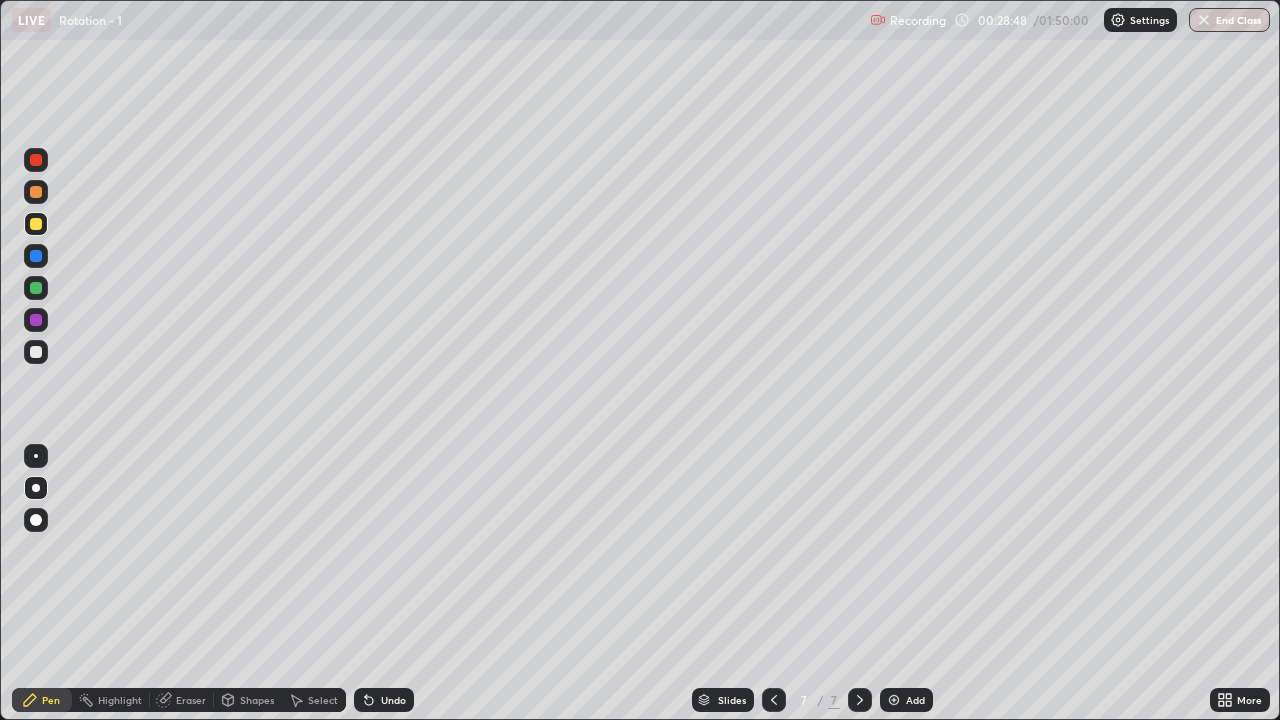 click at bounding box center (36, 288) 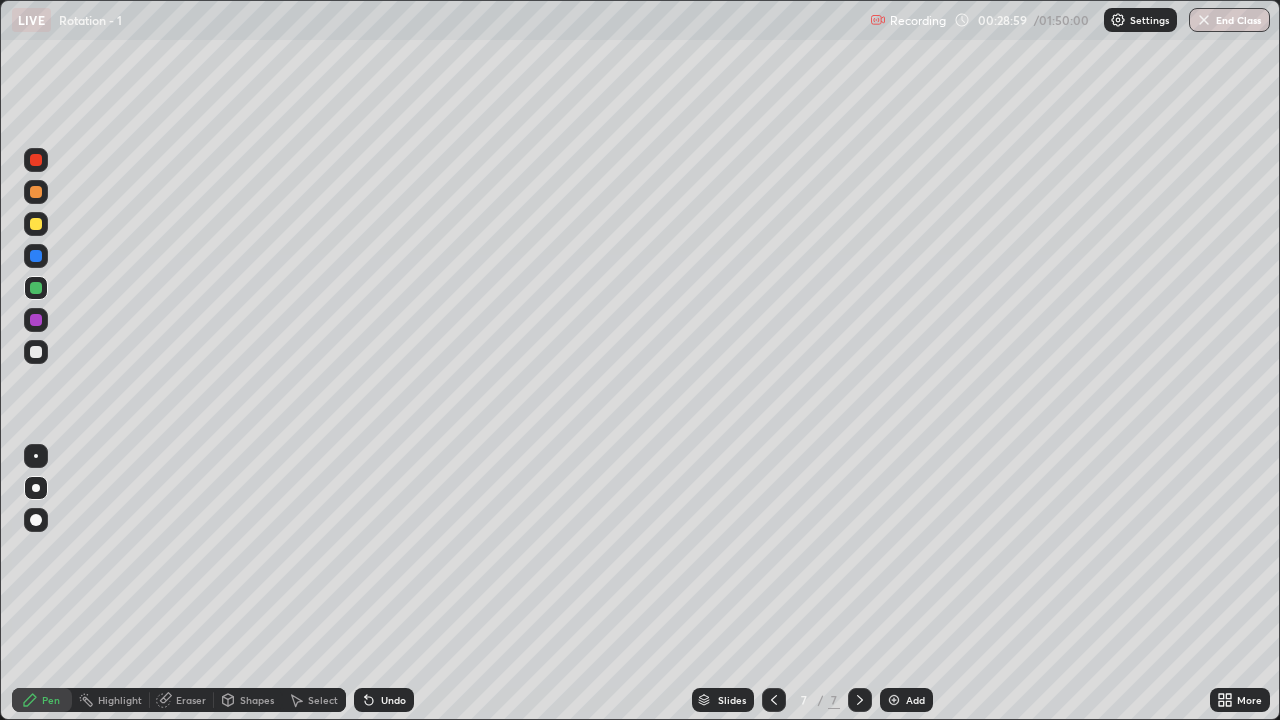 click at bounding box center (36, 224) 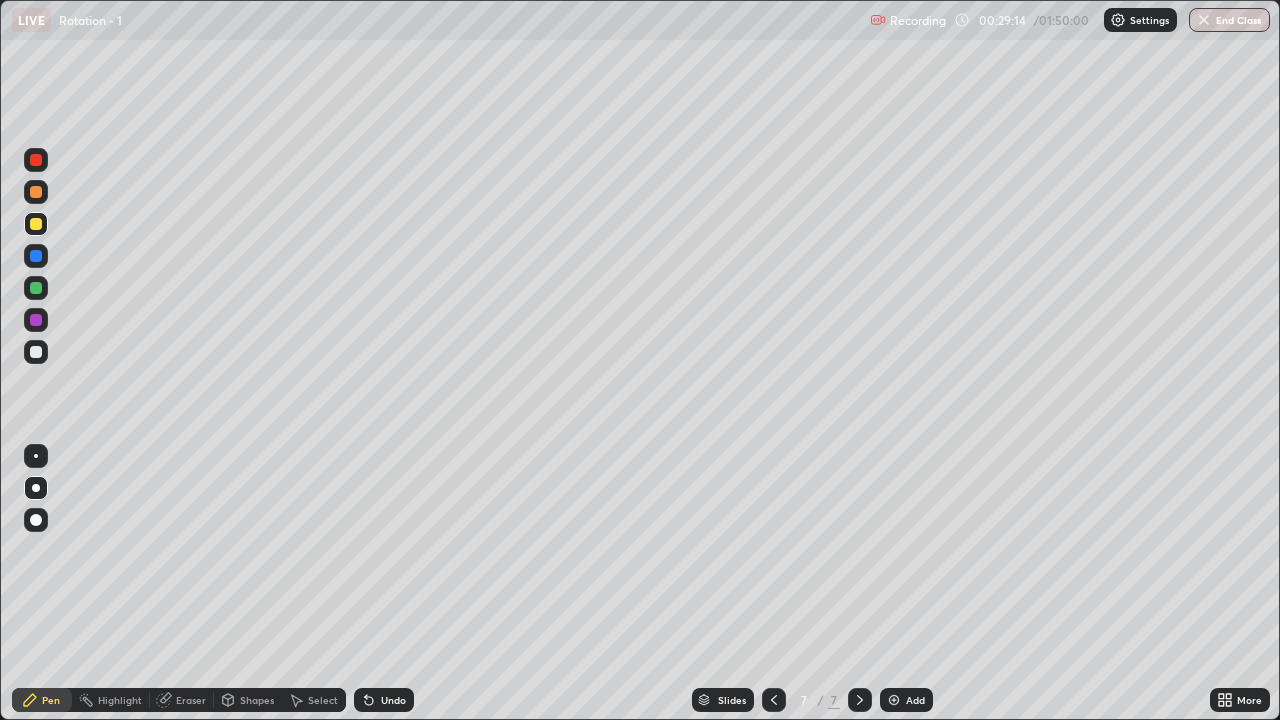 click at bounding box center (36, 288) 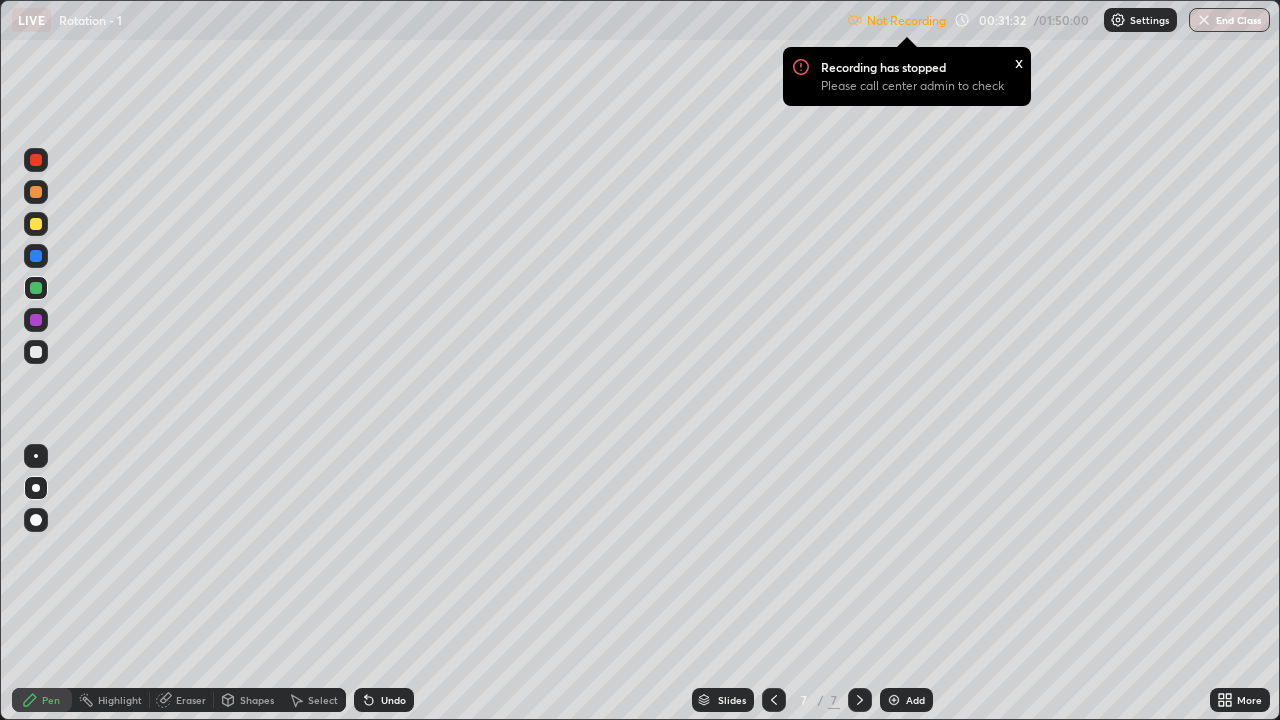 click on "Settings" at bounding box center (1149, 20) 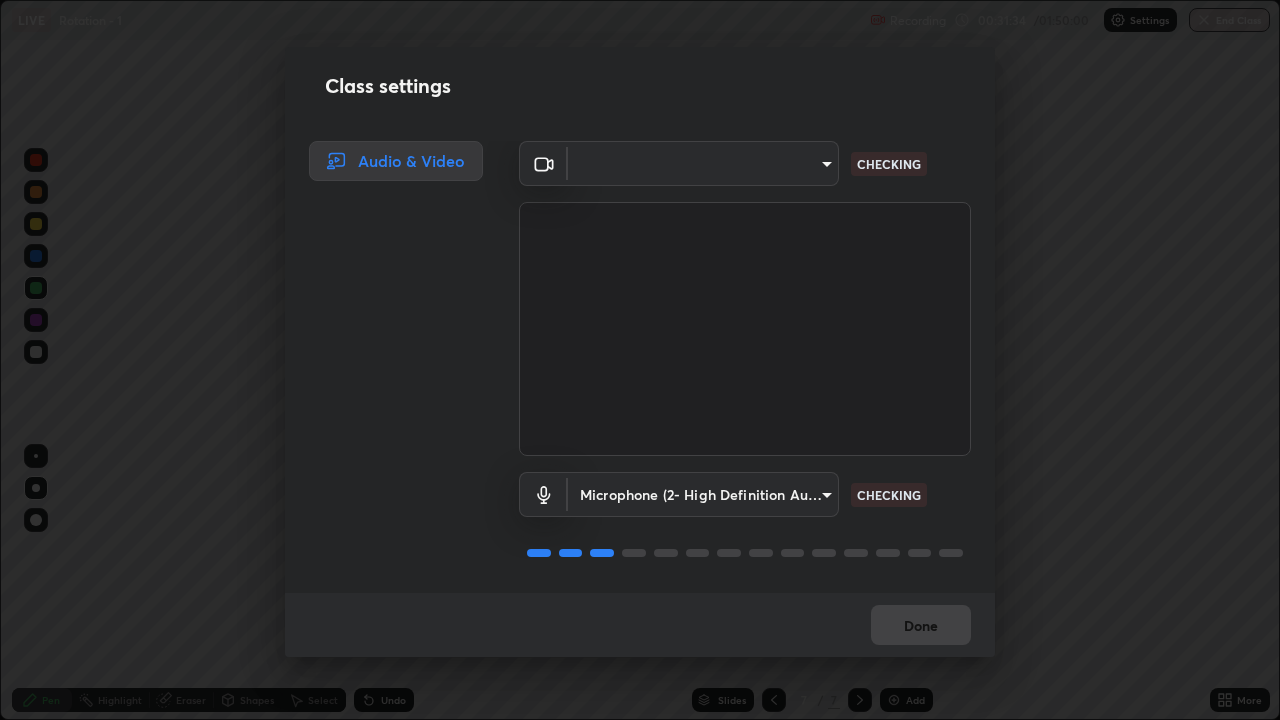 scroll, scrollTop: 2, scrollLeft: 0, axis: vertical 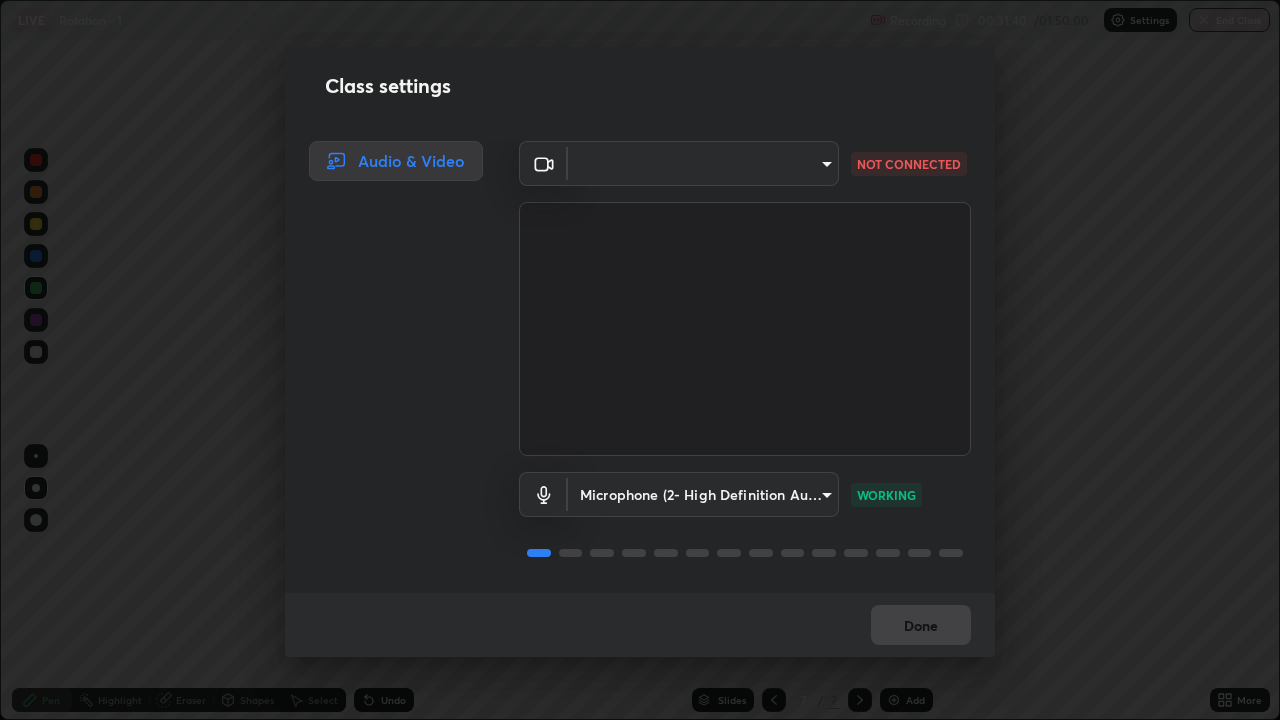 click on "Erase all LIVE Rotation - 1 Recording 00:31:40 /  01:50:00 Settings End Class Setting up your live class Rotation - 1 • L36 of Course On Physics for IIT JEE Conquer 1 2026 [FIRST] [LAST] Pen Highlight Eraser Shapes Select Undo Slides 7 / 7 Add More No doubts shared Encourage your learners to ask a doubt for better clarity Report an issue Reason for reporting Buffering Chat not working Audio - Video sync issue Educator video quality low ​ Attach an image Report Class settings Audio & Video ​ [HASH] NOT CONNECTED Microphone (2- High Definition Audio Device) [HASH] WORKING Done" at bounding box center [640, 360] 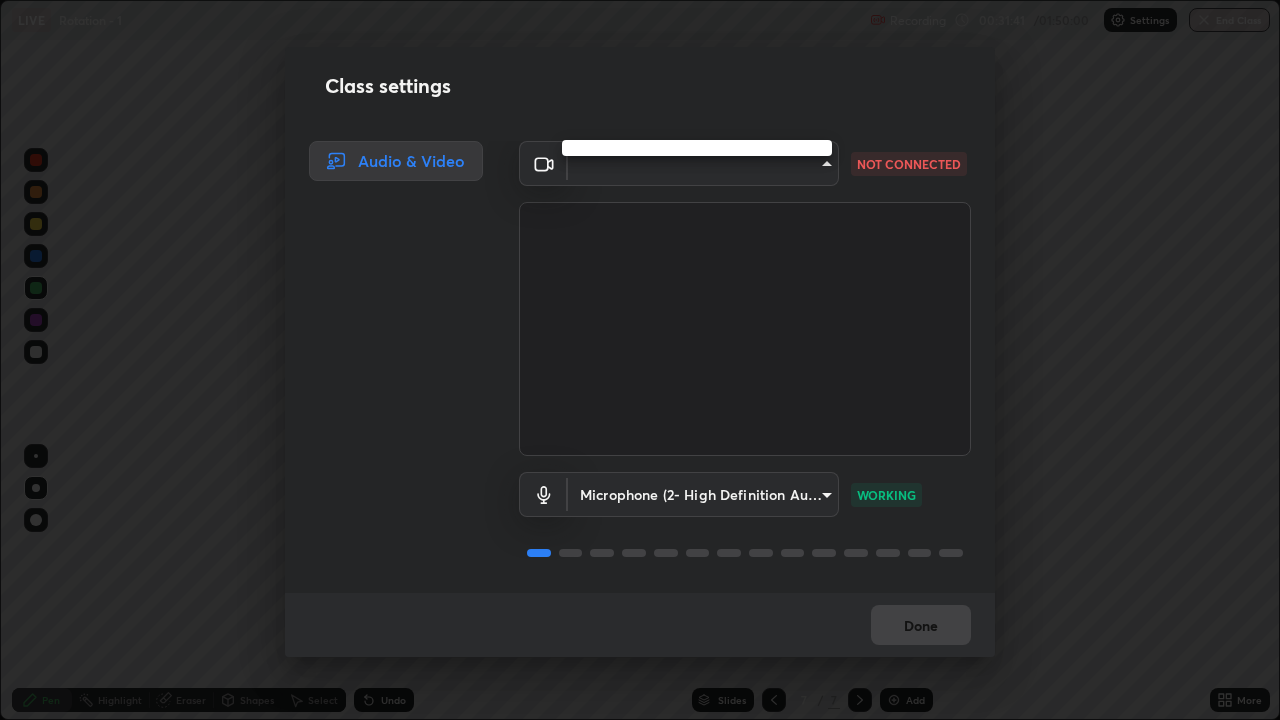 click at bounding box center [640, 360] 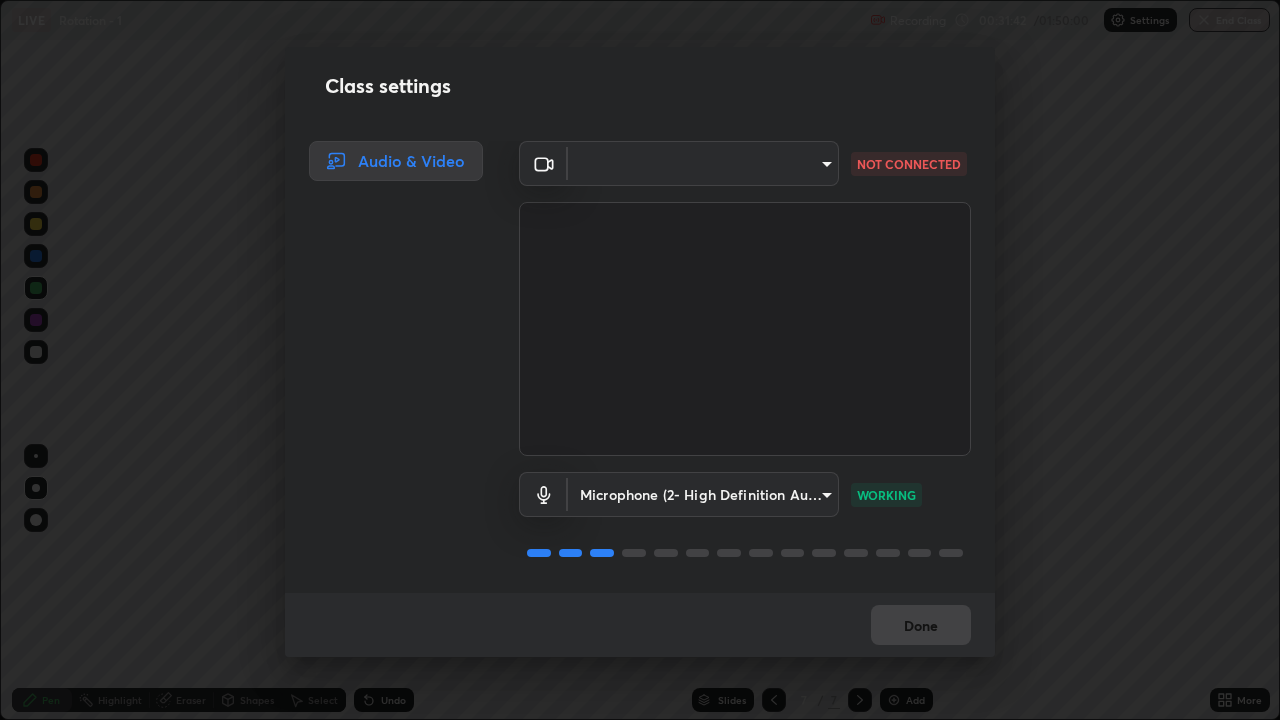 click on "Erase all LIVE Rotation - 1 Recording 00:31:42 /  01:50:00 Settings End Class Setting up your live class Rotation - 1 • L36 of Course On Physics for IIT JEE Conquer 1 2026 [FIRST] [LAST] Pen Highlight Eraser Shapes Select Undo Slides 7 / 7 Add More No doubts shared Encourage your learners to ask a doubt for better clarity Report an issue Reason for reporting Buffering Chat not working Audio - Video sync issue Educator video quality low ​ Attach an image Report Class settings Audio & Video ​ [HASH] NOT CONNECTED Microphone (2- High Definition Audio Device) [HASH] WORKING Done" at bounding box center (640, 360) 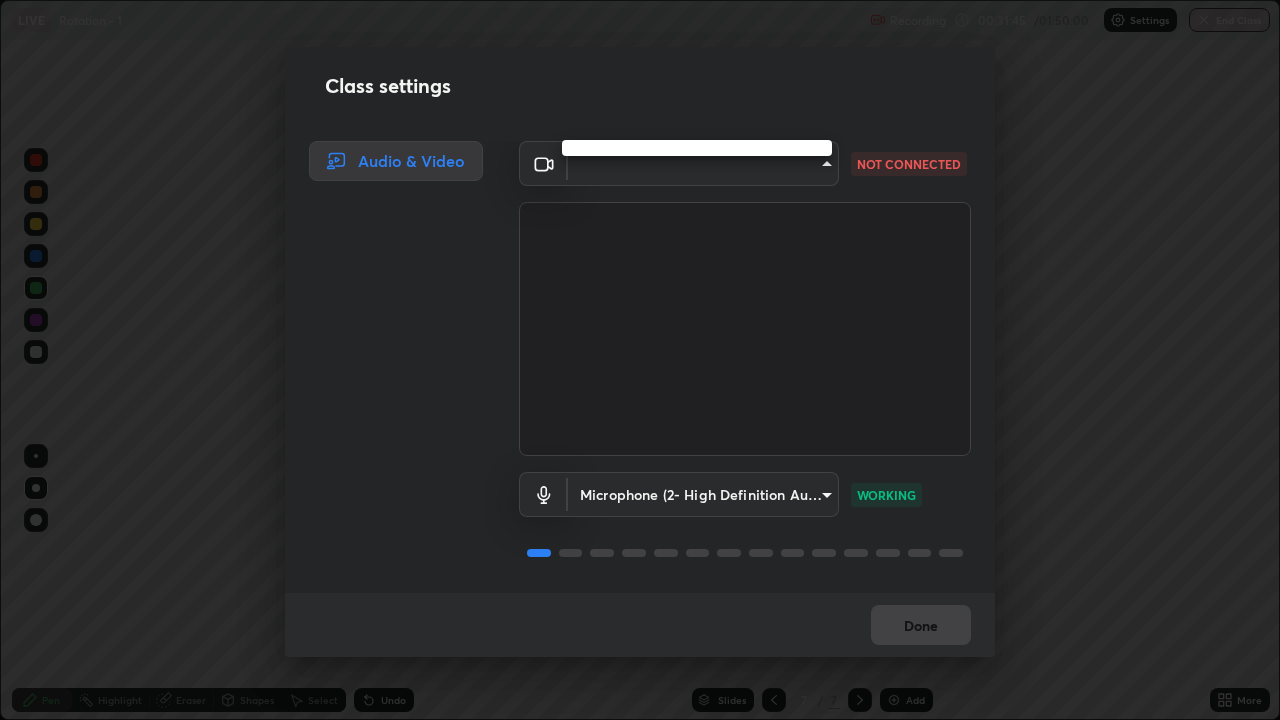 click at bounding box center (640, 360) 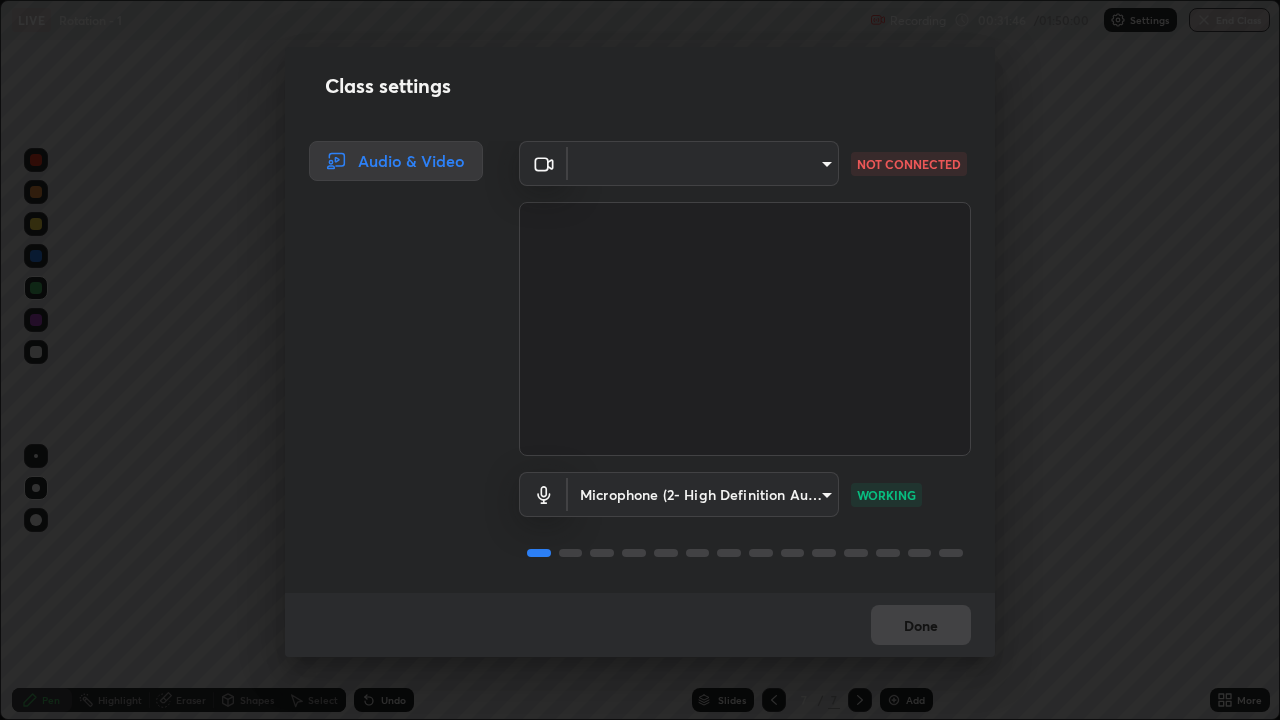 click at bounding box center (640, 360) 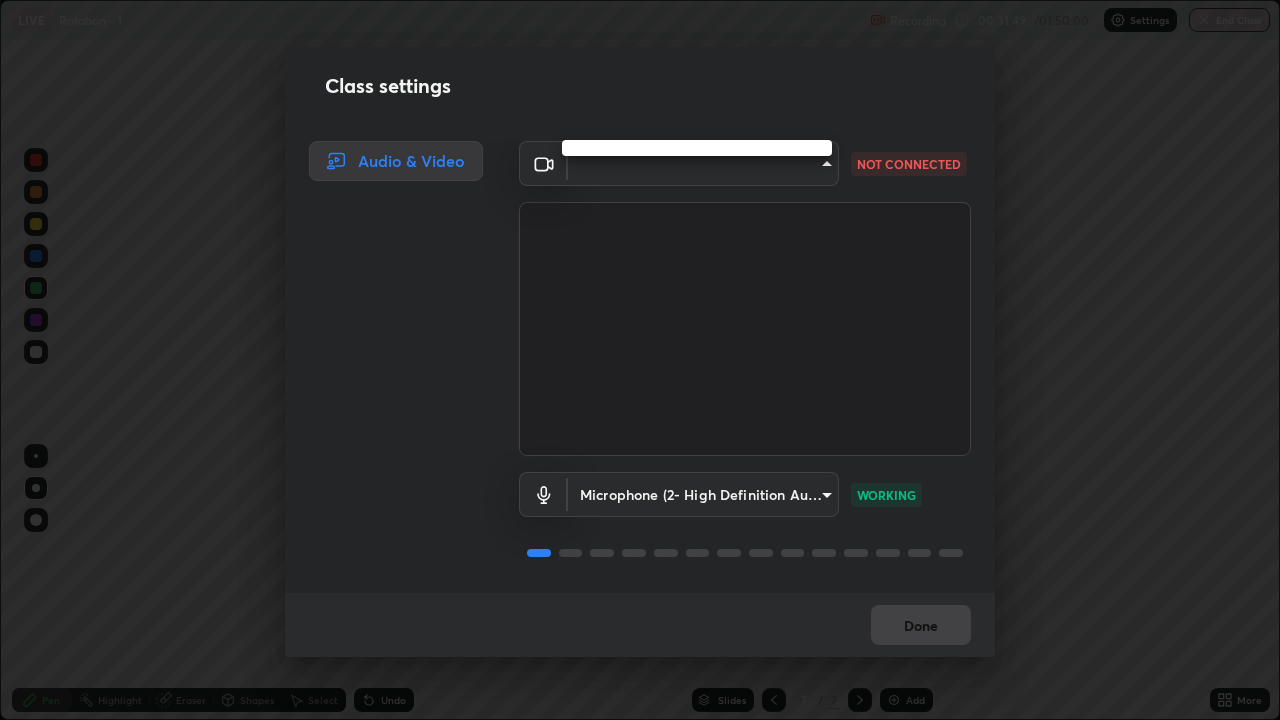 click at bounding box center [697, 148] 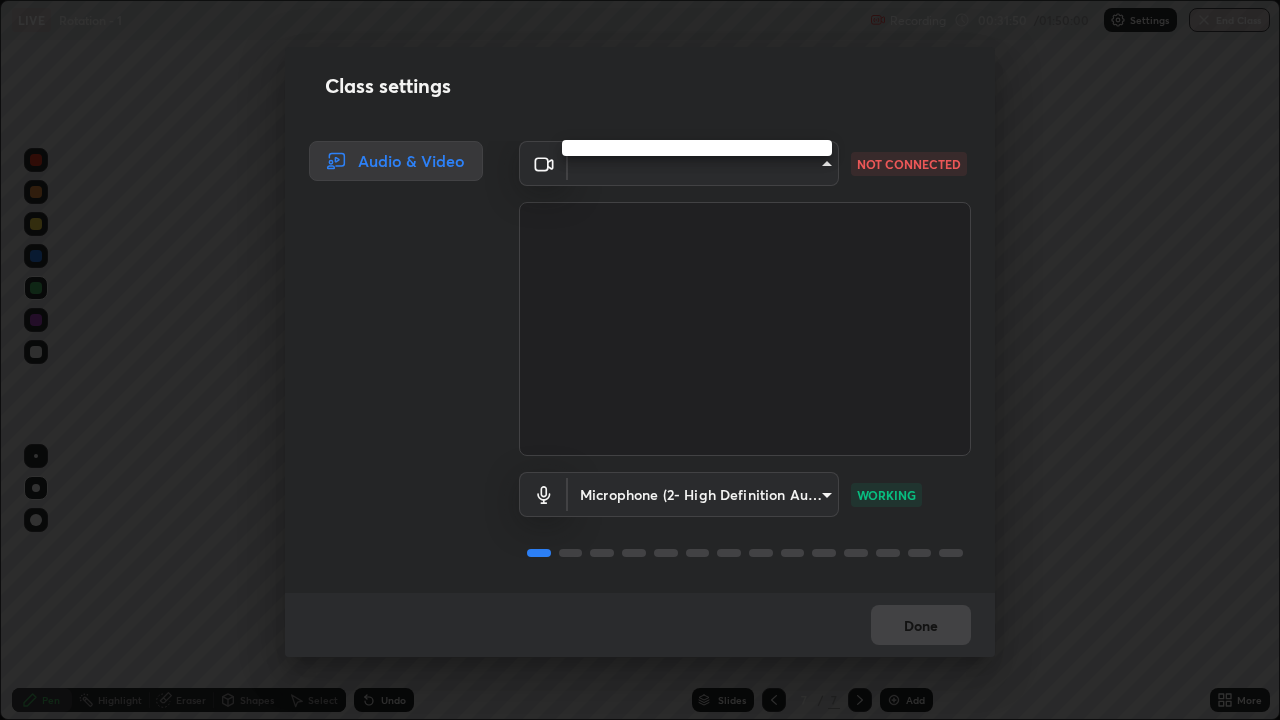 click at bounding box center (640, 360) 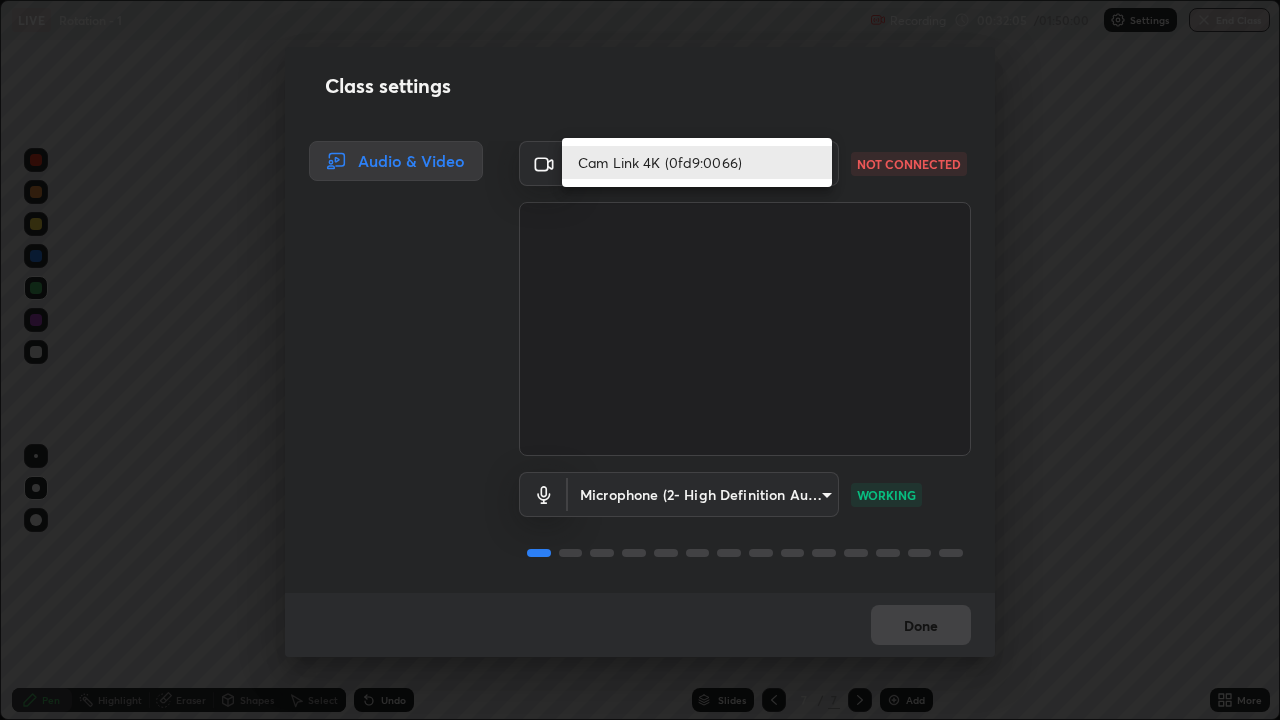 click on "Cam Link 4K (0fd9:0066)" at bounding box center [697, 162] 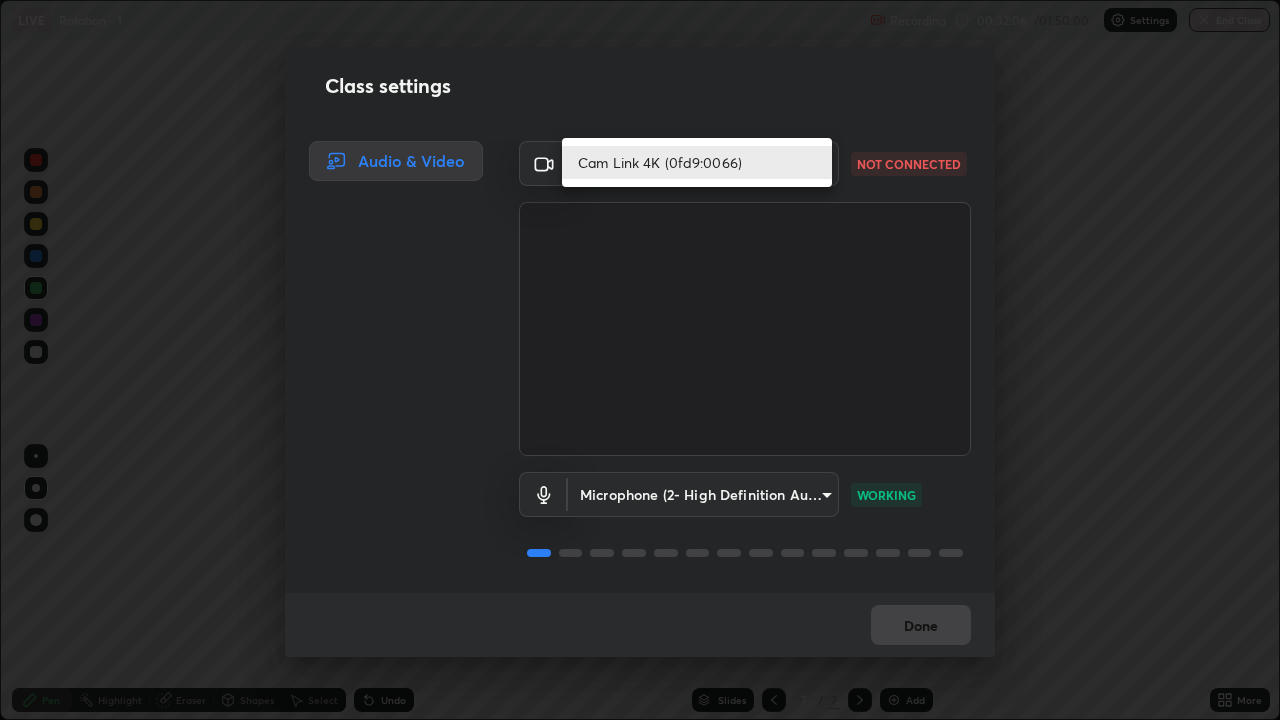 click on "Cam Link 4K (0fd9:0066)" at bounding box center [697, 162] 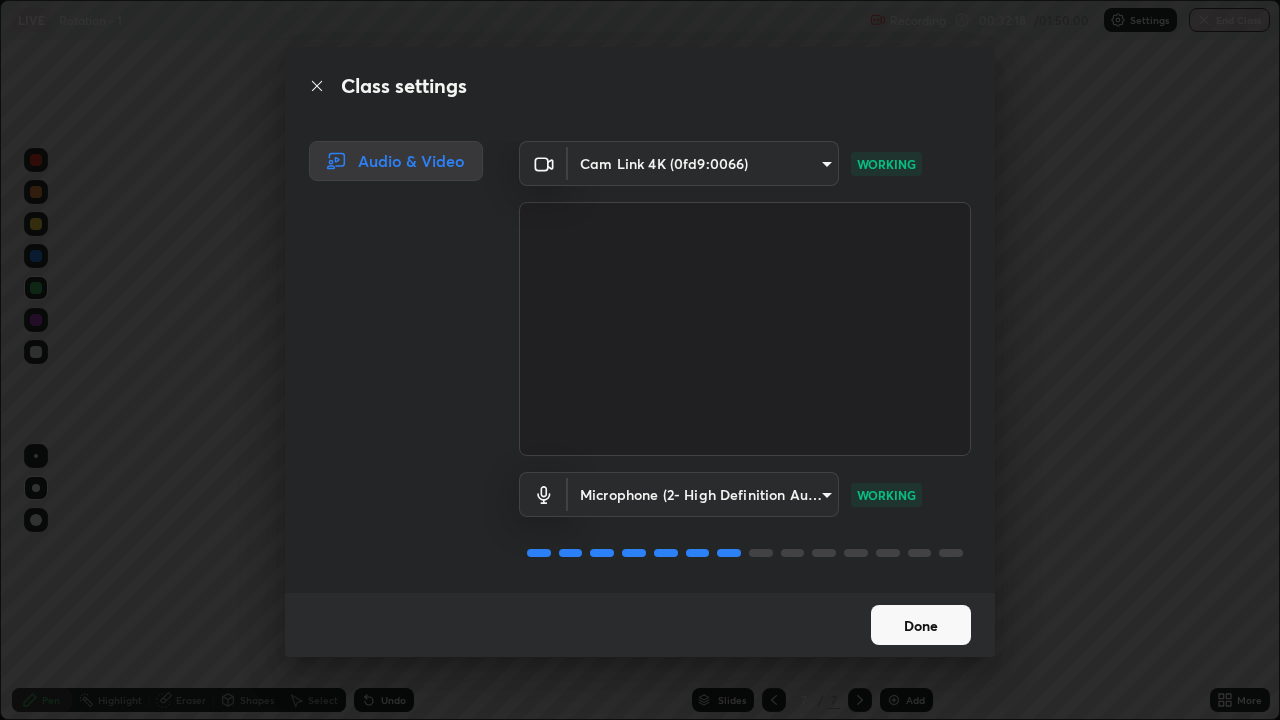 scroll, scrollTop: 2, scrollLeft: 0, axis: vertical 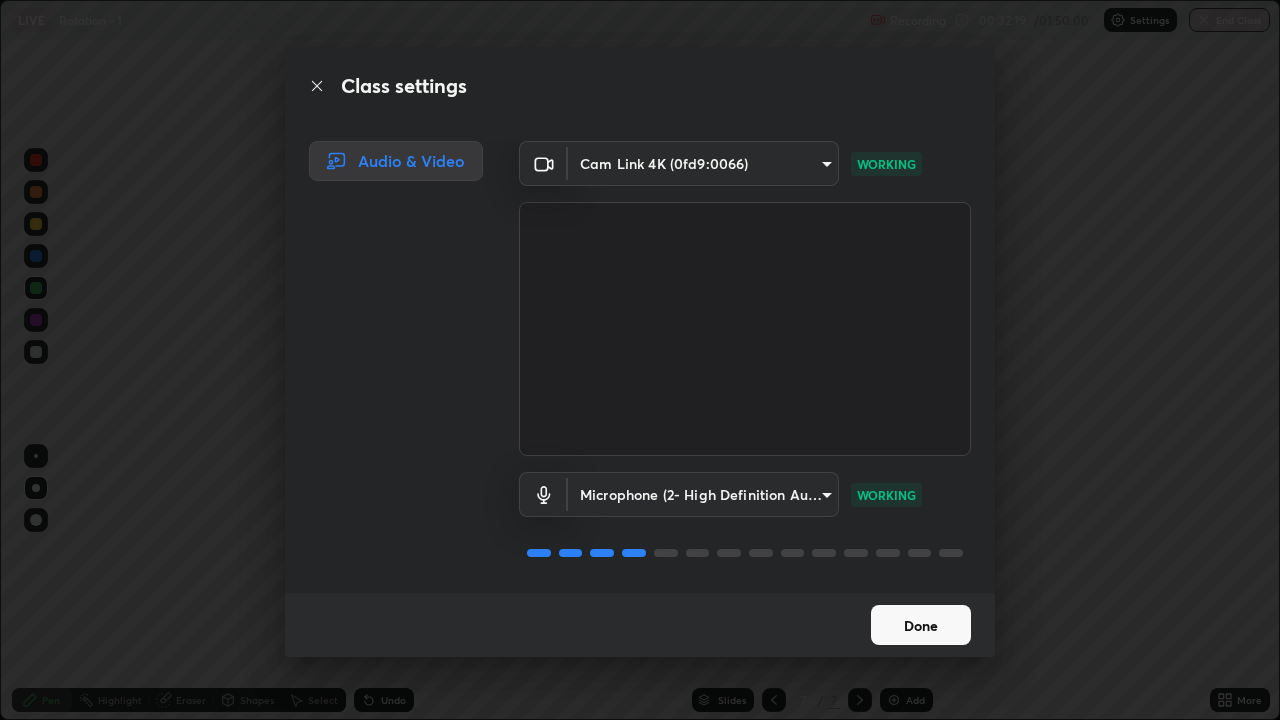 click on "Done" at bounding box center (921, 625) 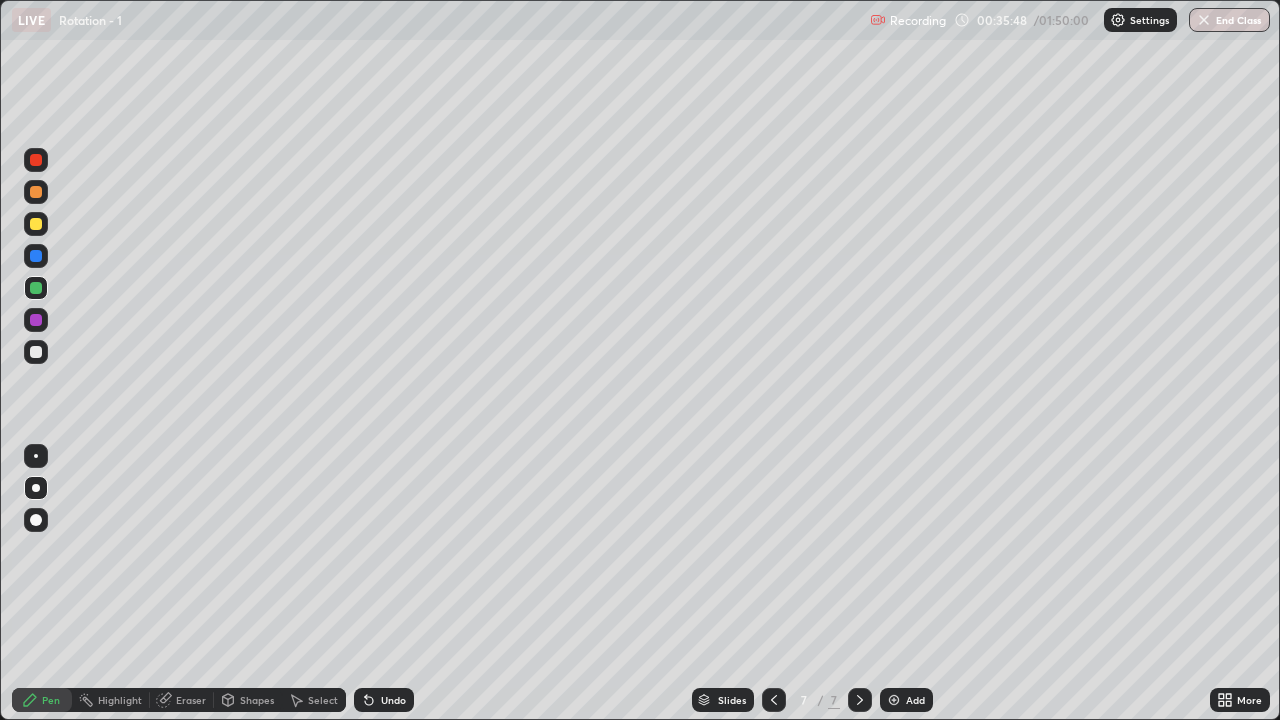 click on "Add" at bounding box center (915, 700) 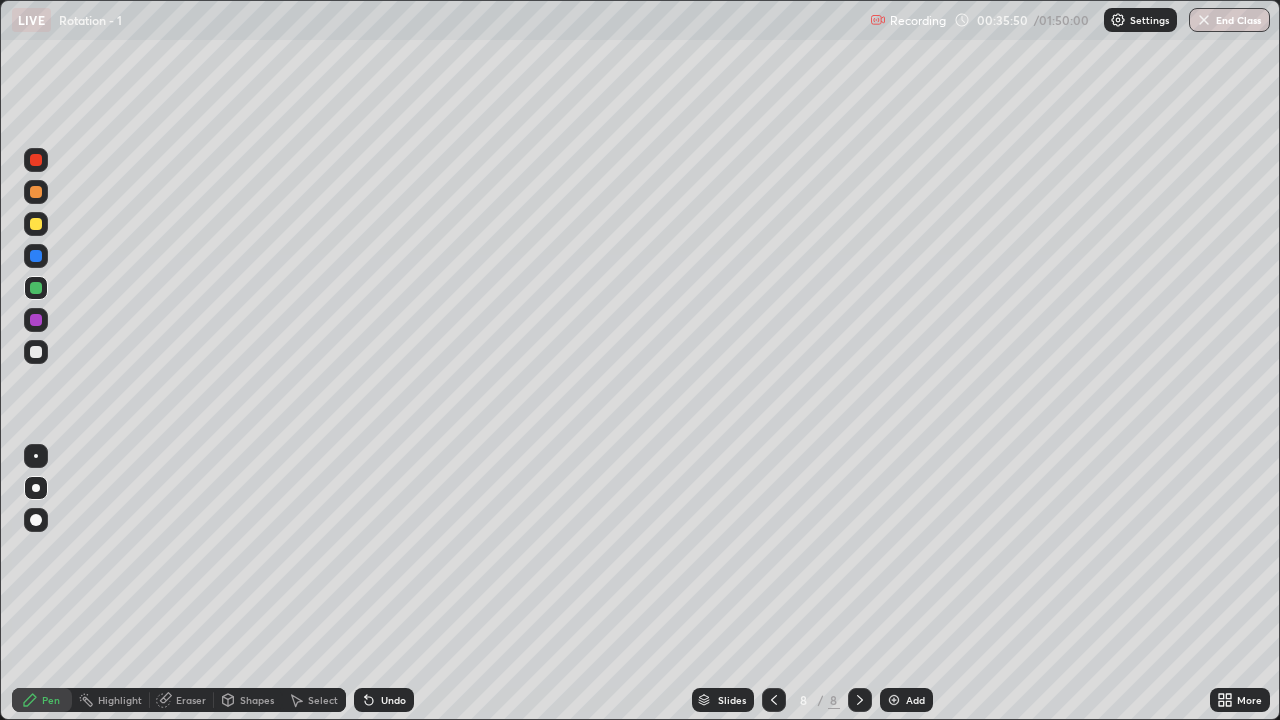 click at bounding box center [36, 352] 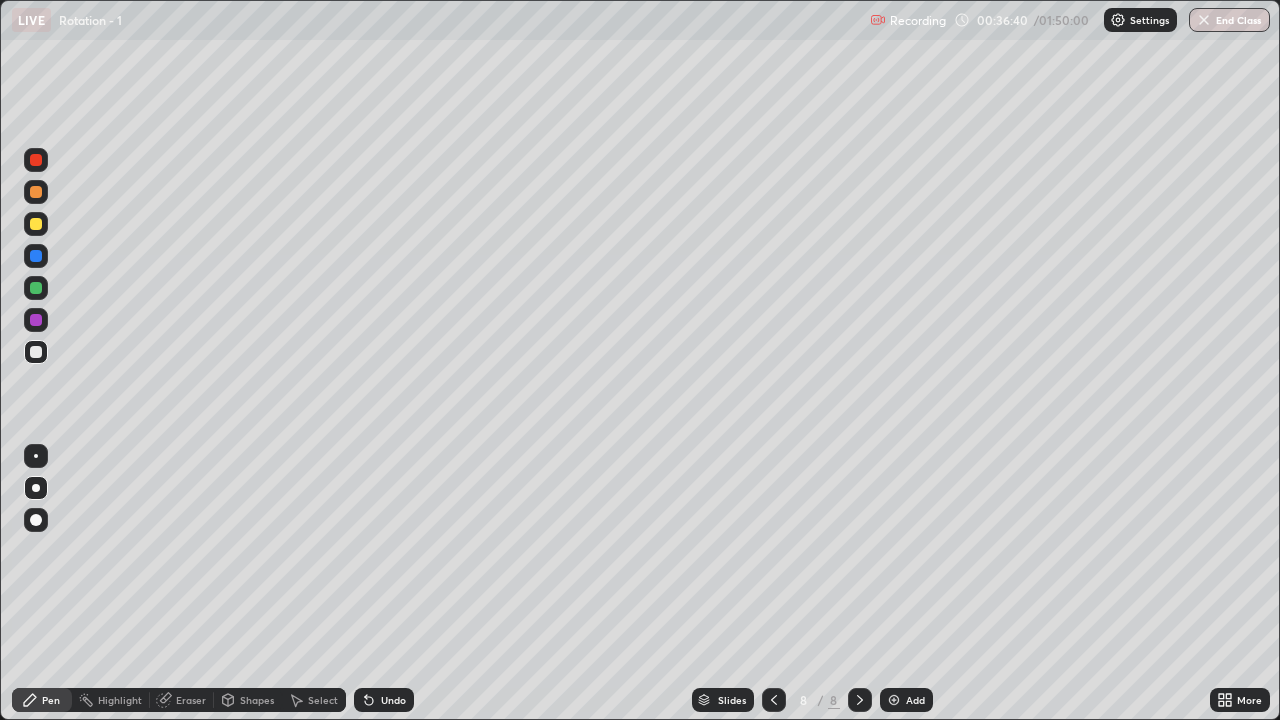 click at bounding box center (36, 352) 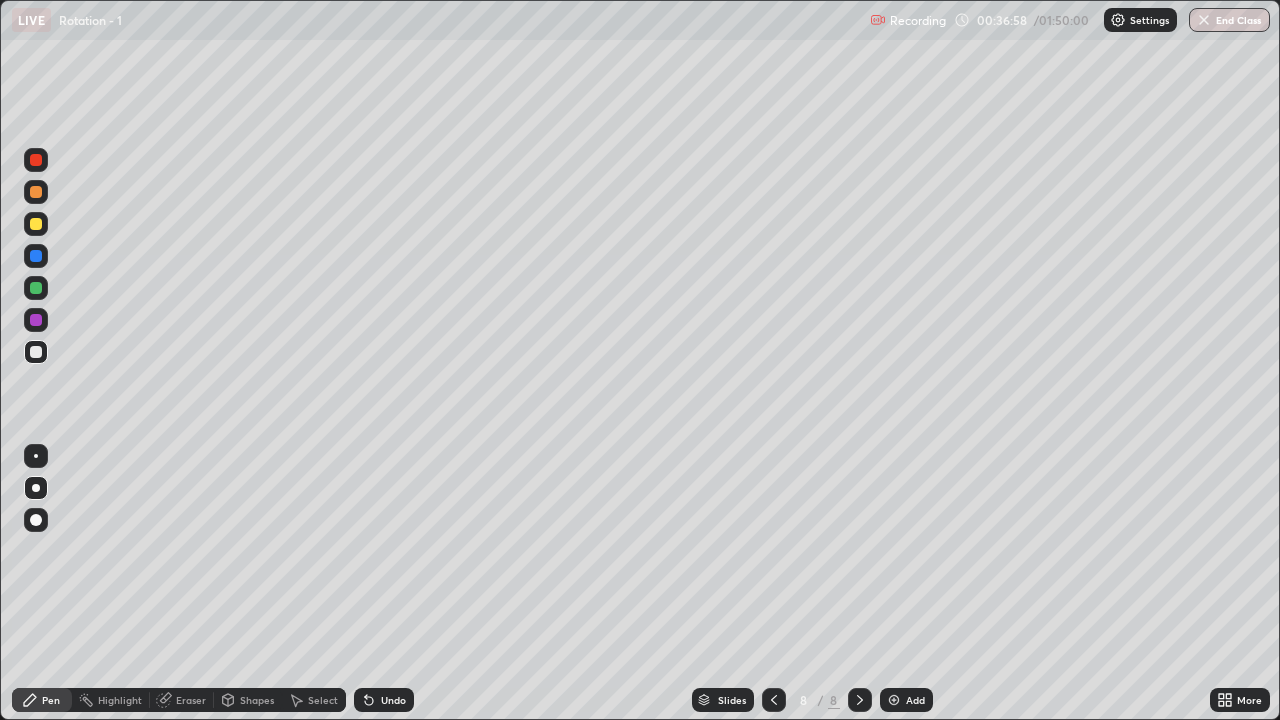 click at bounding box center (36, 224) 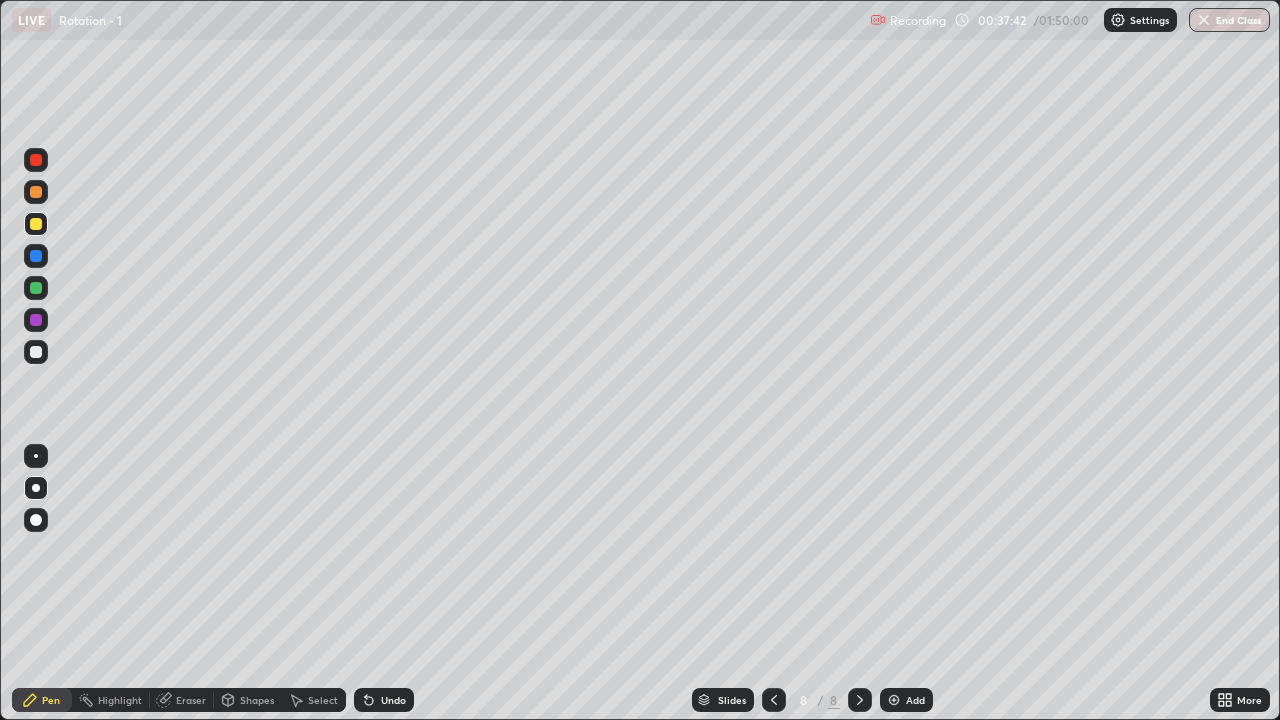 click at bounding box center [36, 288] 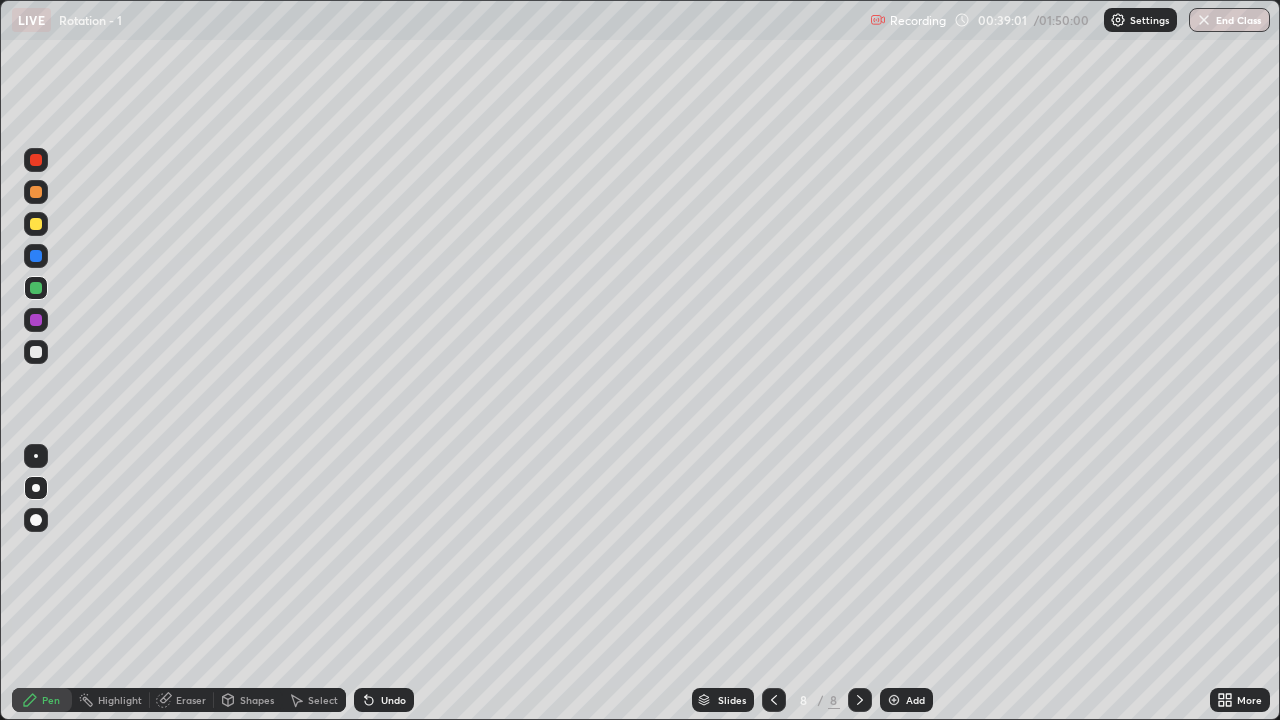 click on "Eraser" at bounding box center (191, 700) 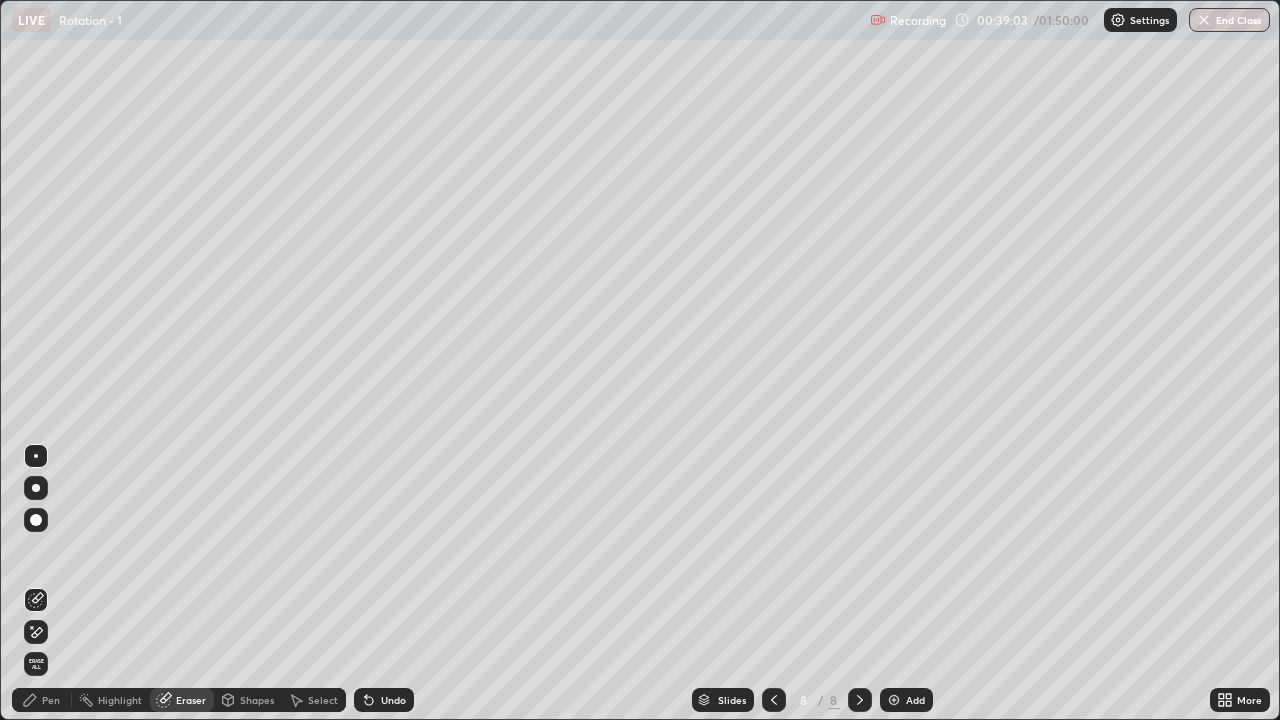 click on "Pen" at bounding box center [51, 700] 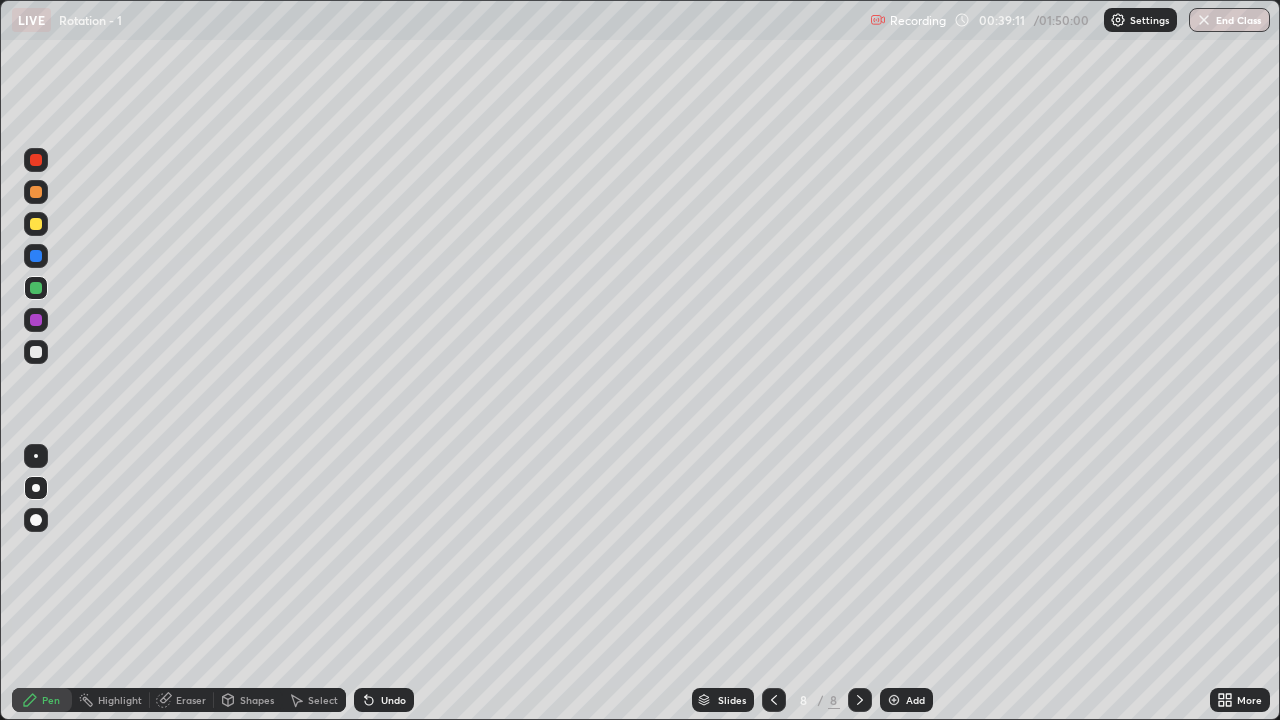 click at bounding box center (36, 352) 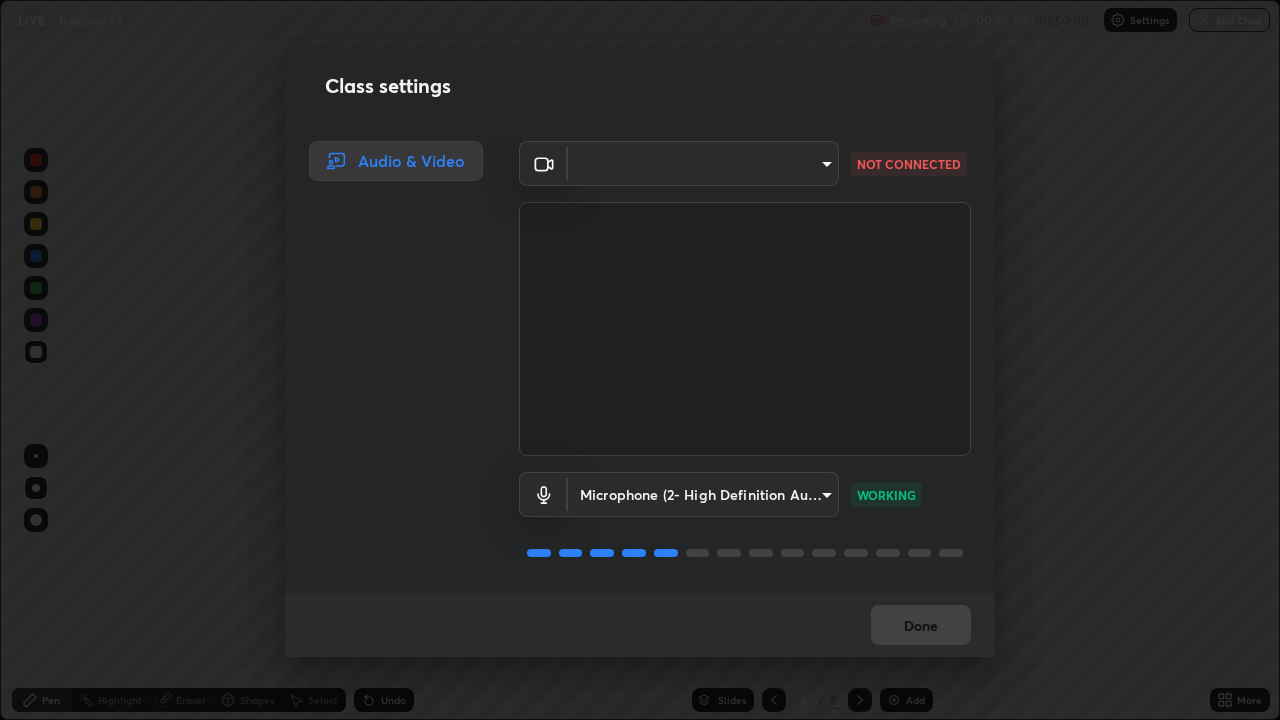 click on "Erase all LIVE Rotation - 1 Recording 00:40:50 /  01:50:00 Settings End Class Setting up your live class Rotation - 1 • L36 of Course On Physics for IIT JEE Conquer 1 2026 [FIRST] [LAST] Pen Highlight Eraser Shapes Select Undo Slides 8 / 8 Add More No doubts shared Encourage your learners to ask a doubt for better clarity Report an issue Reason for reporting Buffering Chat not working Audio - Video sync issue Educator video quality low ​ Attach an image Report Class settings Audio & Video ​ [HASH] NOT CONNECTED Microphone (2- High Definition Audio Device) [HASH] WORKING Done" at bounding box center (640, 360) 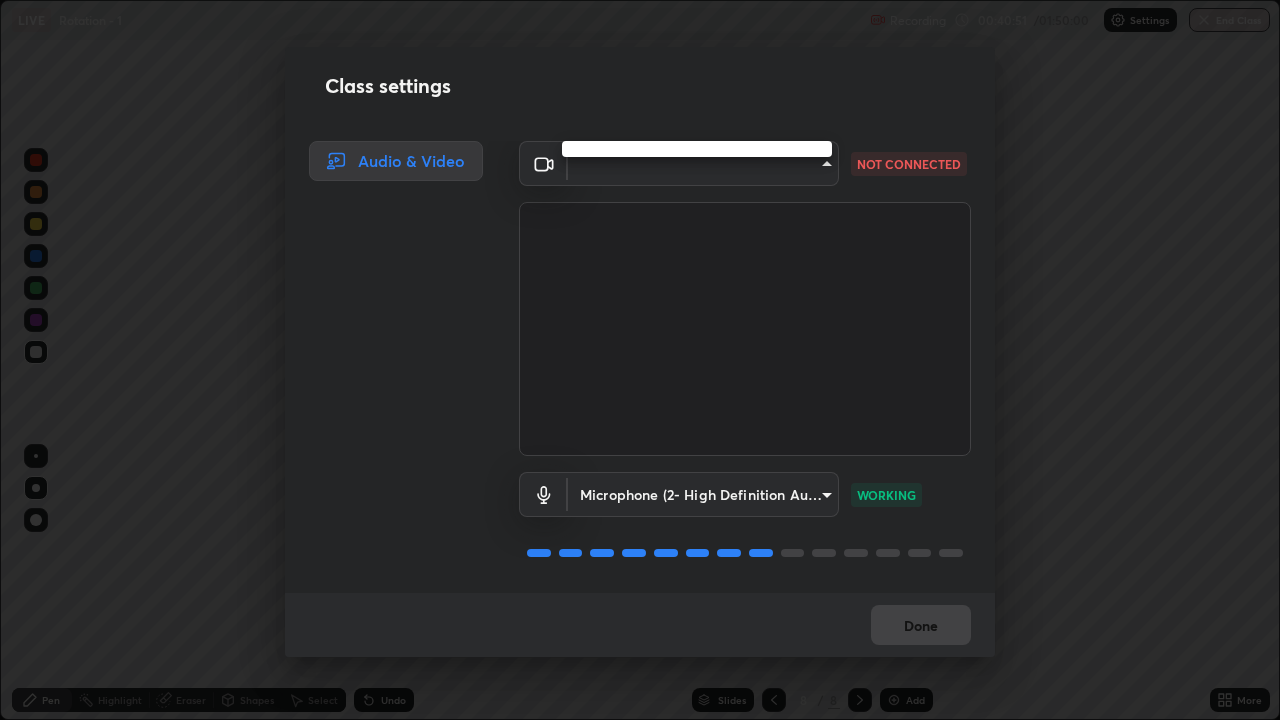 click at bounding box center (640, 360) 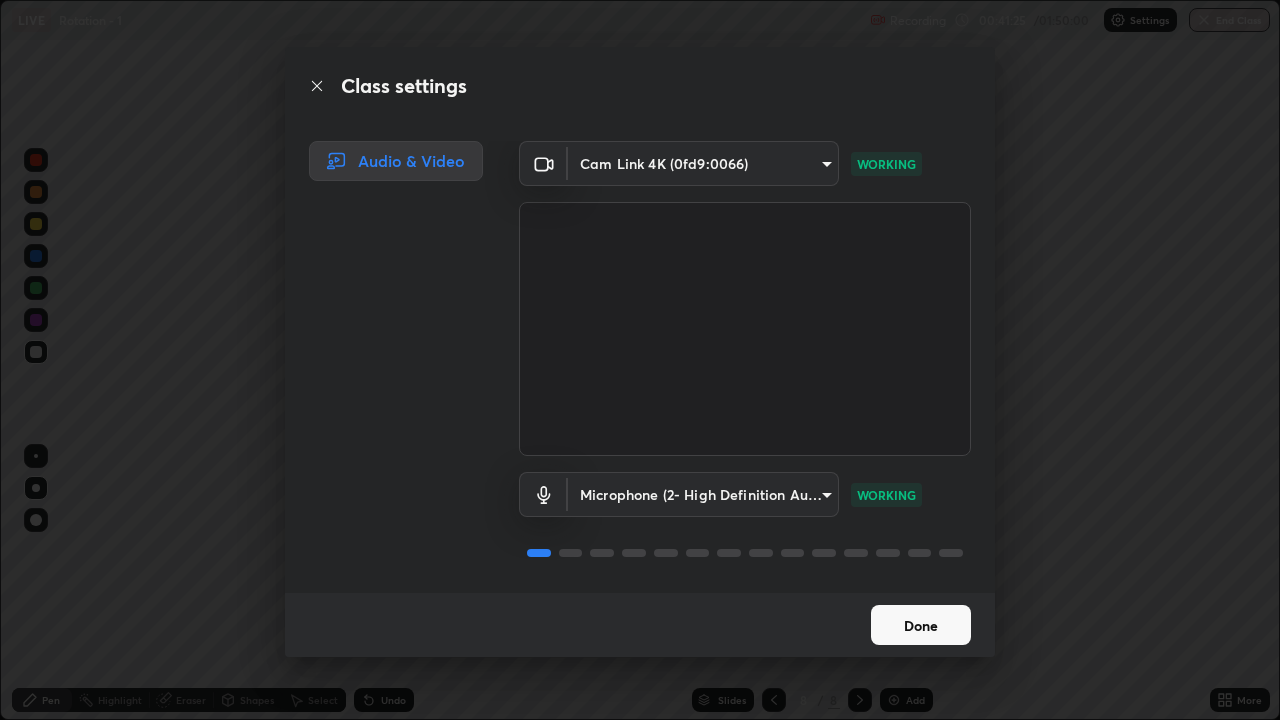 click on "Done" at bounding box center (921, 625) 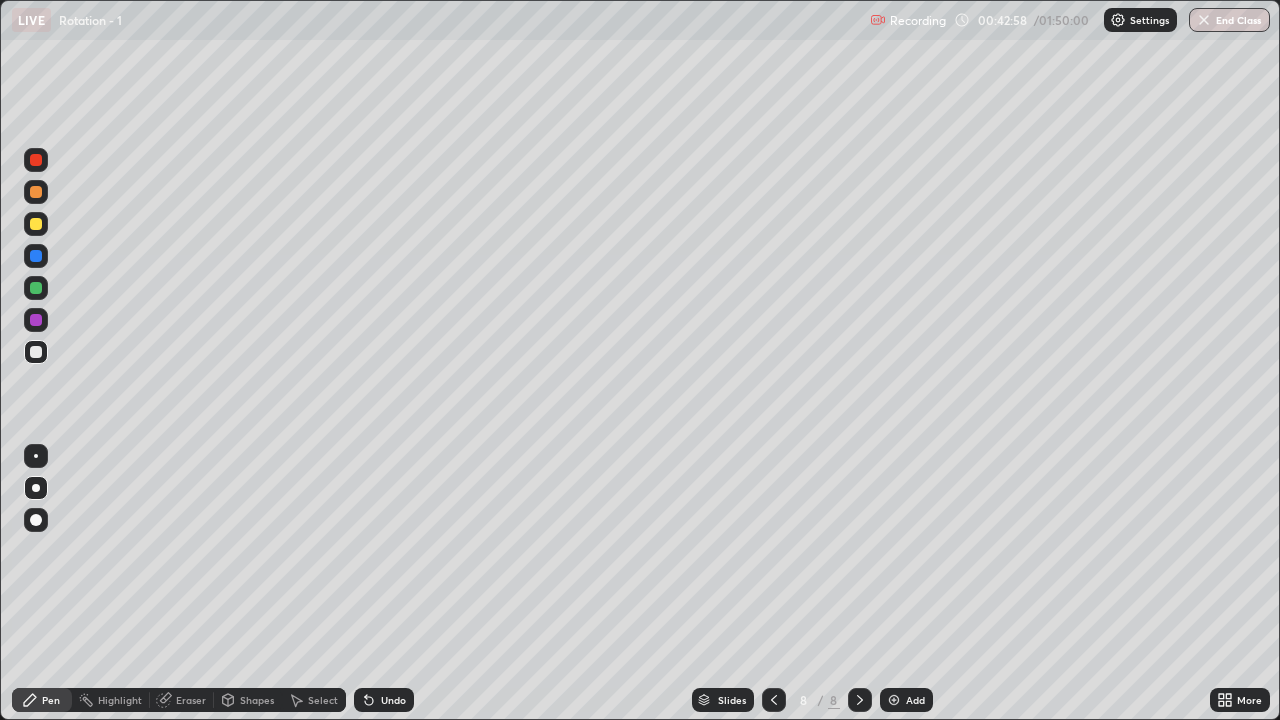 click on "Add" at bounding box center (915, 700) 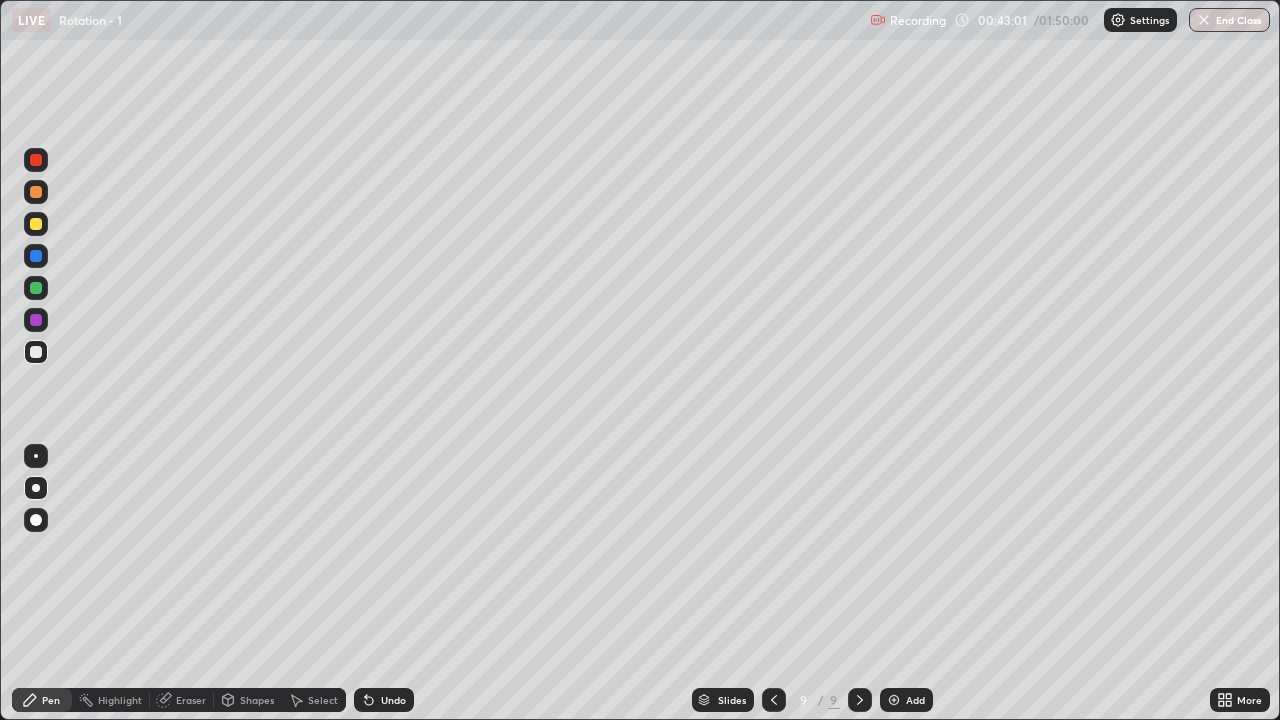 click at bounding box center (36, 352) 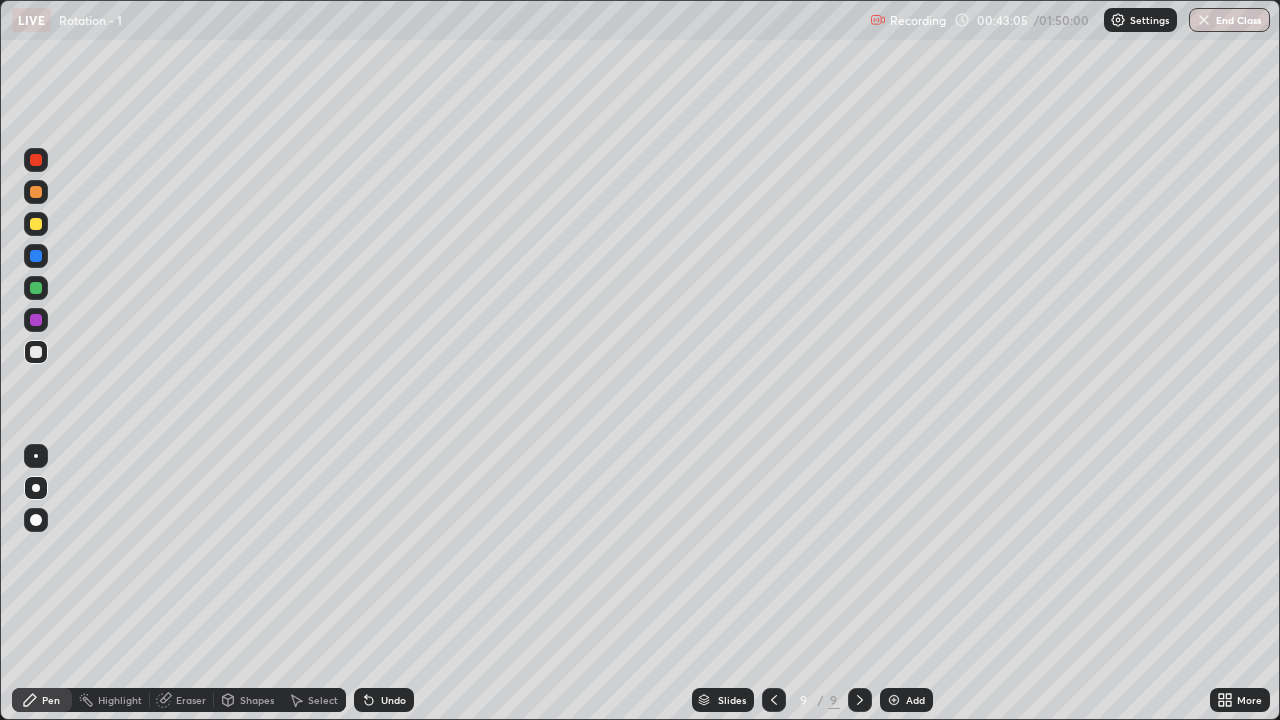 click at bounding box center (36, 288) 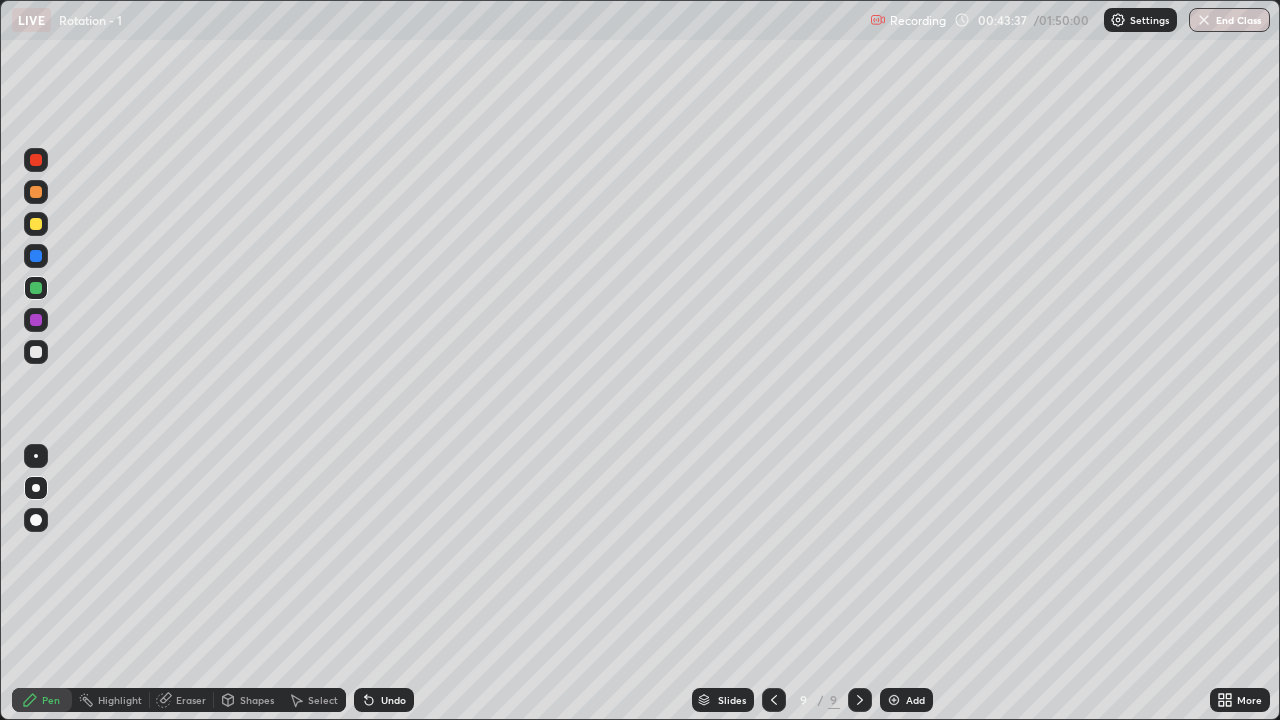 click at bounding box center (36, 352) 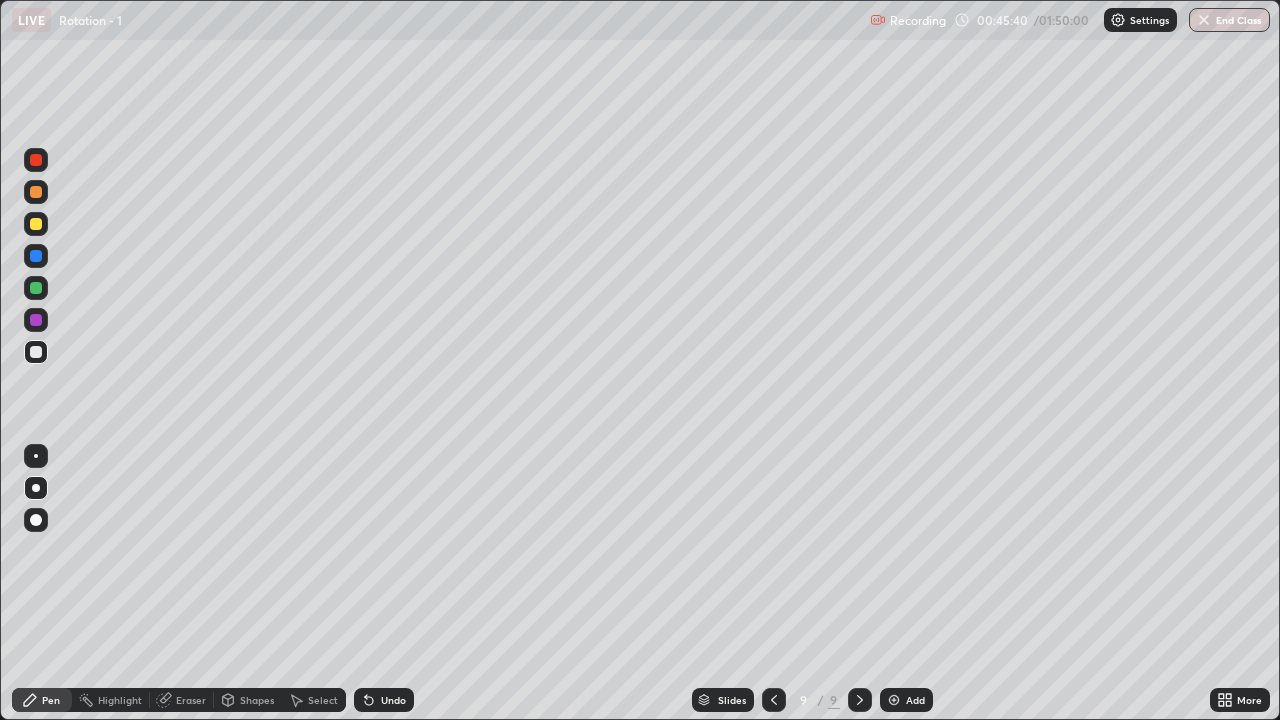 click at bounding box center [36, 256] 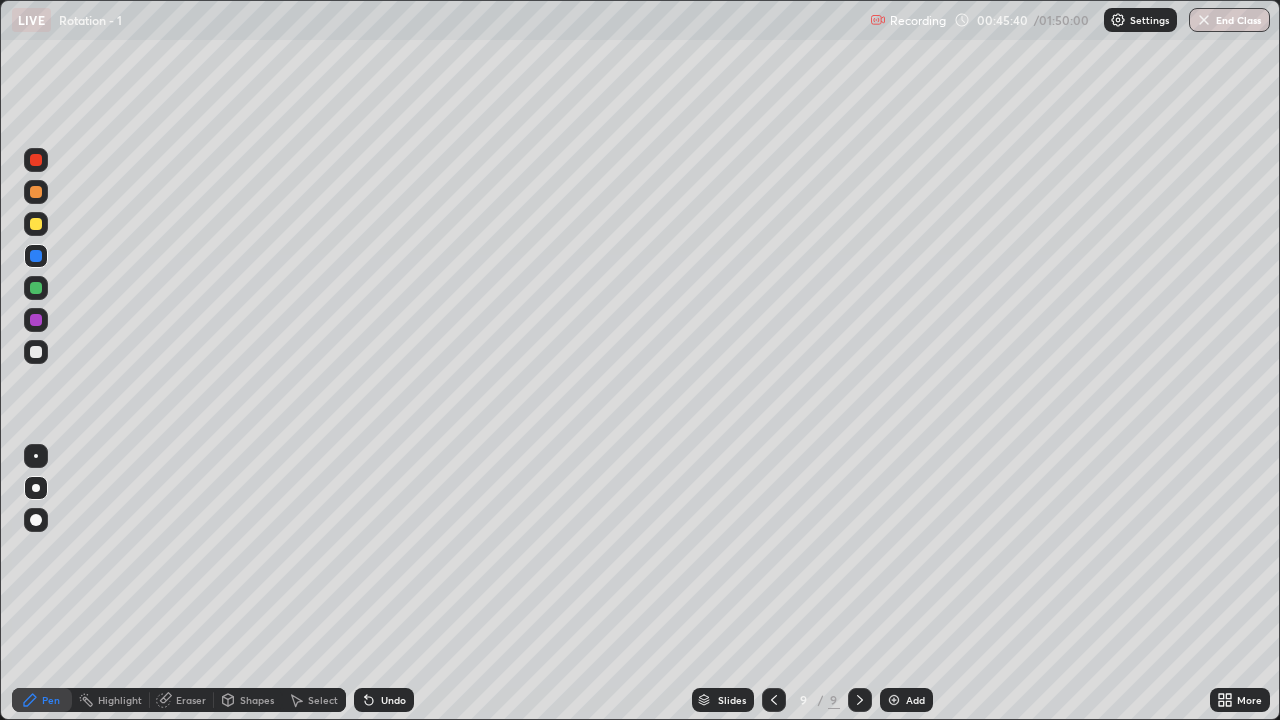 click at bounding box center (36, 224) 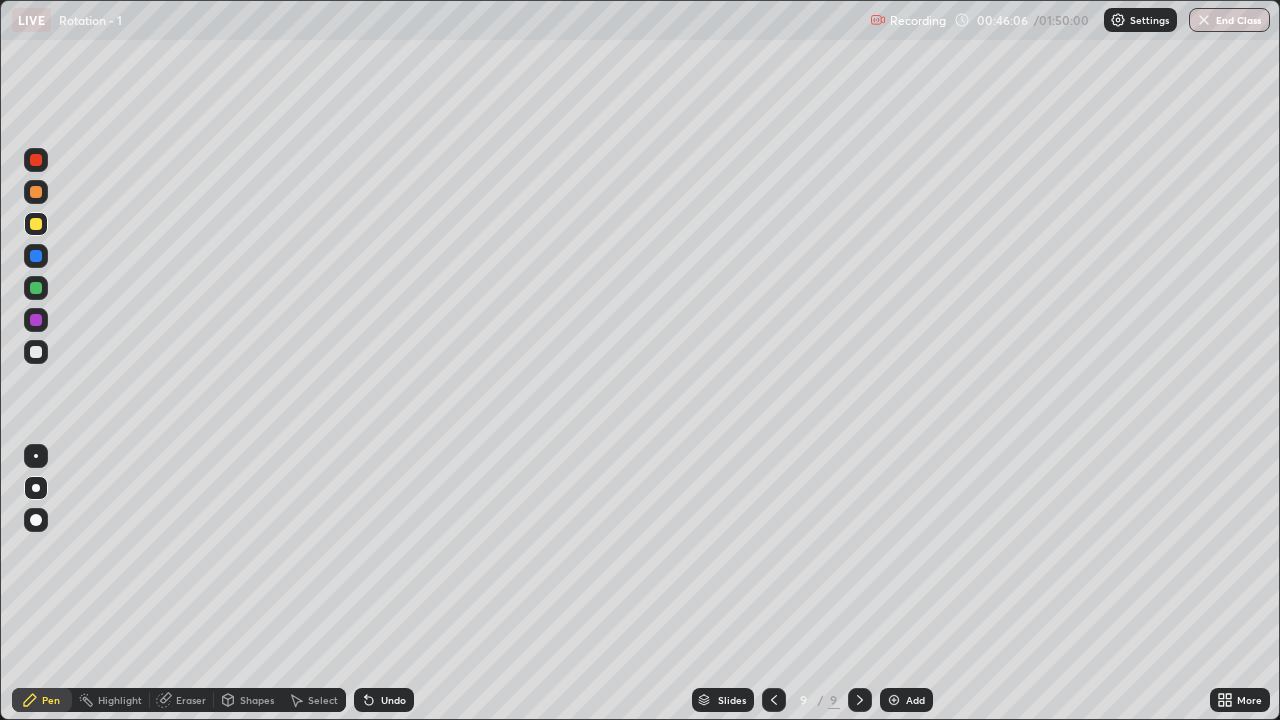 click at bounding box center [36, 352] 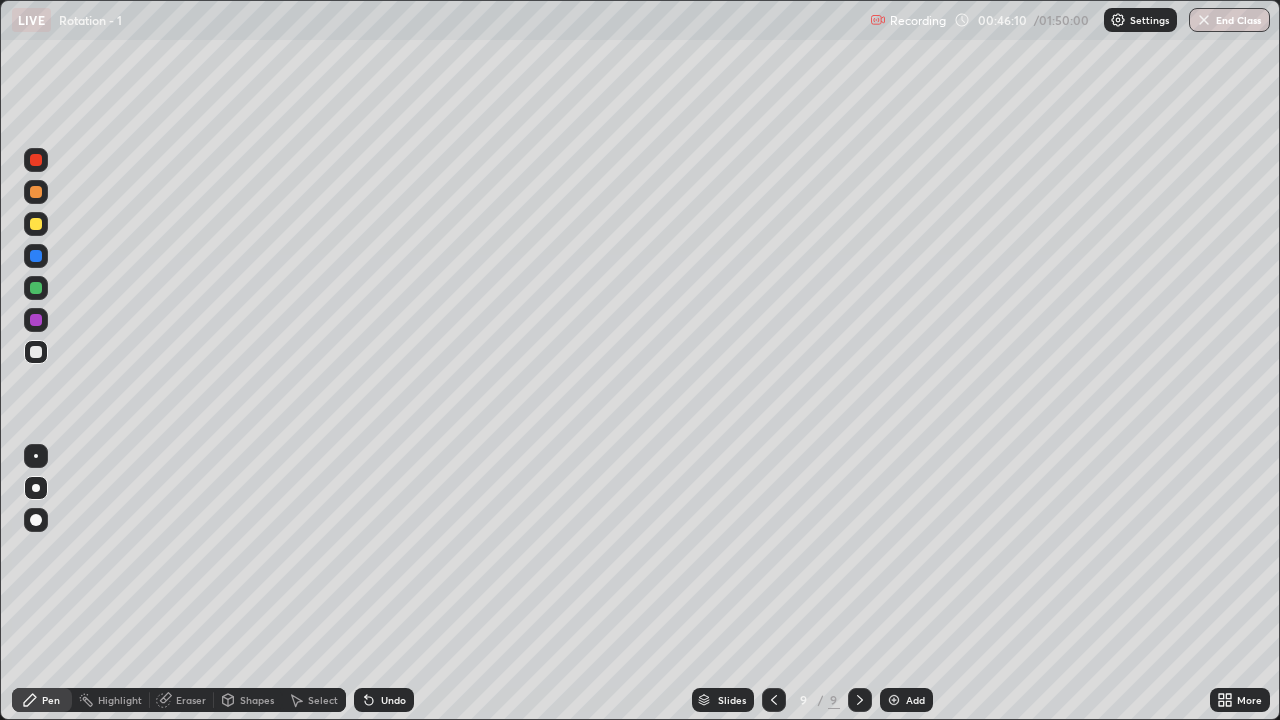 click at bounding box center [36, 224] 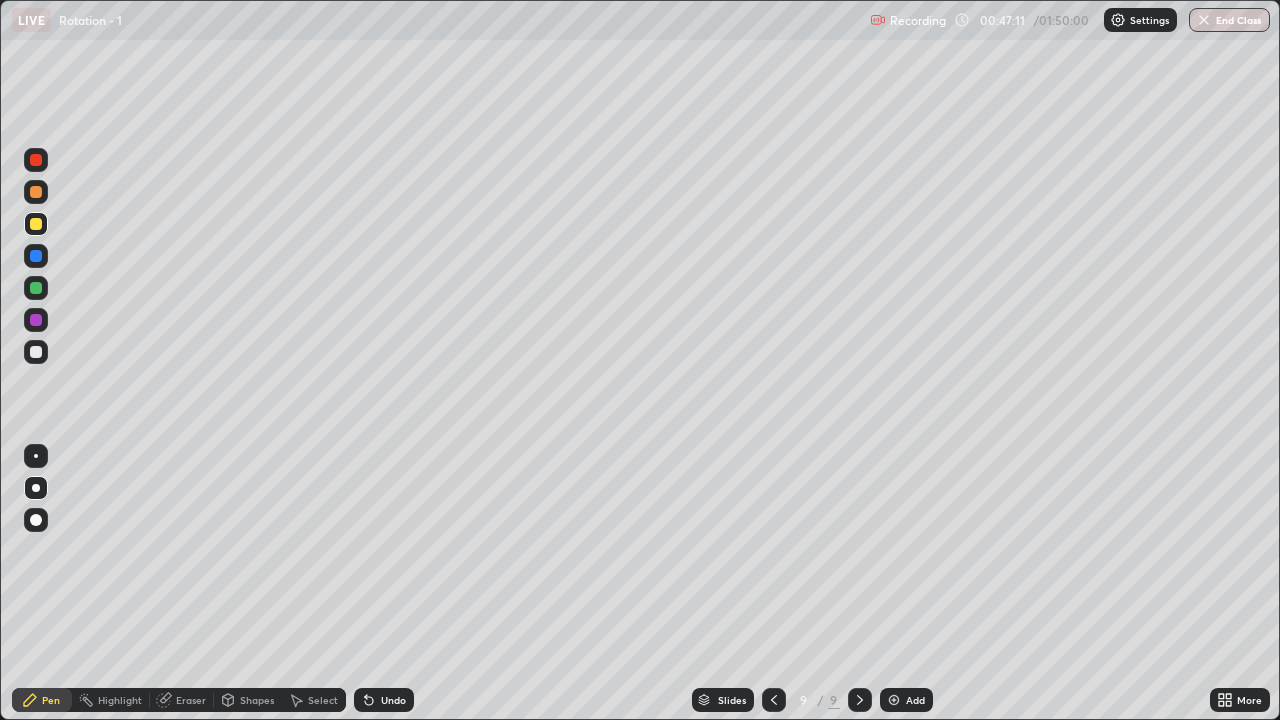 click on "Add" at bounding box center (906, 700) 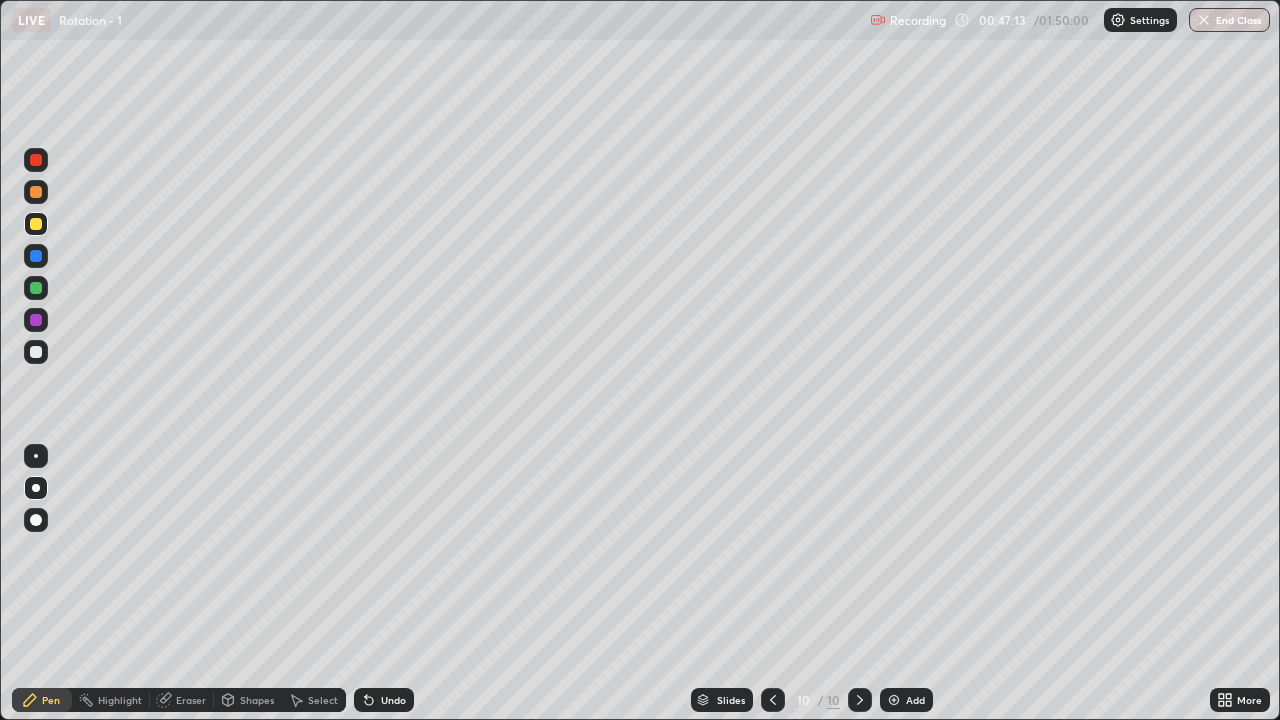 click on "Pen" at bounding box center [42, 700] 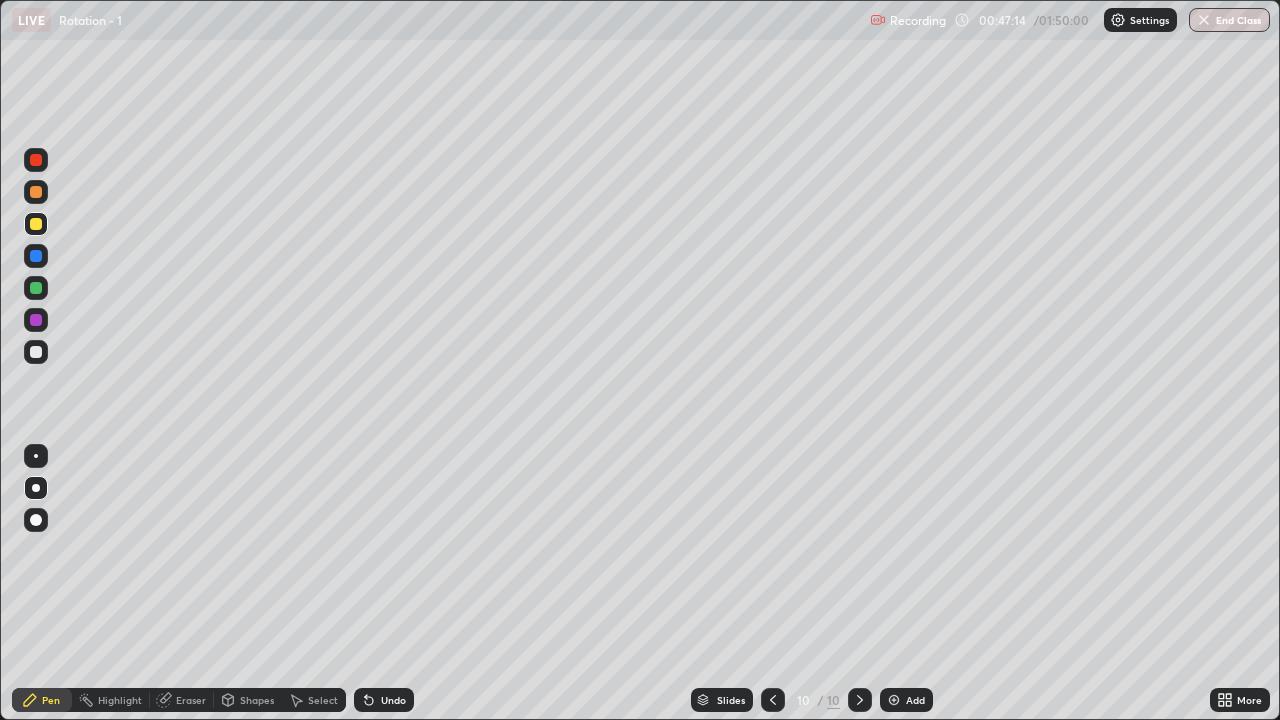 click at bounding box center [36, 352] 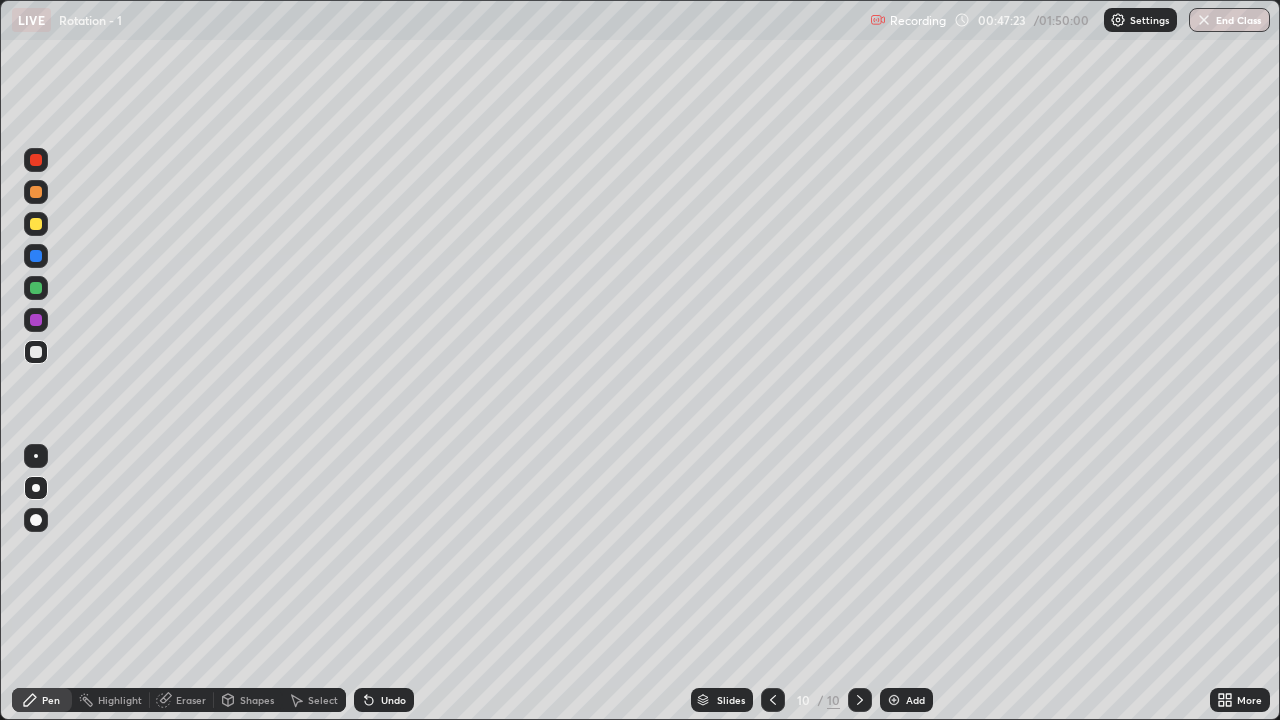 click at bounding box center [36, 224] 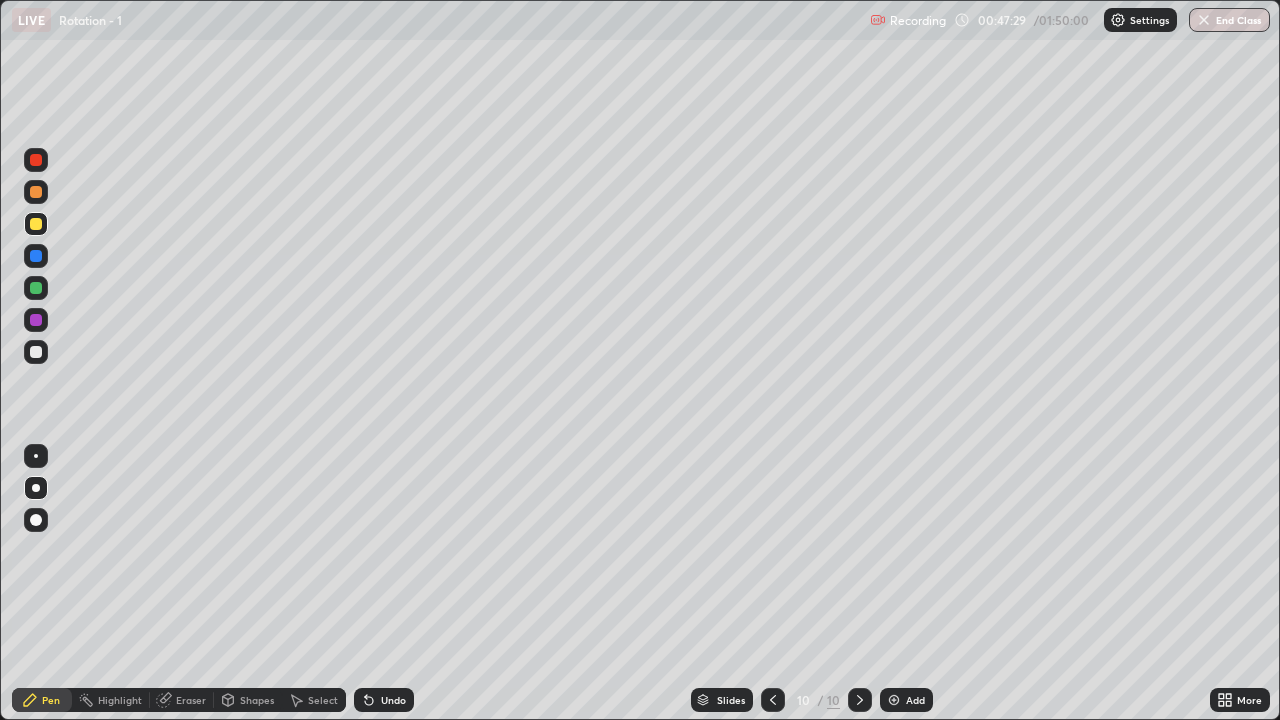 click at bounding box center [36, 288] 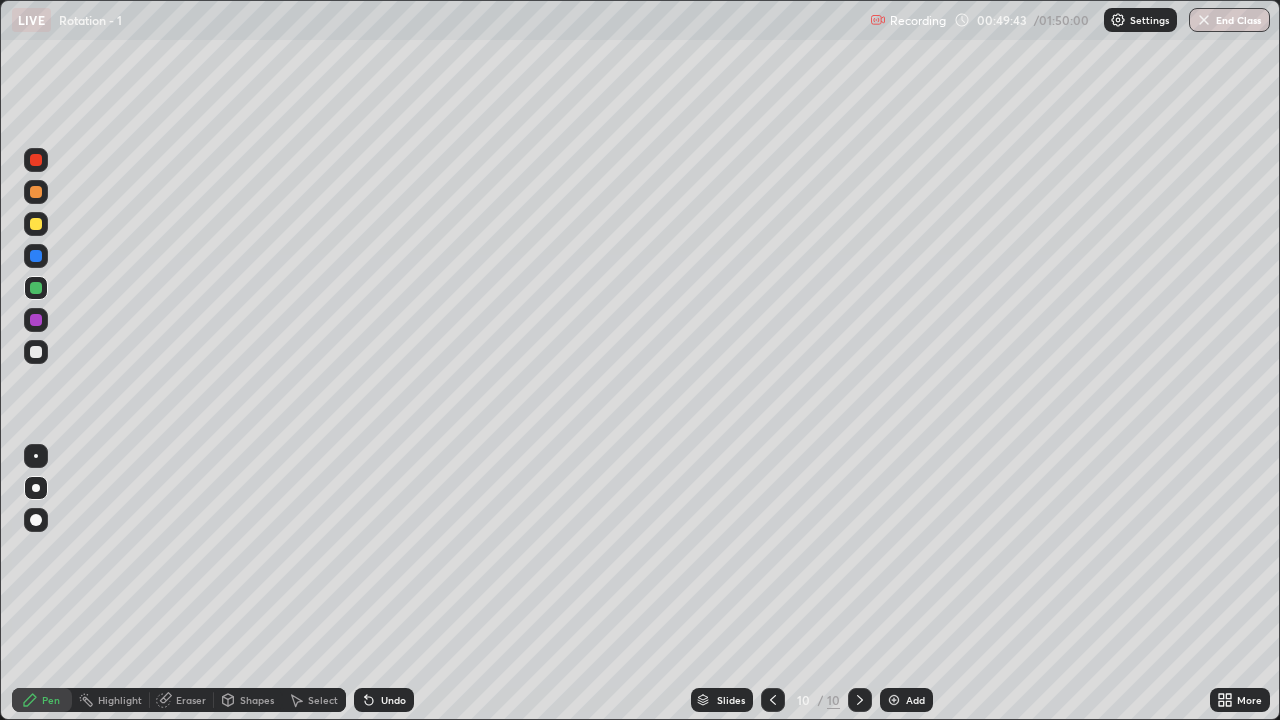 click at bounding box center (36, 288) 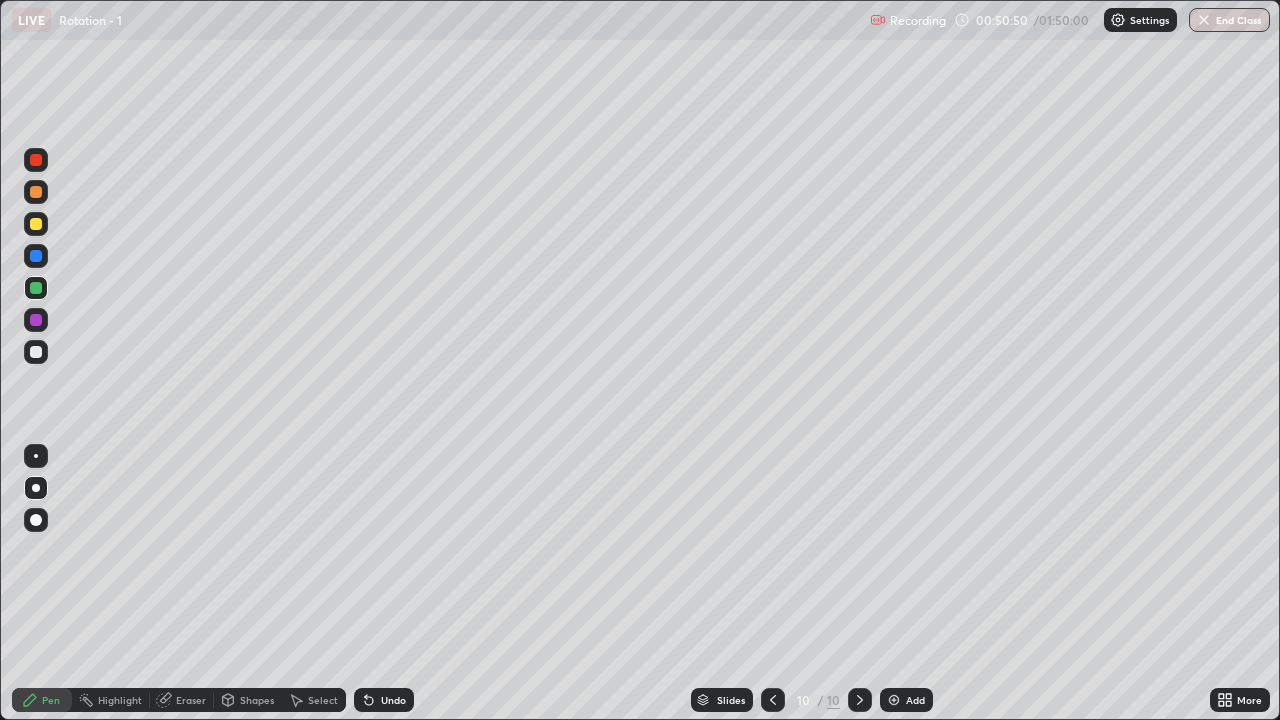 click at bounding box center [36, 224] 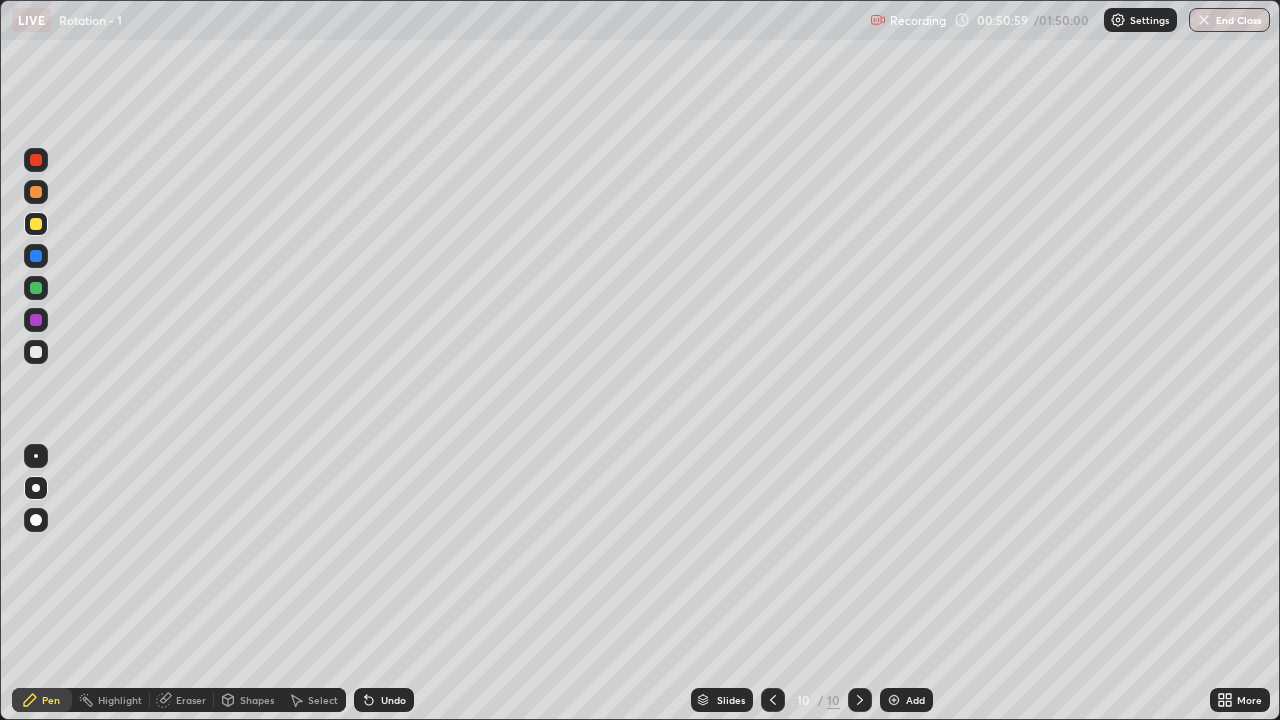 click on "Undo" at bounding box center (393, 700) 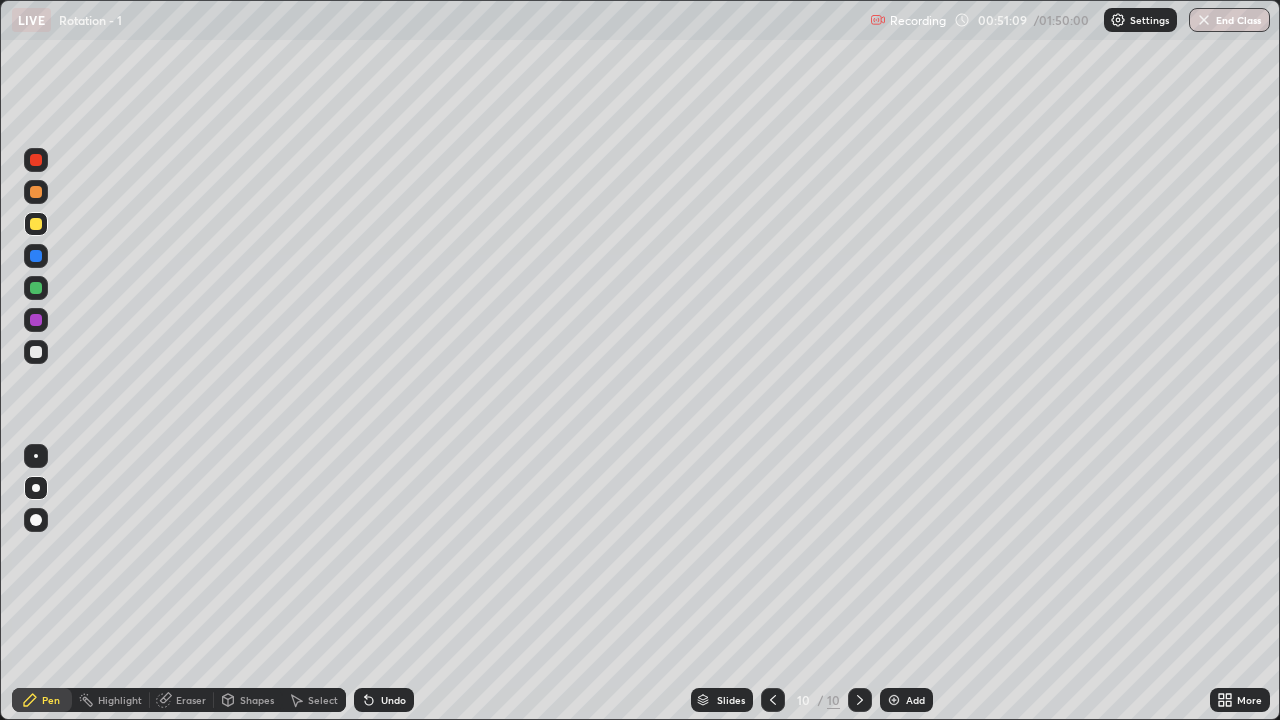 click on "Undo" at bounding box center [384, 700] 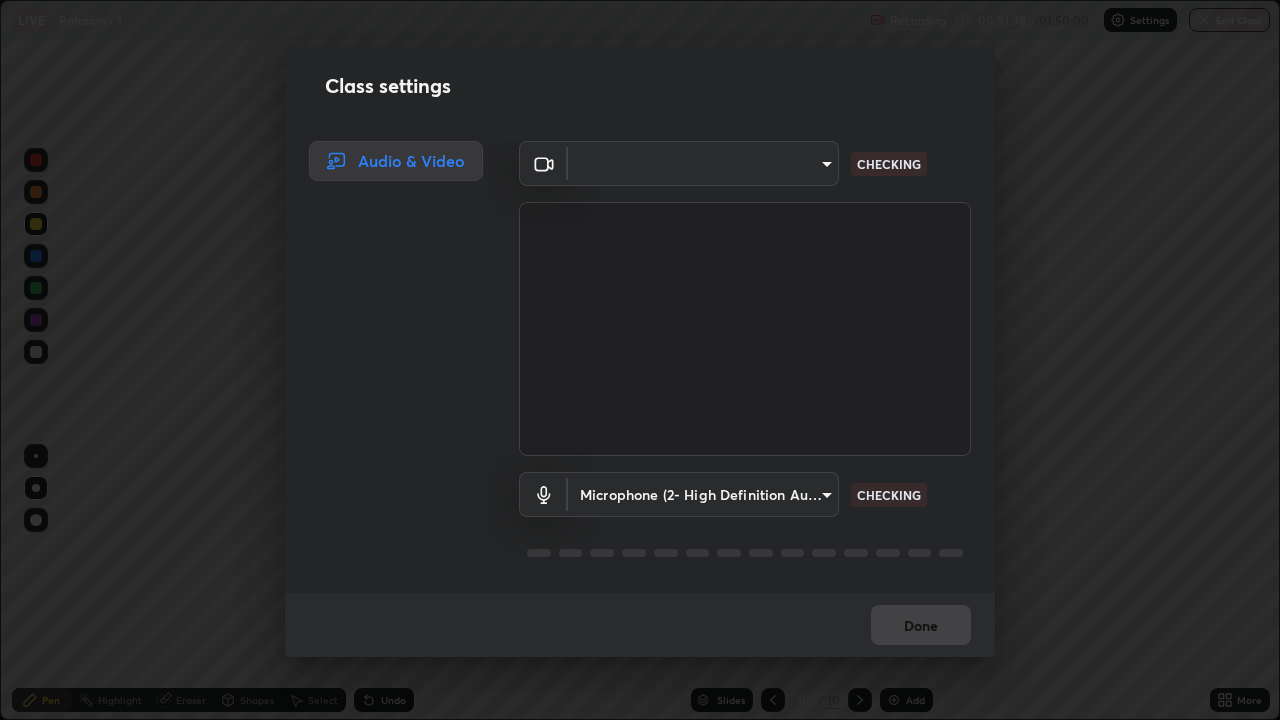 click on "Class settings Audio & Video ​ [HASH] CHECKING Microphone (2- High Definition Audio Device) [HASH] CHECKING Done" at bounding box center (640, 360) 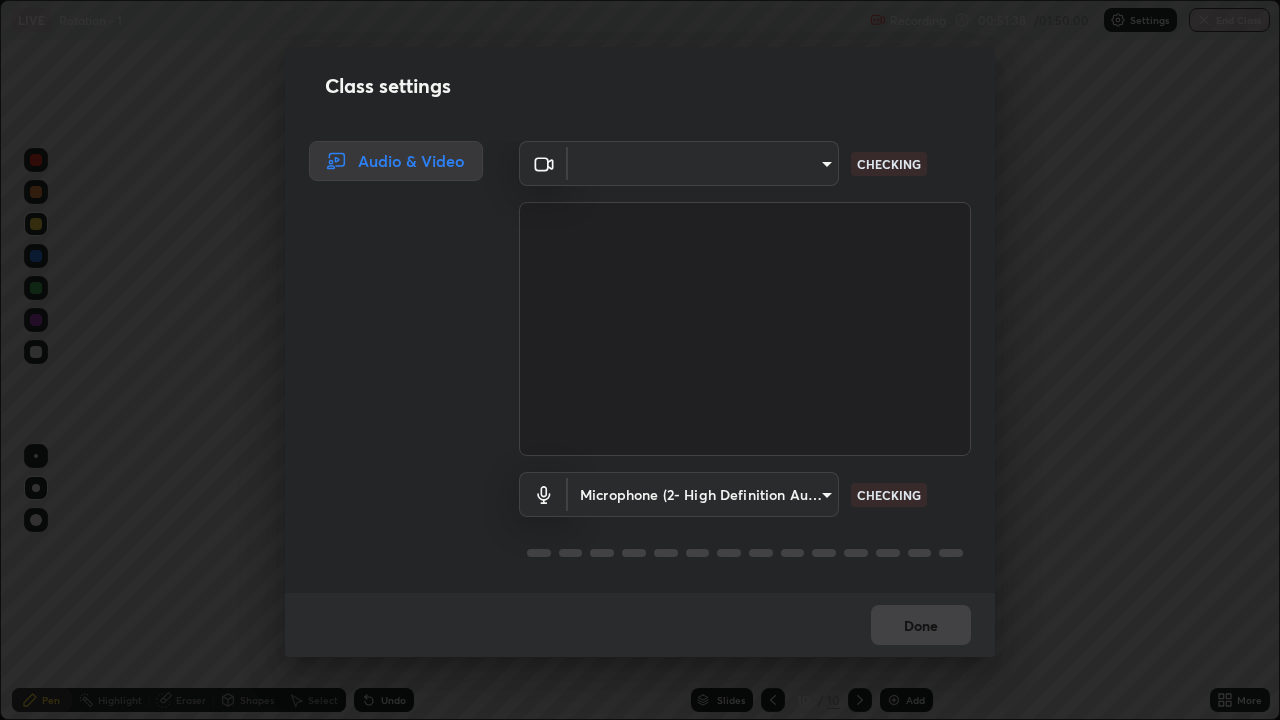 click on "Class settings Audio & Video ​ [HASH] CHECKING Microphone (2- High Definition Audio Device) [HASH] CHECKING Done" at bounding box center [640, 360] 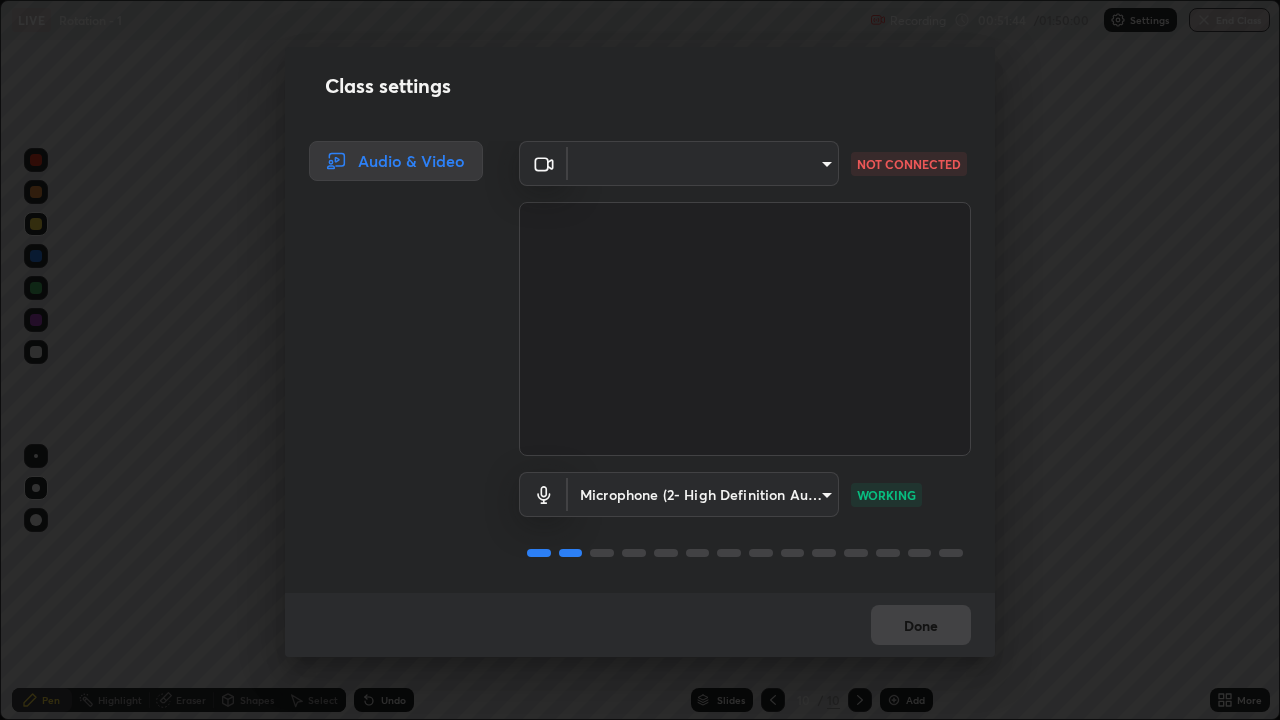 click on "Erase all LIVE Rotation - 1 Recording 00:51:44 /  01:50:00 Settings End Class Setting up your live class Rotation - 1 • L36 of Course On Physics for IIT JEE Conquer 1 2026 [FIRST] [LAST] Pen Highlight Eraser Shapes Select Undo Slides 10 / 10 Add More No doubts shared Encourage your learners to ask a doubt for better clarity Report an issue Reason for reporting Buffering Chat not working Audio - Video sync issue Educator video quality low ​ Attach an image Report Class settings Audio & Video ​ [HASH] NOT CONNECTED Microphone (2- High Definition Audio Device) [HASH] WORKING Done" at bounding box center [640, 360] 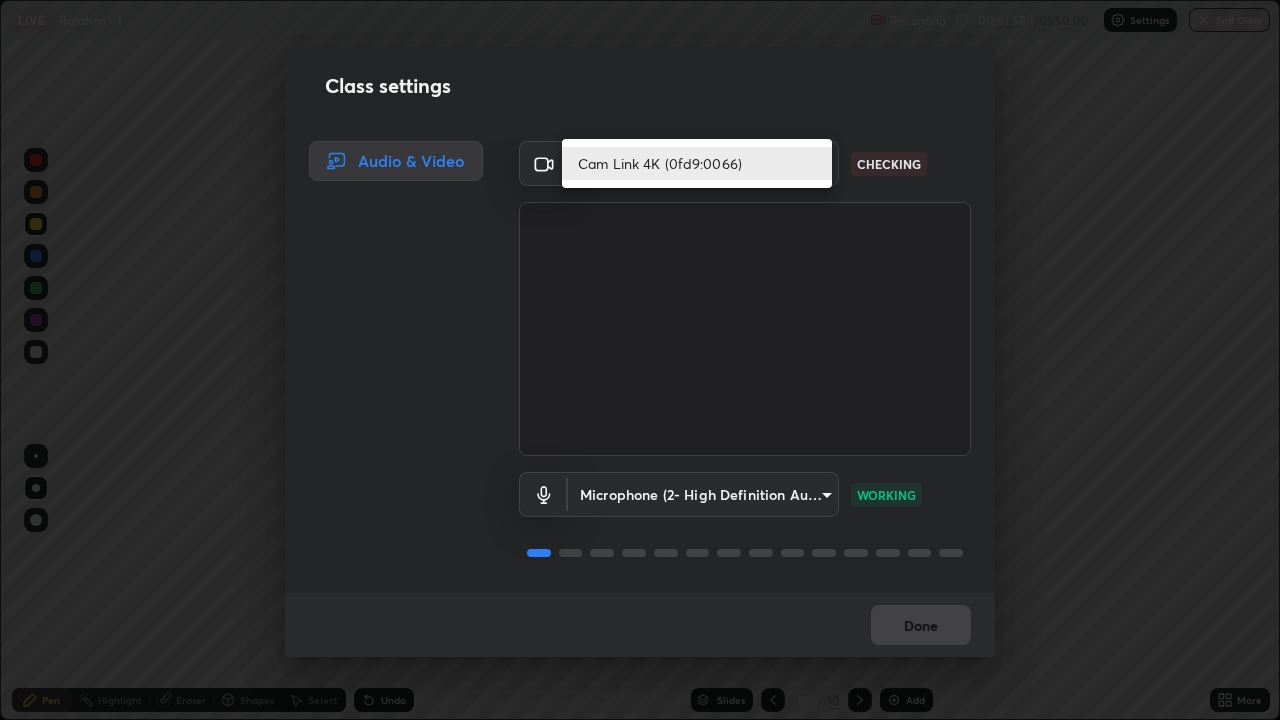 click on "Cam Link 4K (0fd9:0066)" at bounding box center (697, 163) 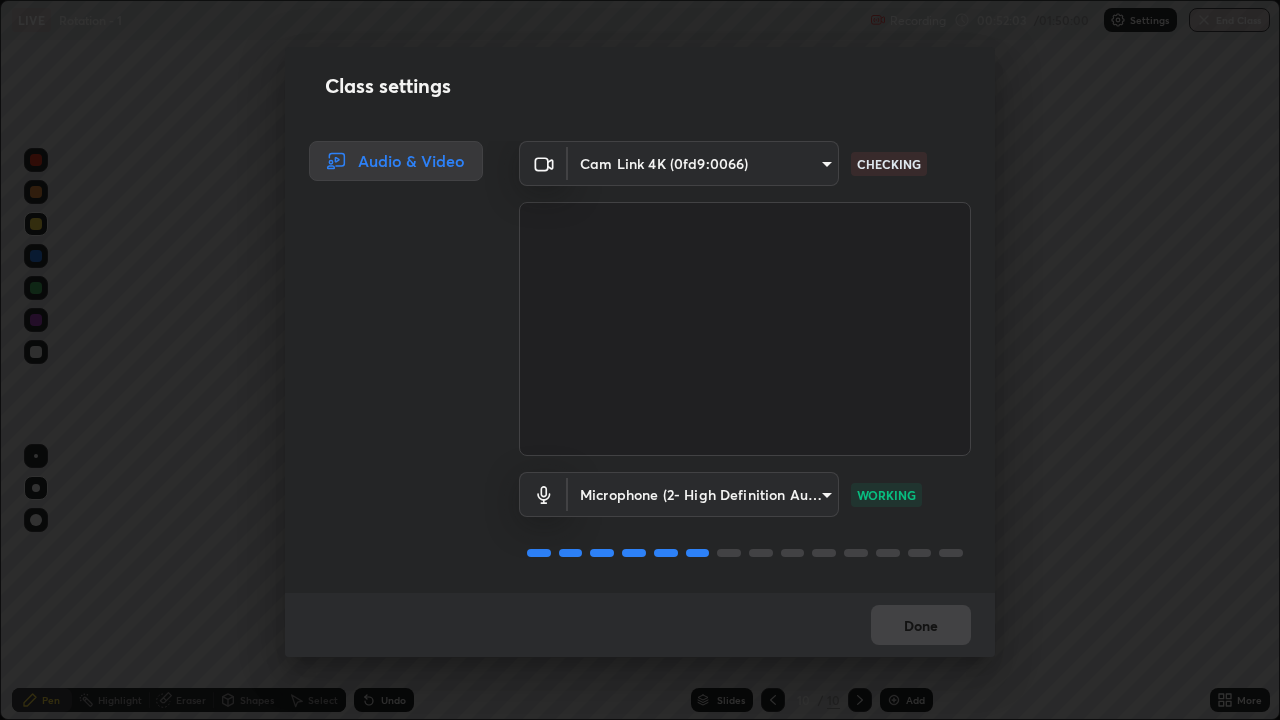 scroll, scrollTop: 2, scrollLeft: 0, axis: vertical 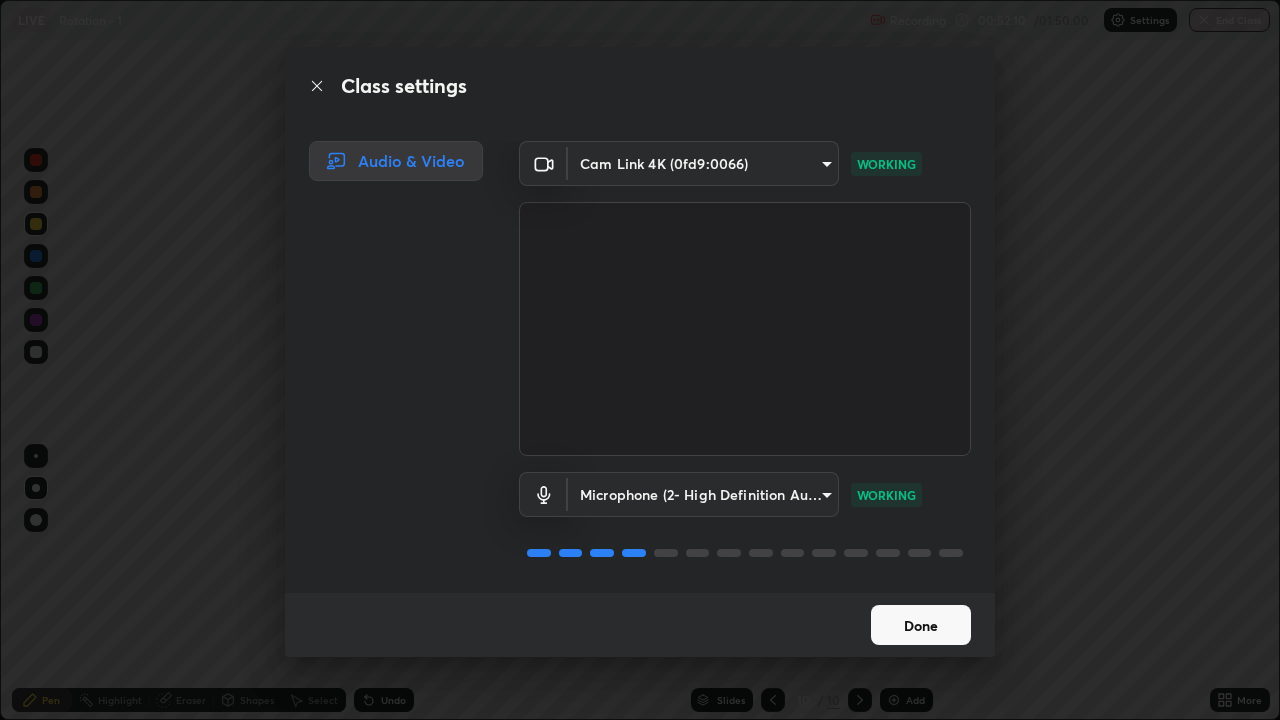 click on "Done" at bounding box center (921, 625) 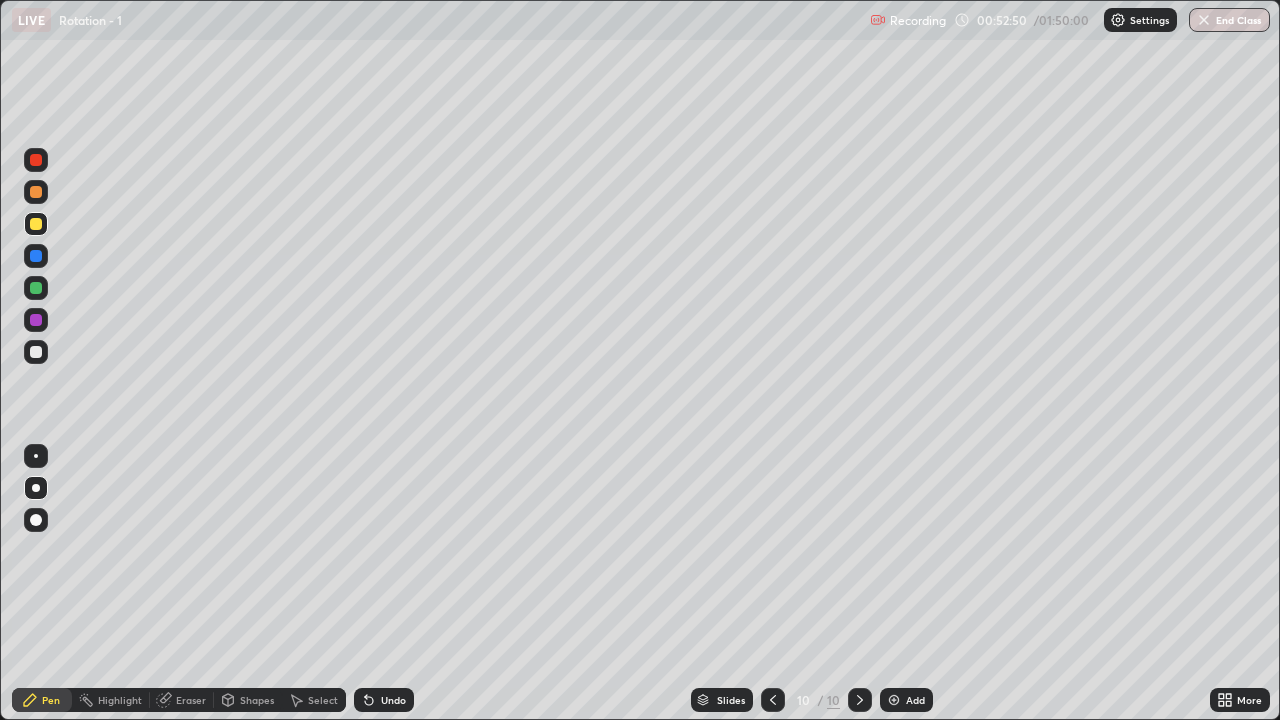 click at bounding box center (894, 700) 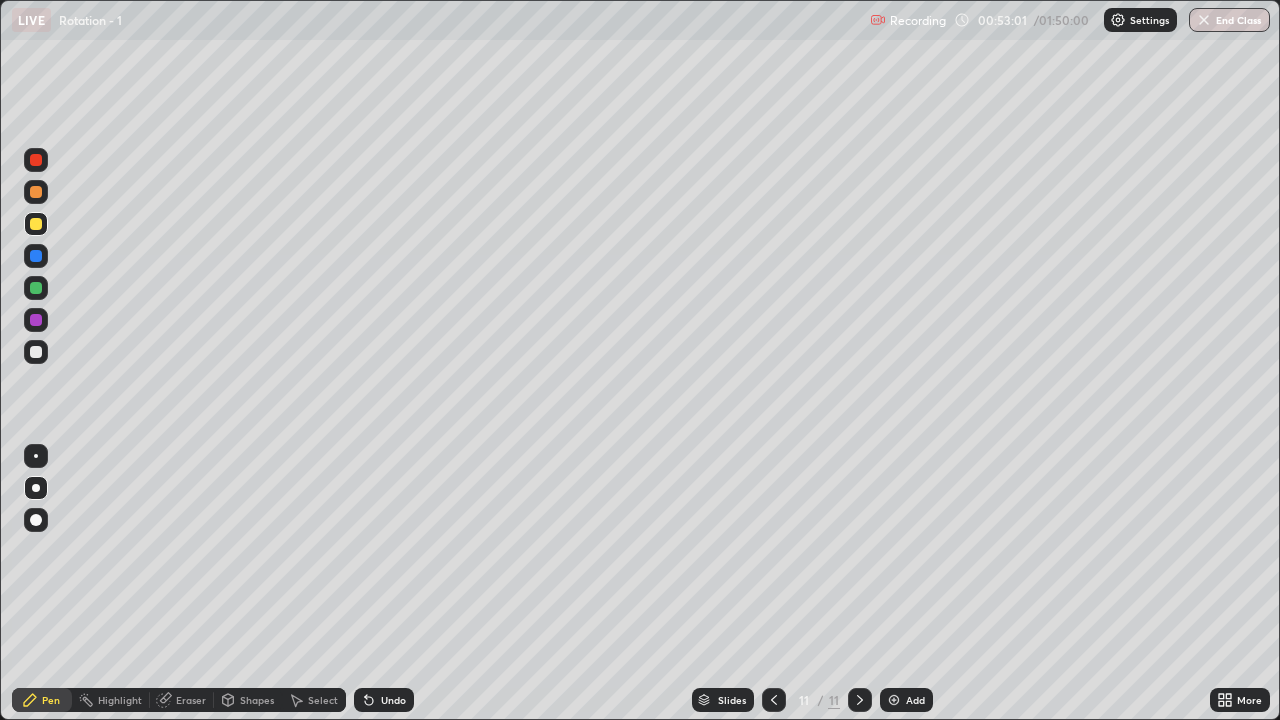 click at bounding box center [36, 288] 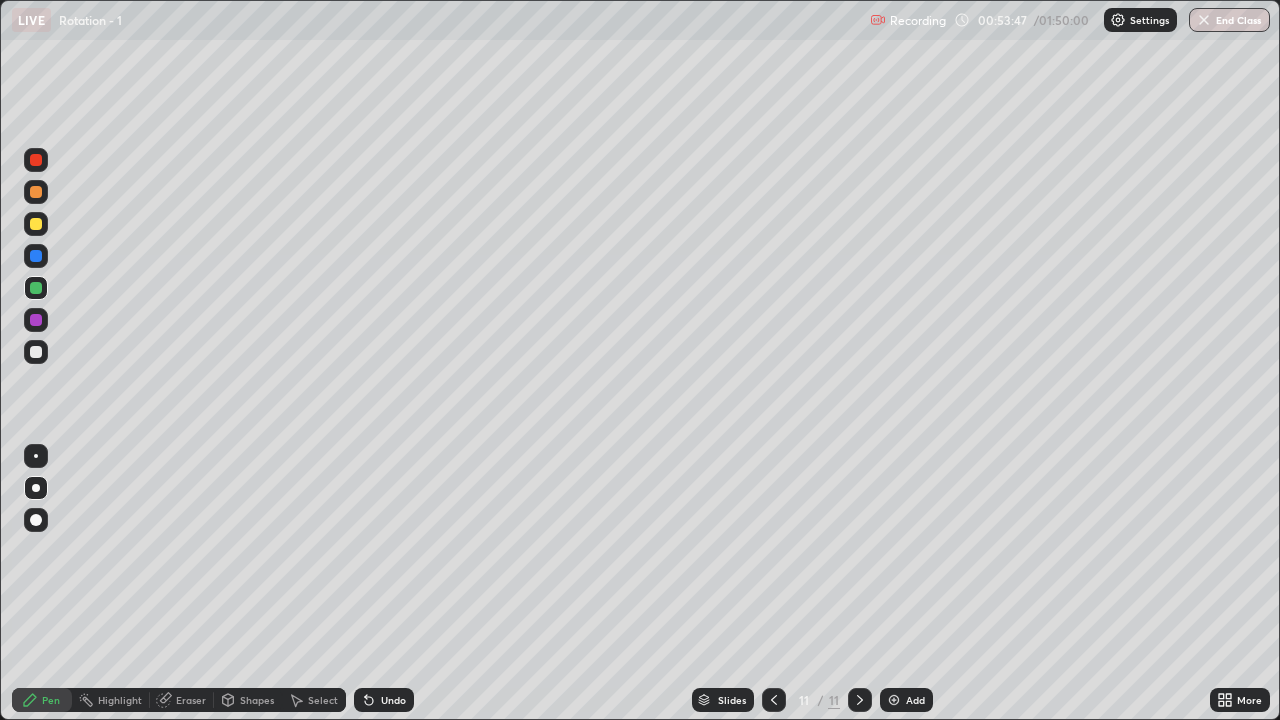 click at bounding box center (36, 224) 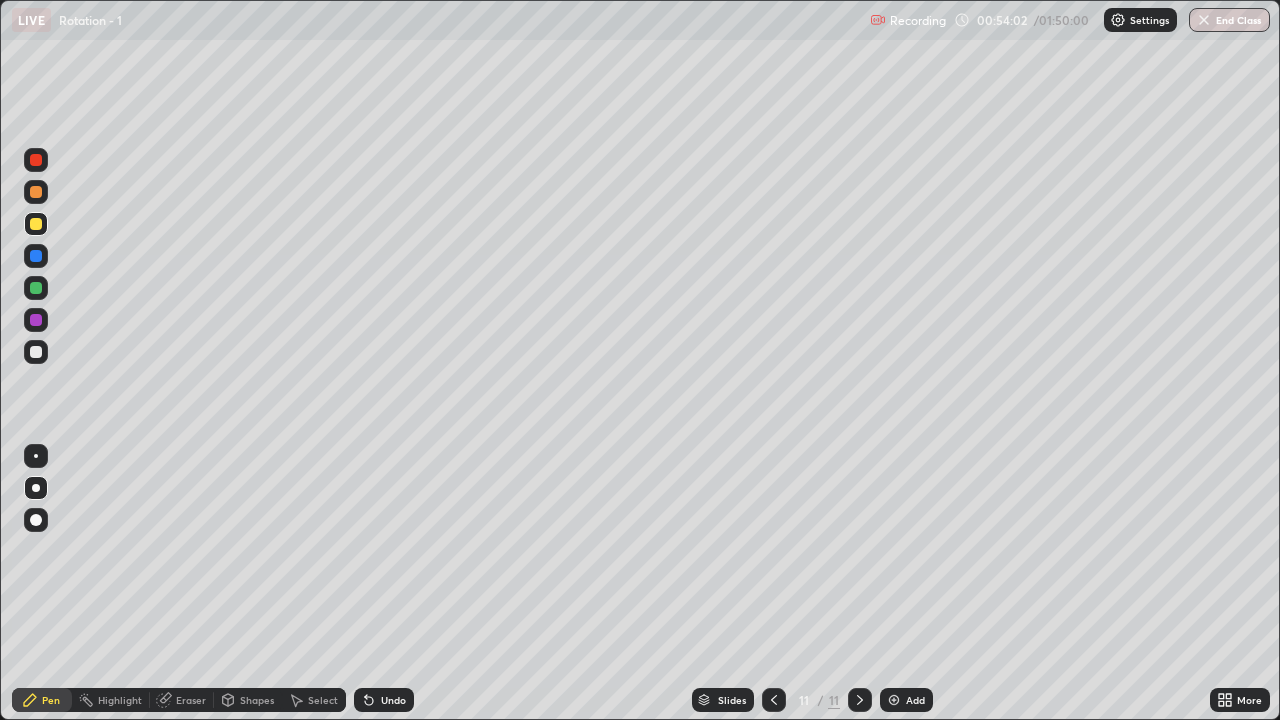 click on "Undo" at bounding box center [384, 700] 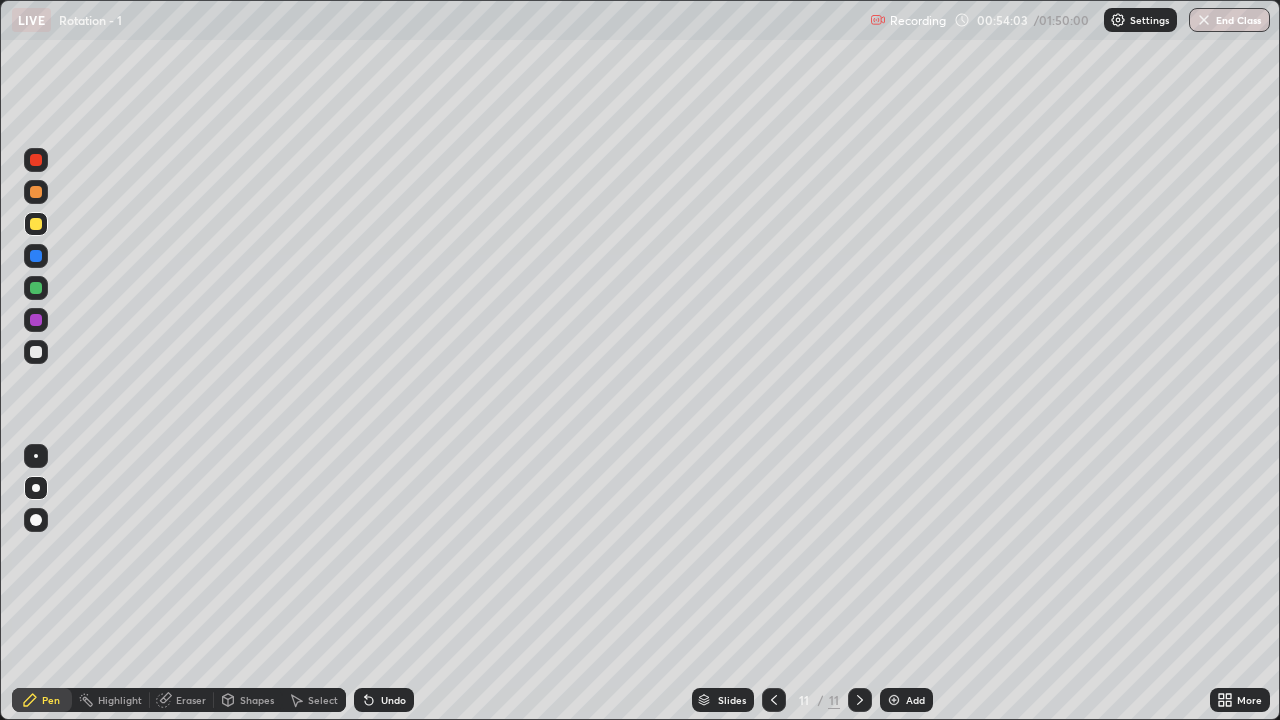 click 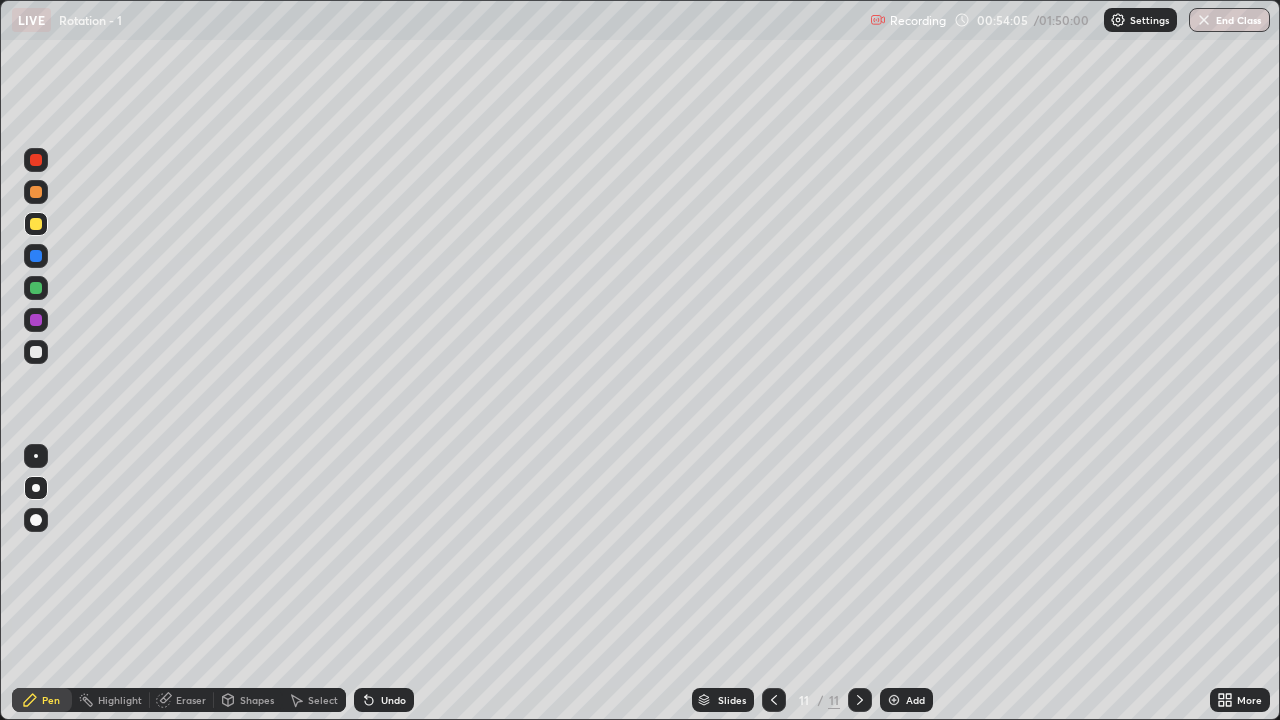 click at bounding box center (36, 224) 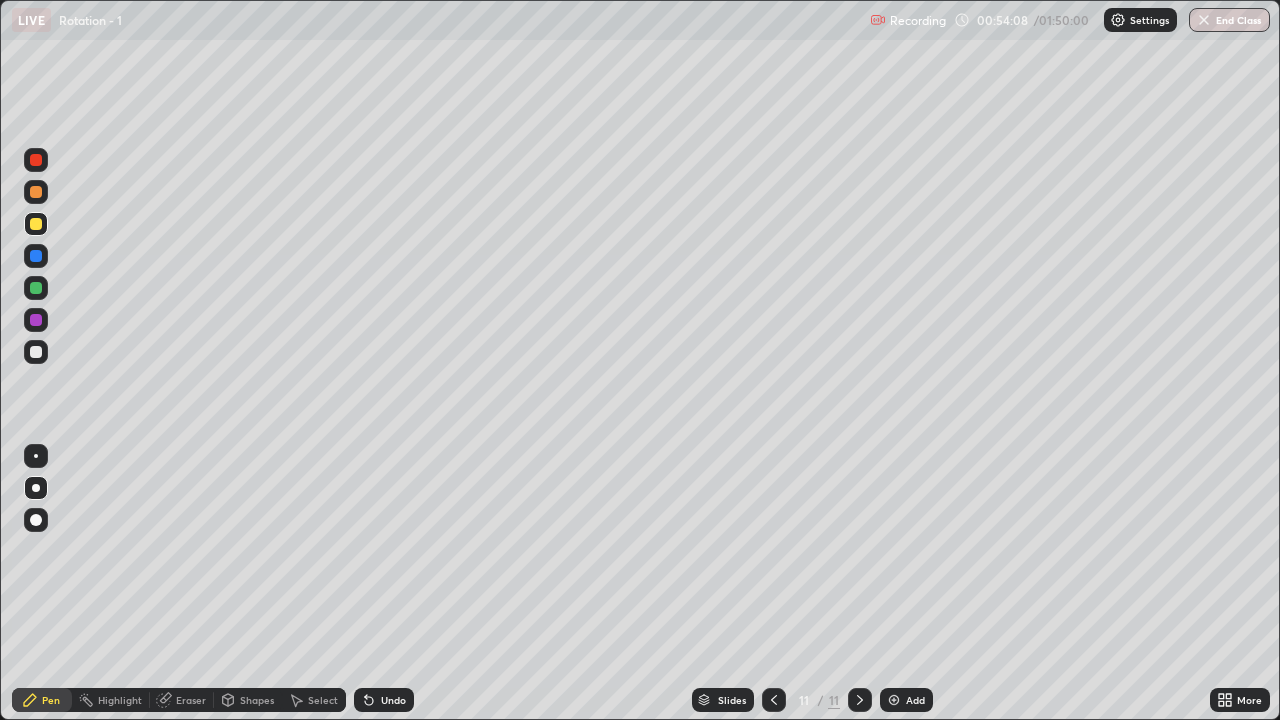 click at bounding box center (36, 288) 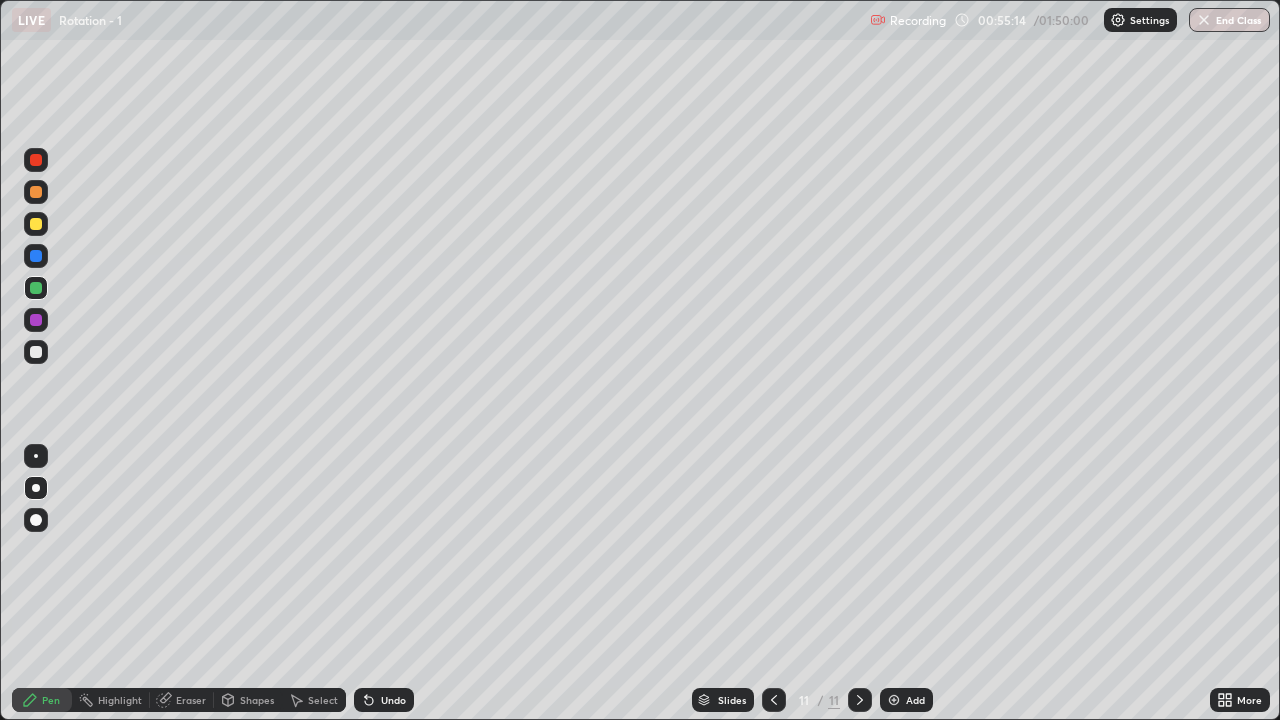 click at bounding box center (36, 224) 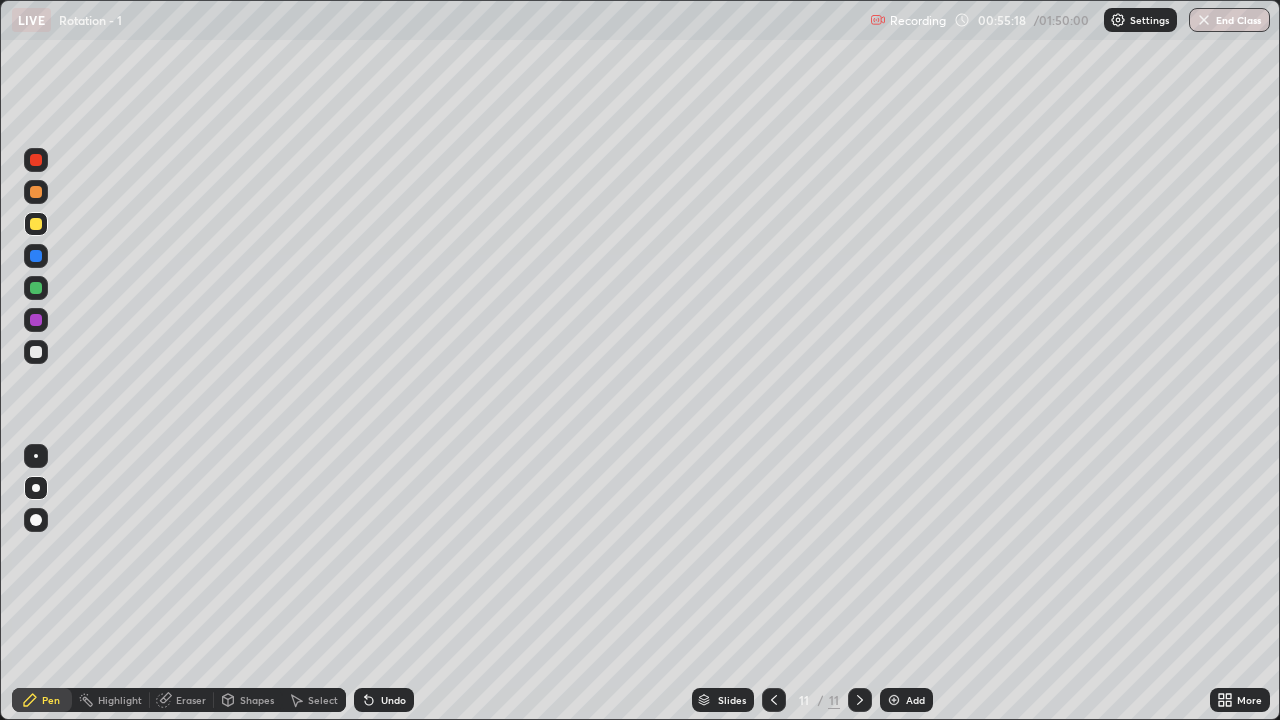 click 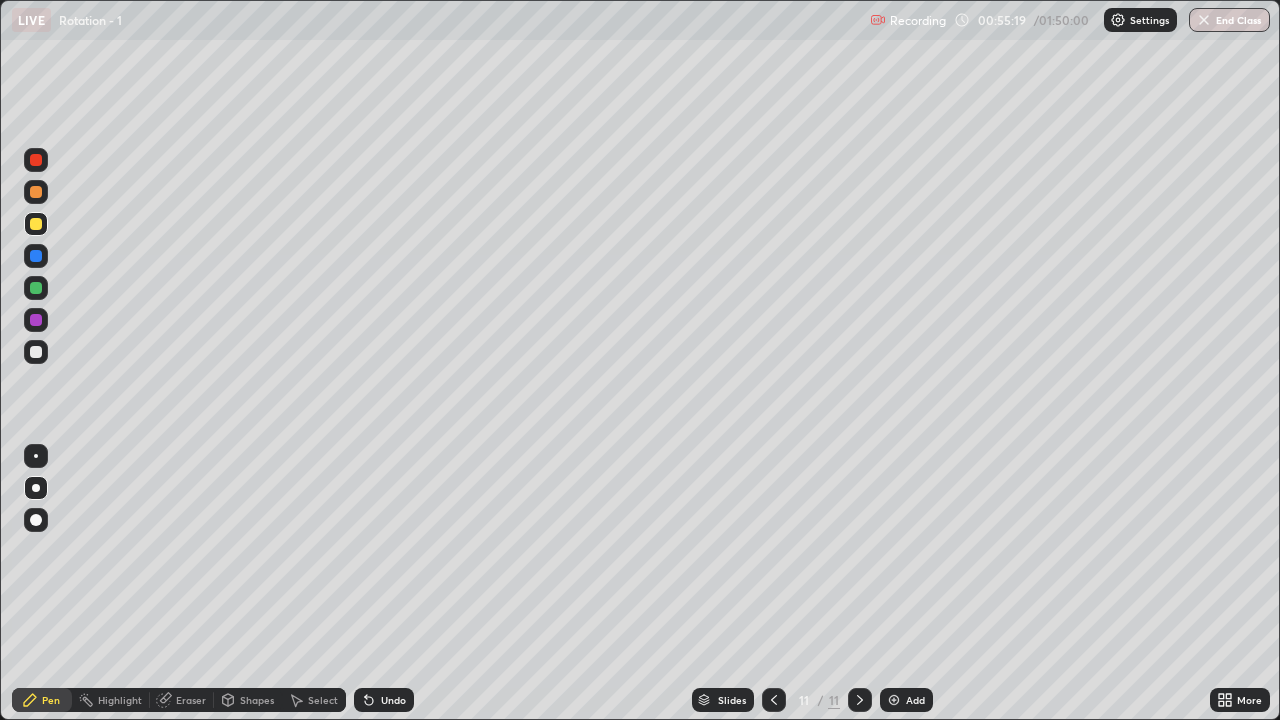 click on "Undo" at bounding box center [384, 700] 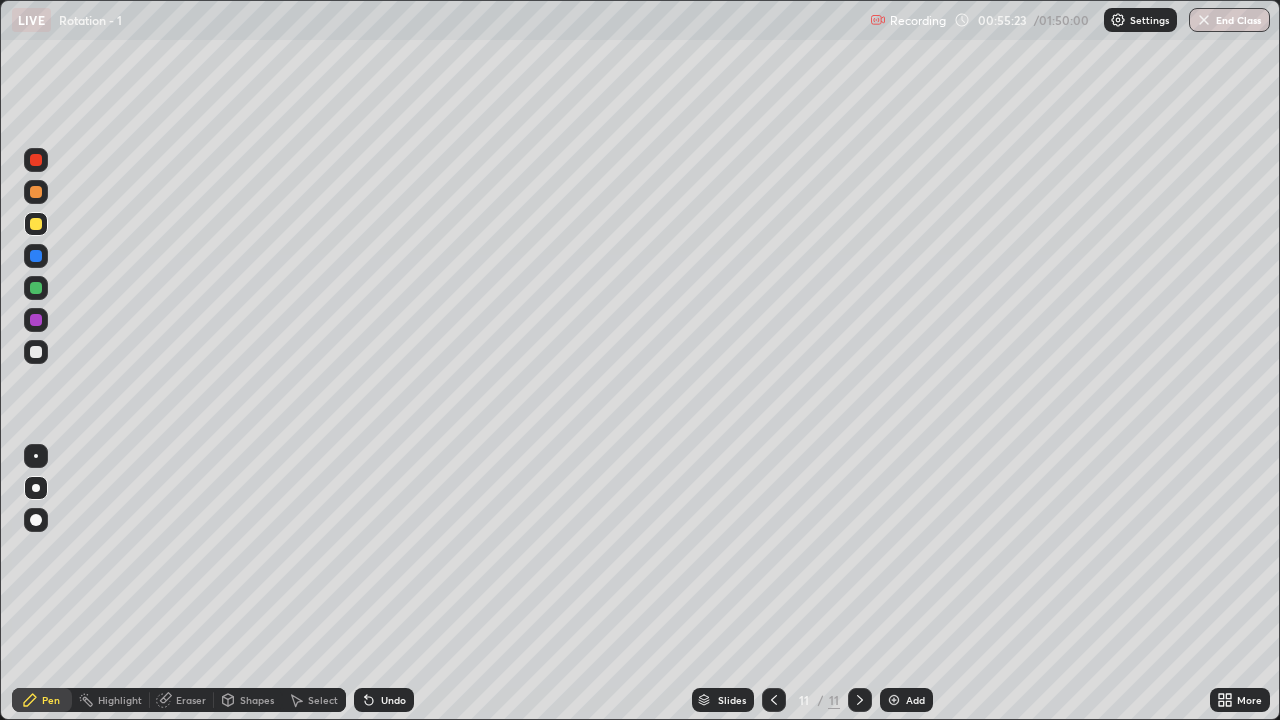 click at bounding box center [36, 288] 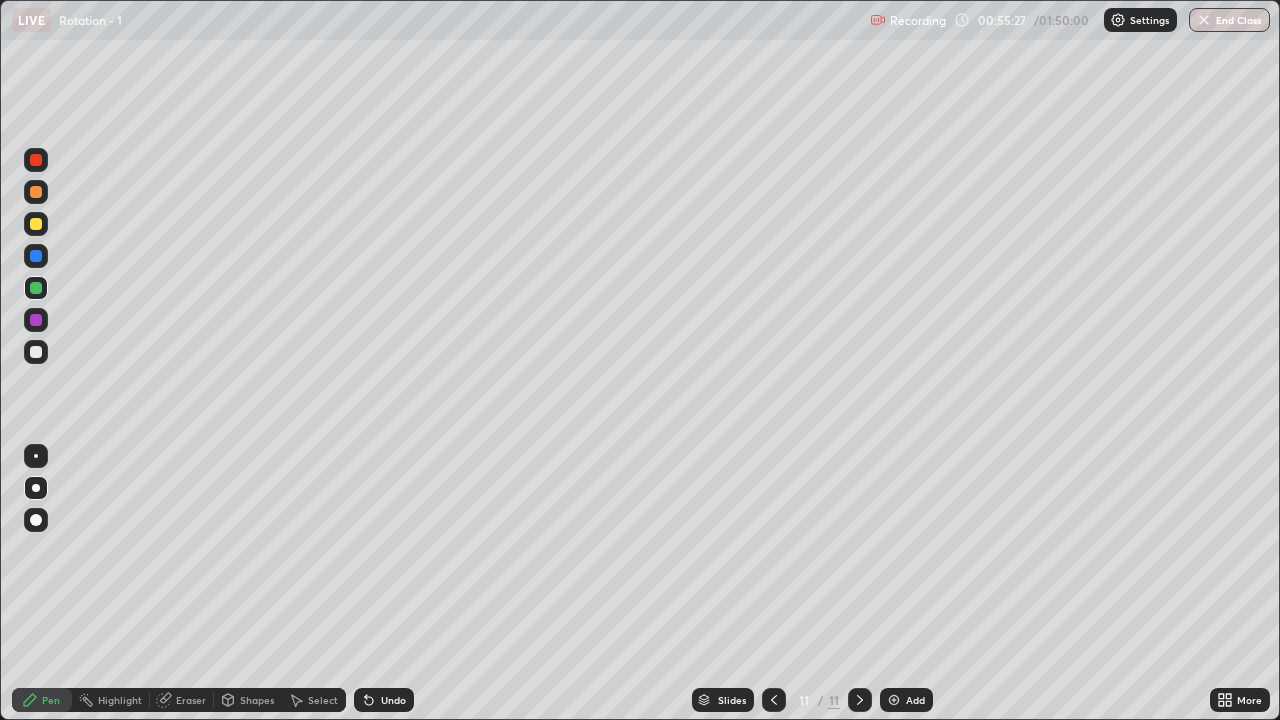 click at bounding box center [36, 352] 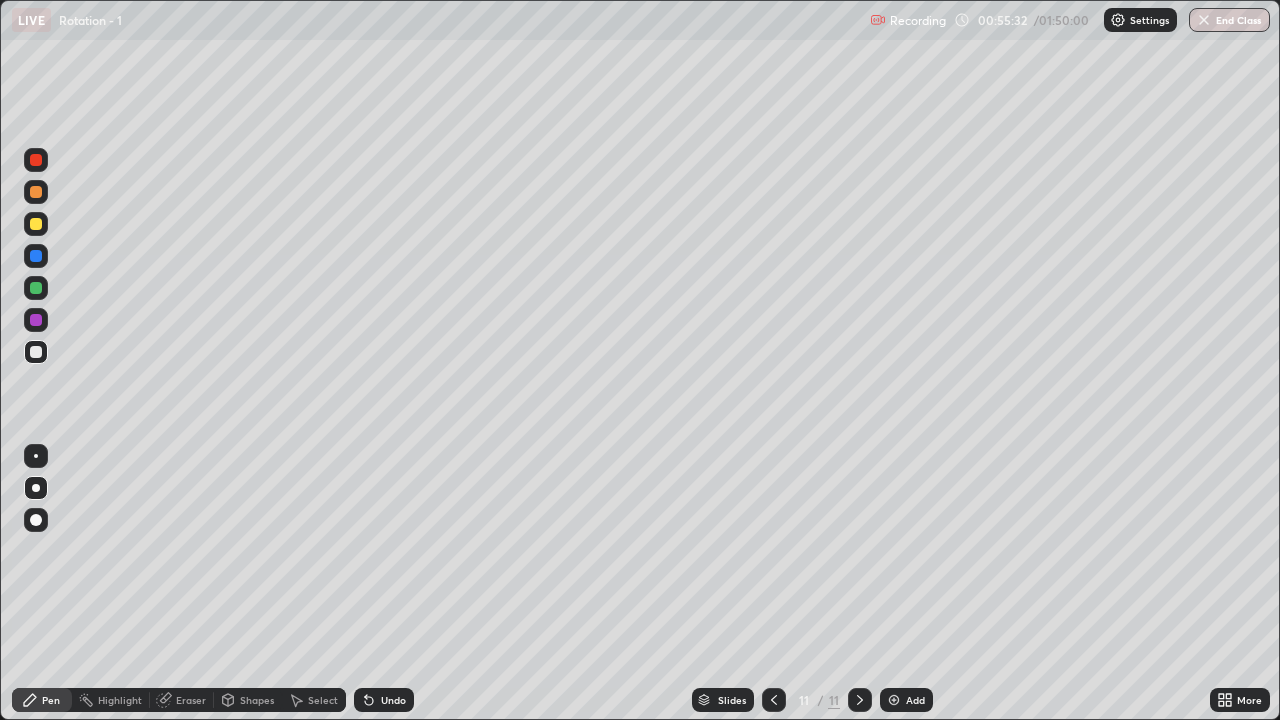 click at bounding box center (36, 288) 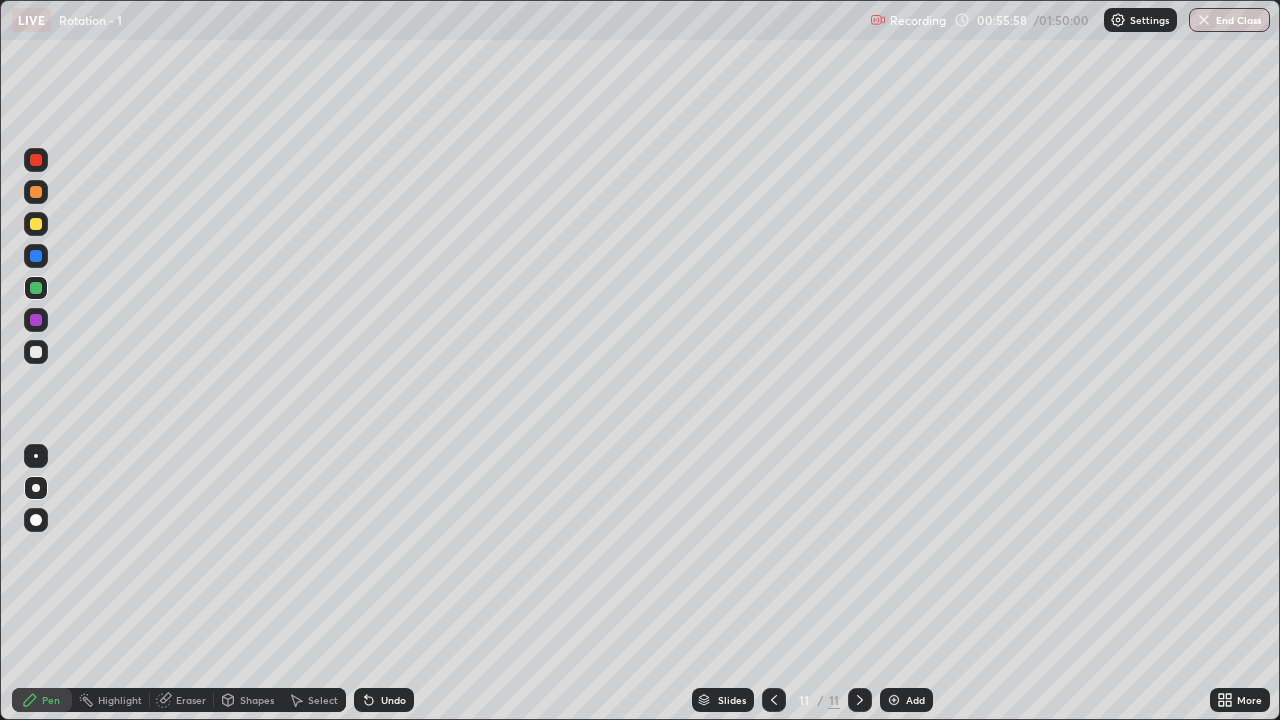 click on "Add" at bounding box center [906, 700] 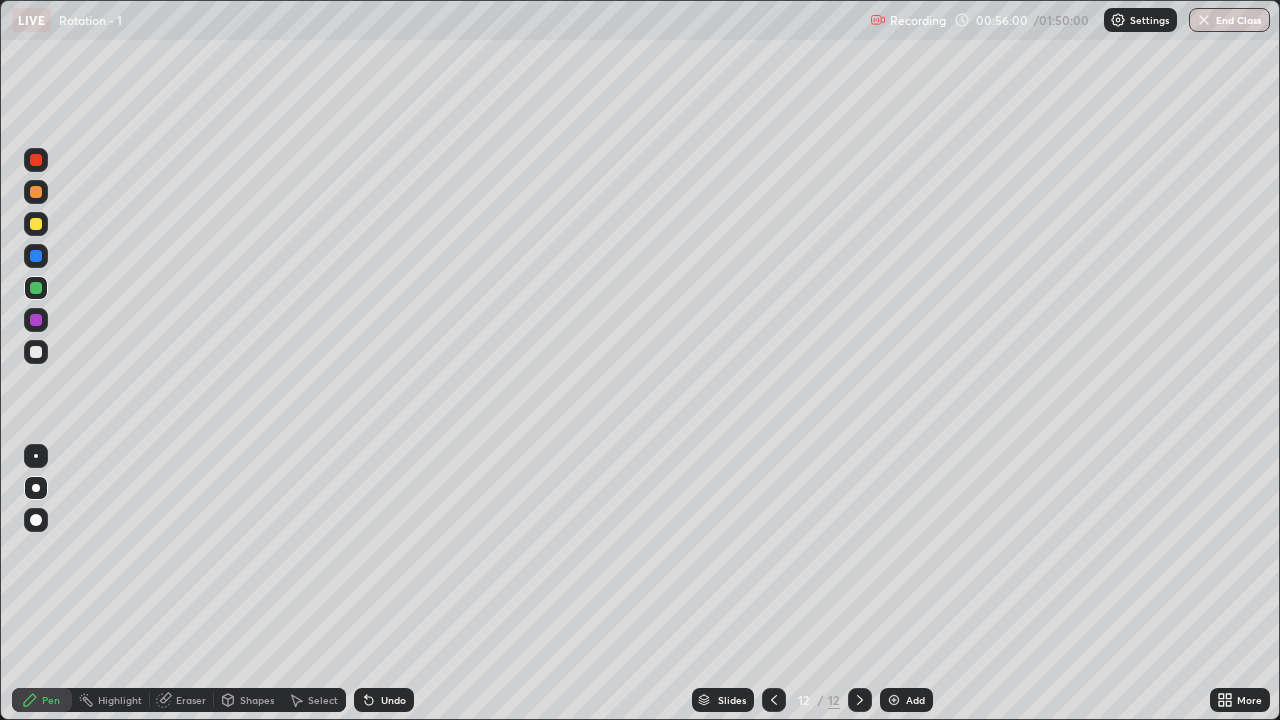 click at bounding box center (36, 224) 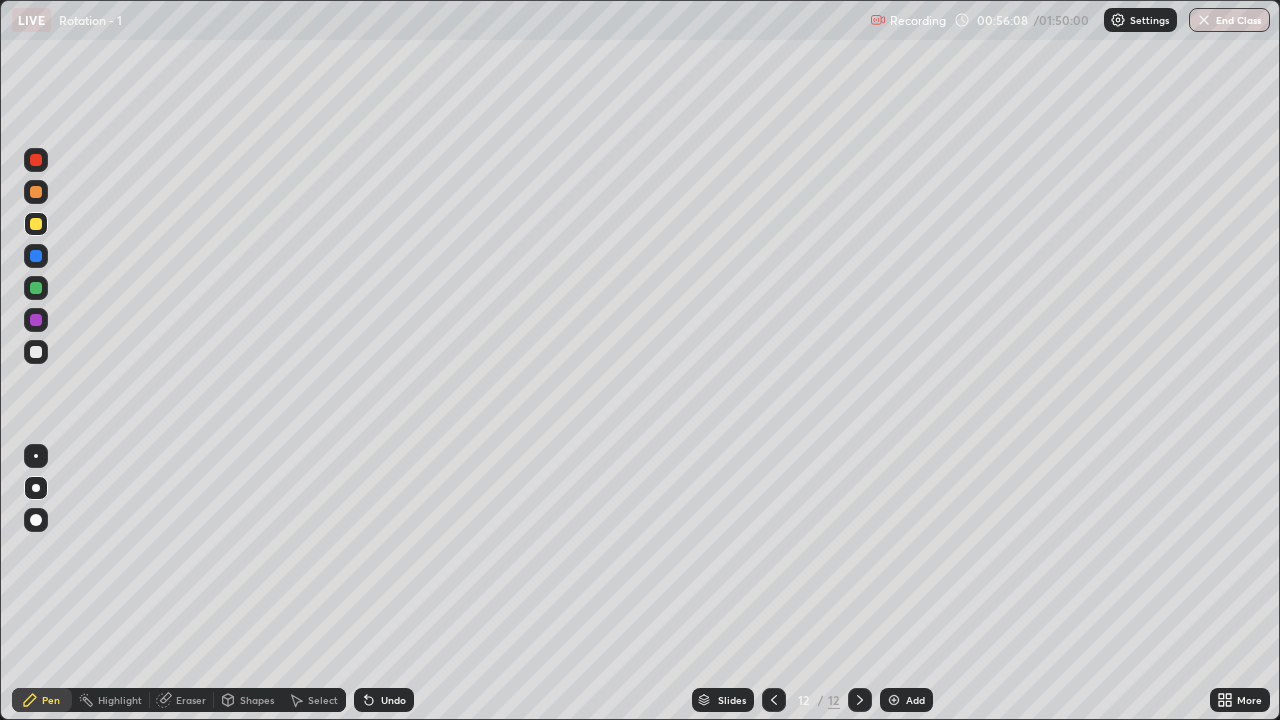 click at bounding box center (36, 288) 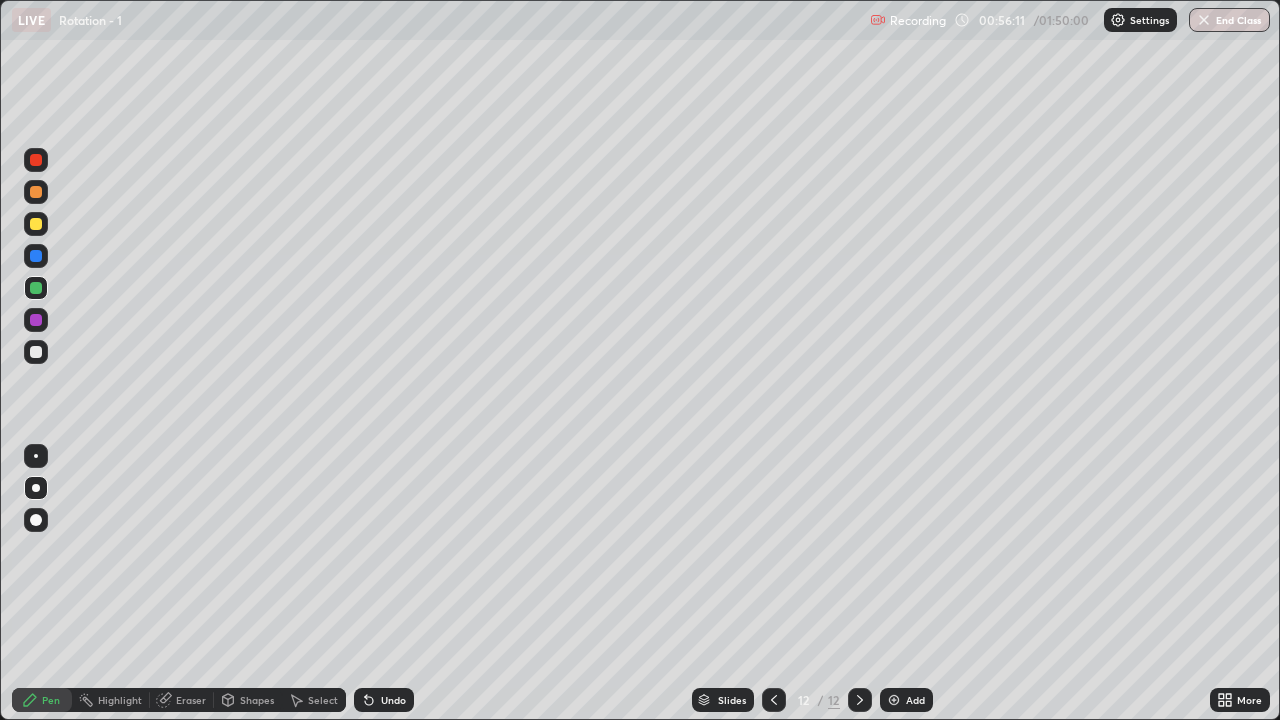 click at bounding box center (36, 224) 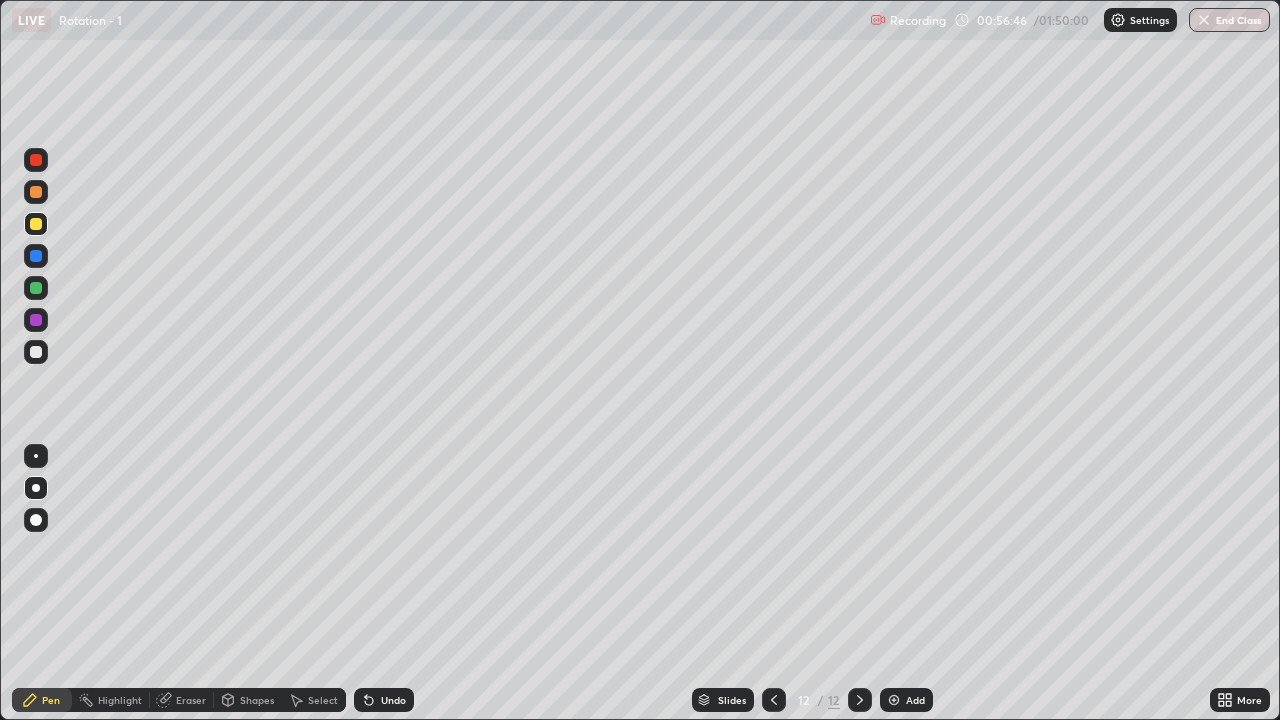 click at bounding box center [36, 352] 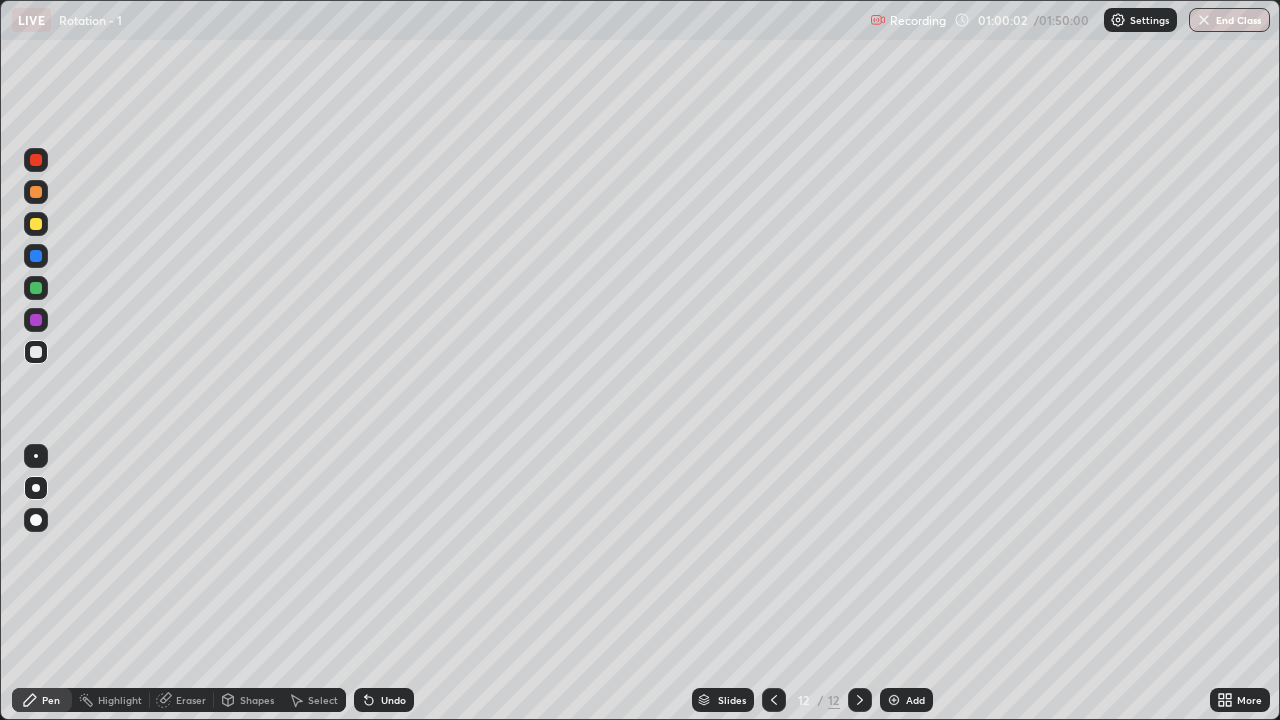 click at bounding box center [36, 288] 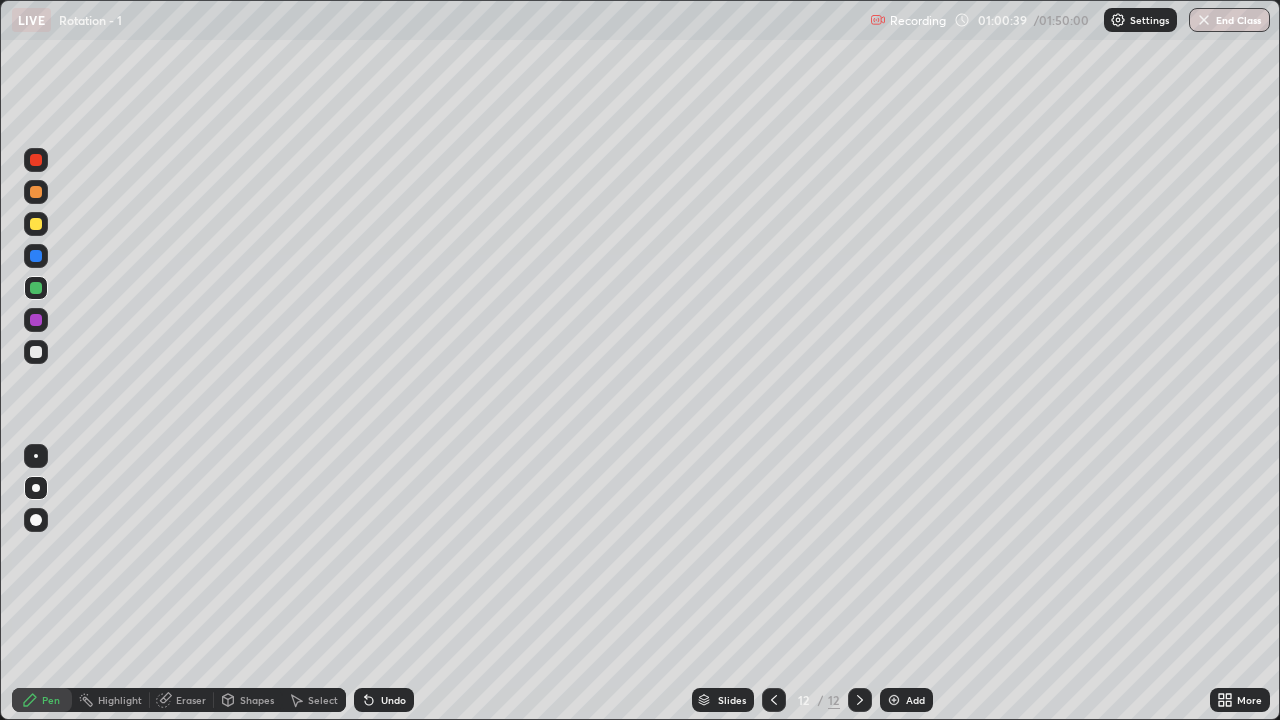 click at bounding box center [36, 352] 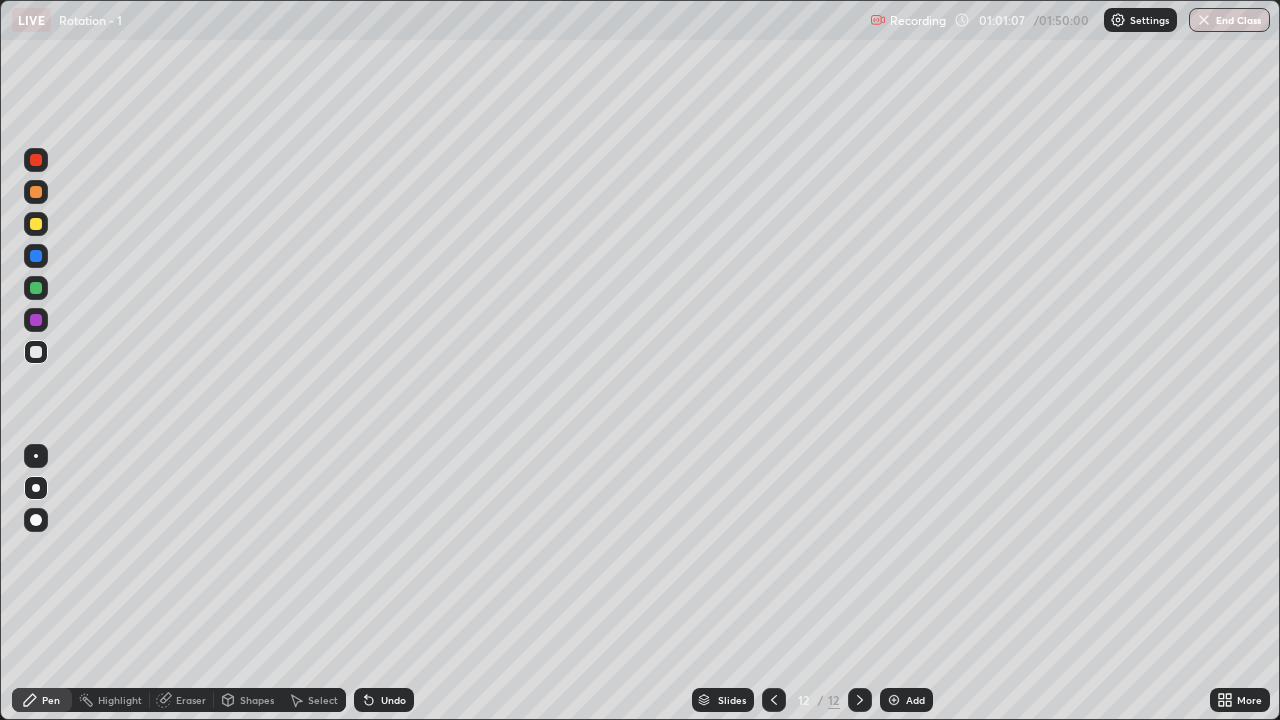 click at bounding box center [36, 224] 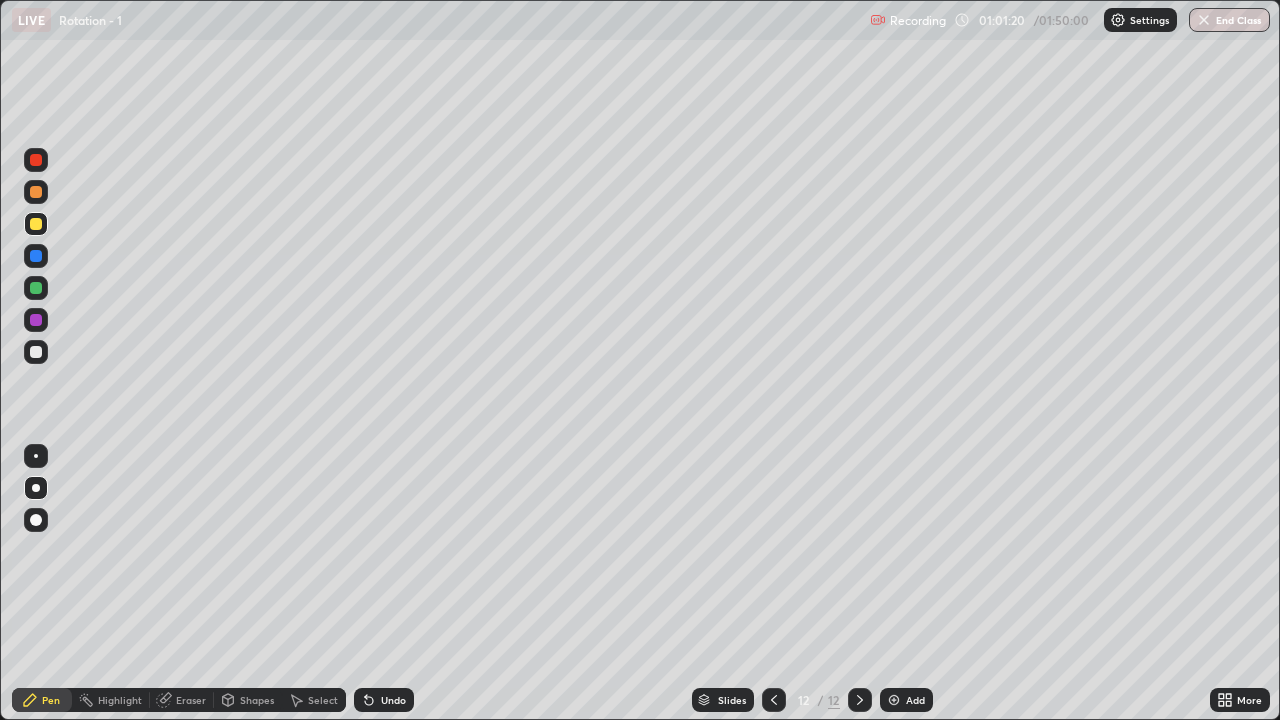click at bounding box center [36, 352] 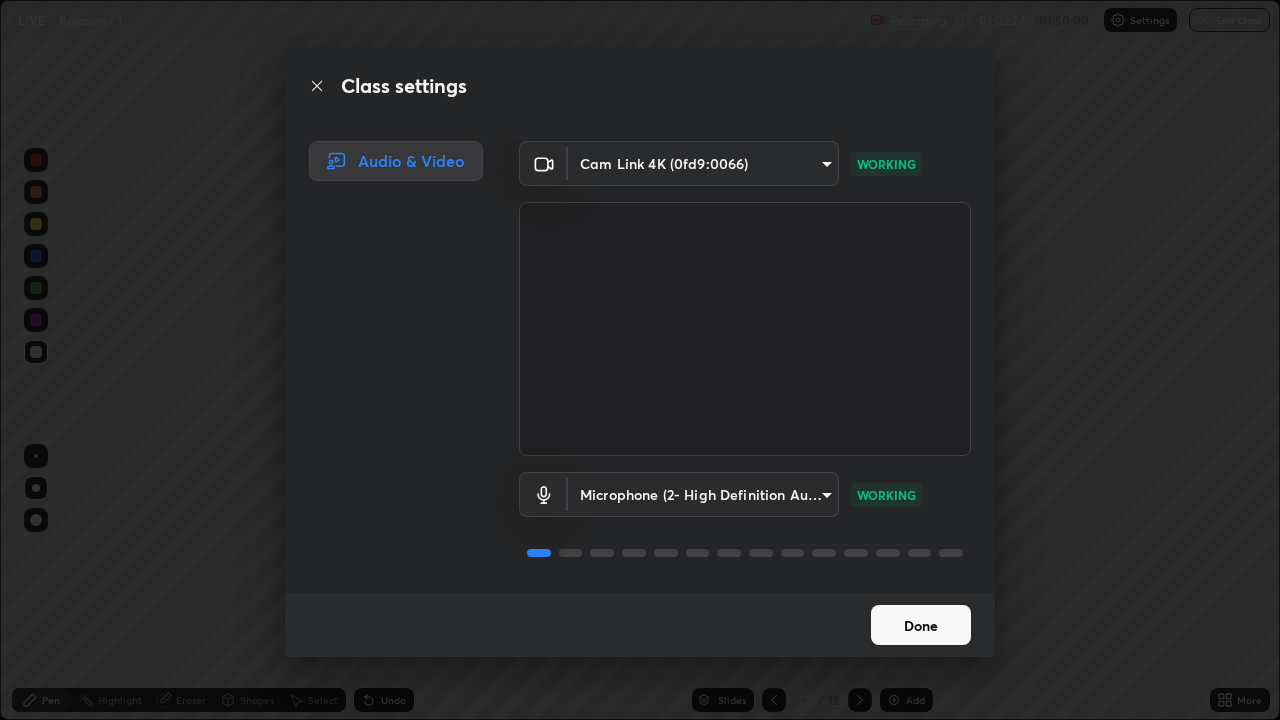 click on "Done" at bounding box center [921, 625] 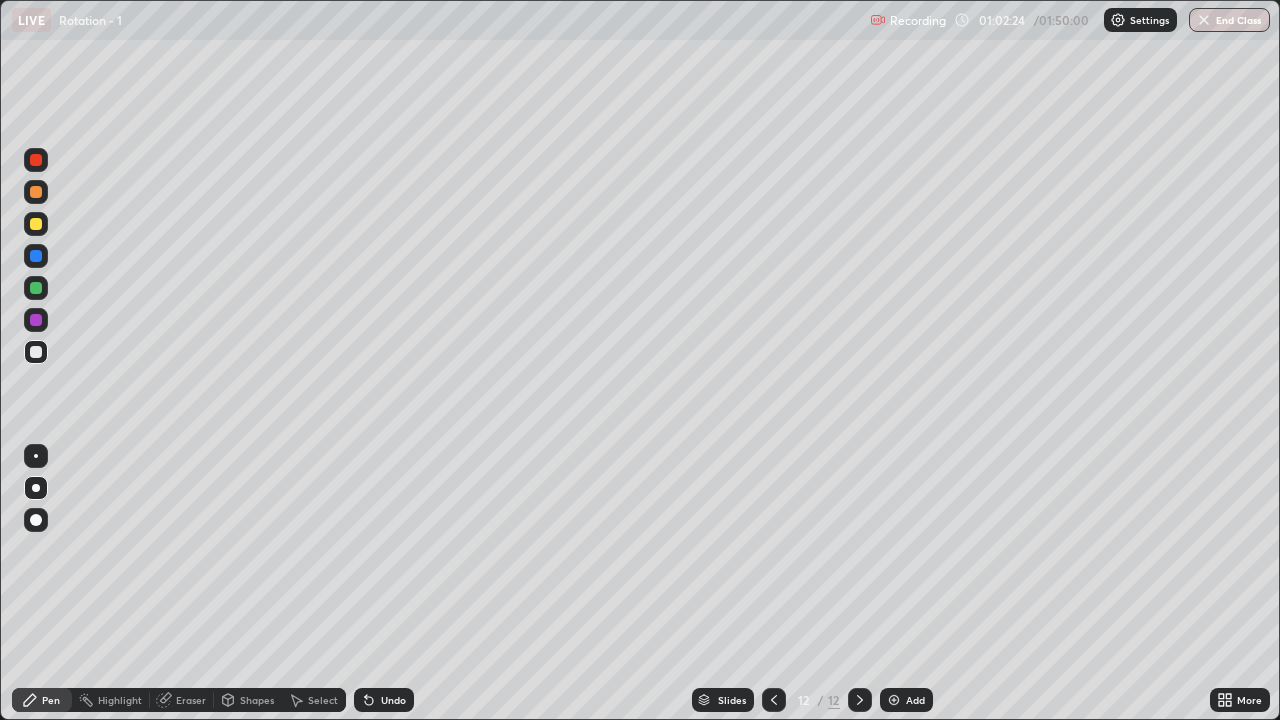 click on "Done" at bounding box center (921, 625) 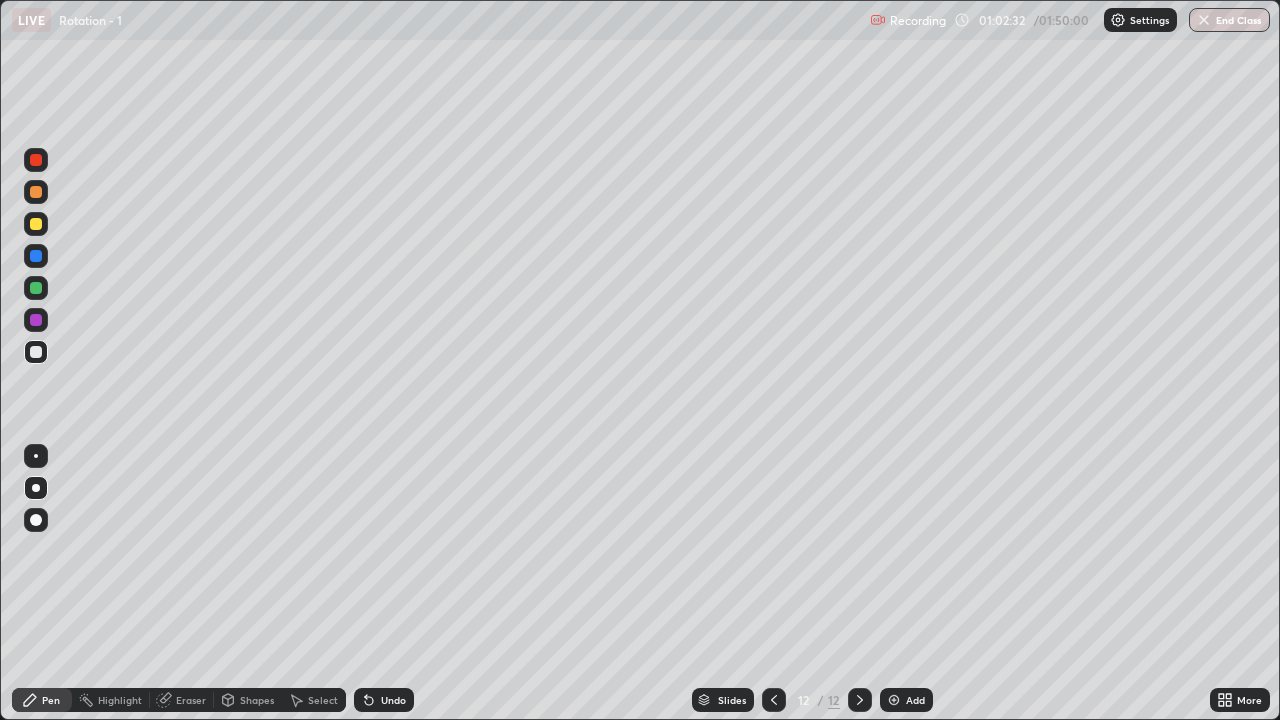 click at bounding box center [36, 224] 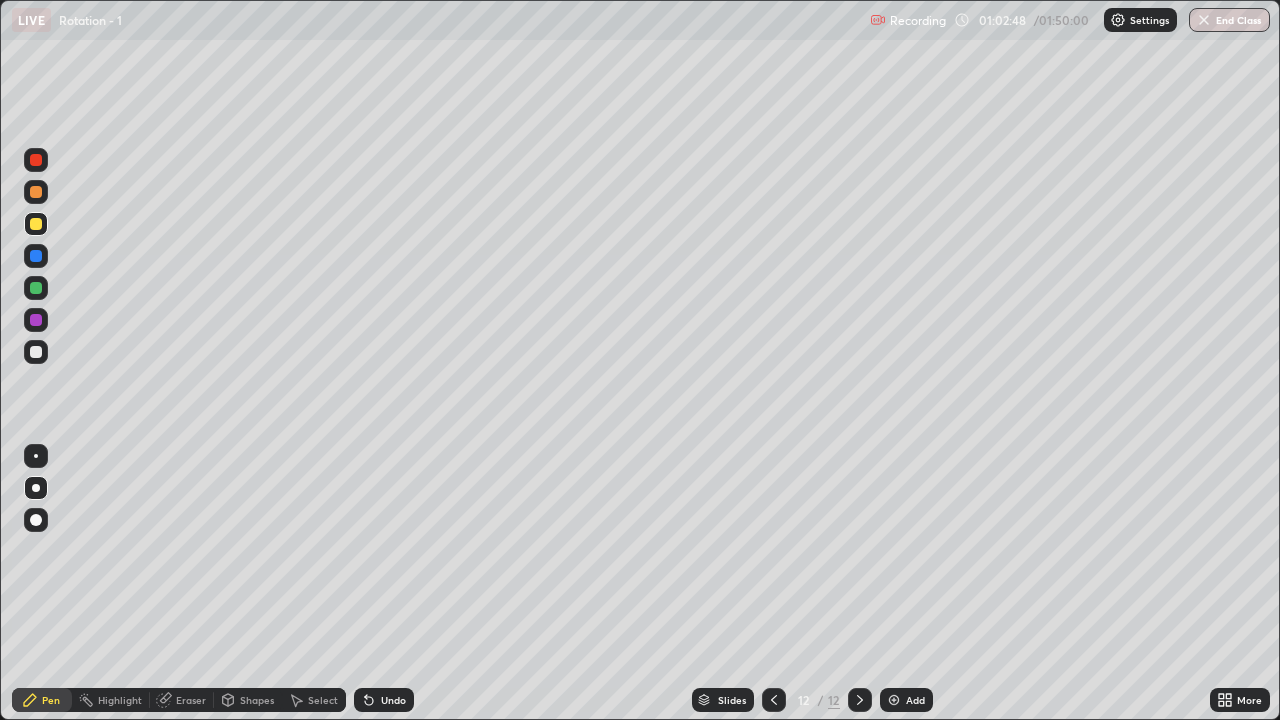 click on "Eraser" at bounding box center (182, 700) 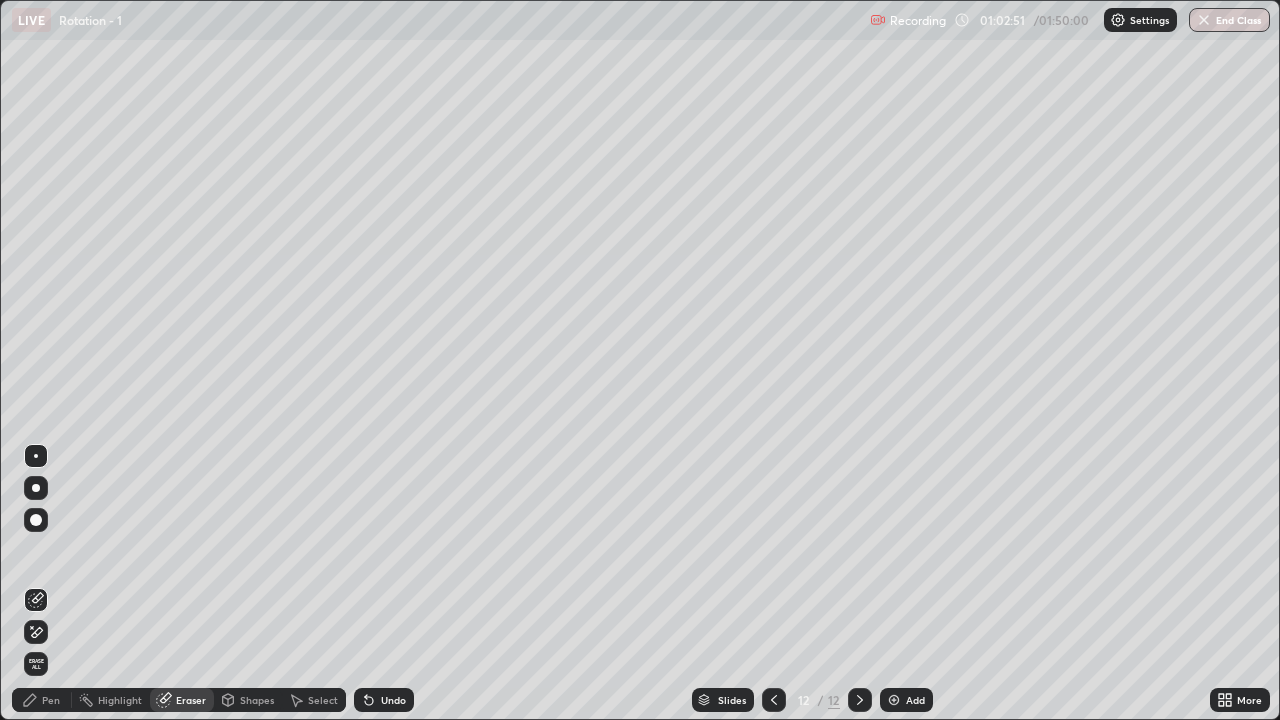 click on "Pen" at bounding box center [42, 700] 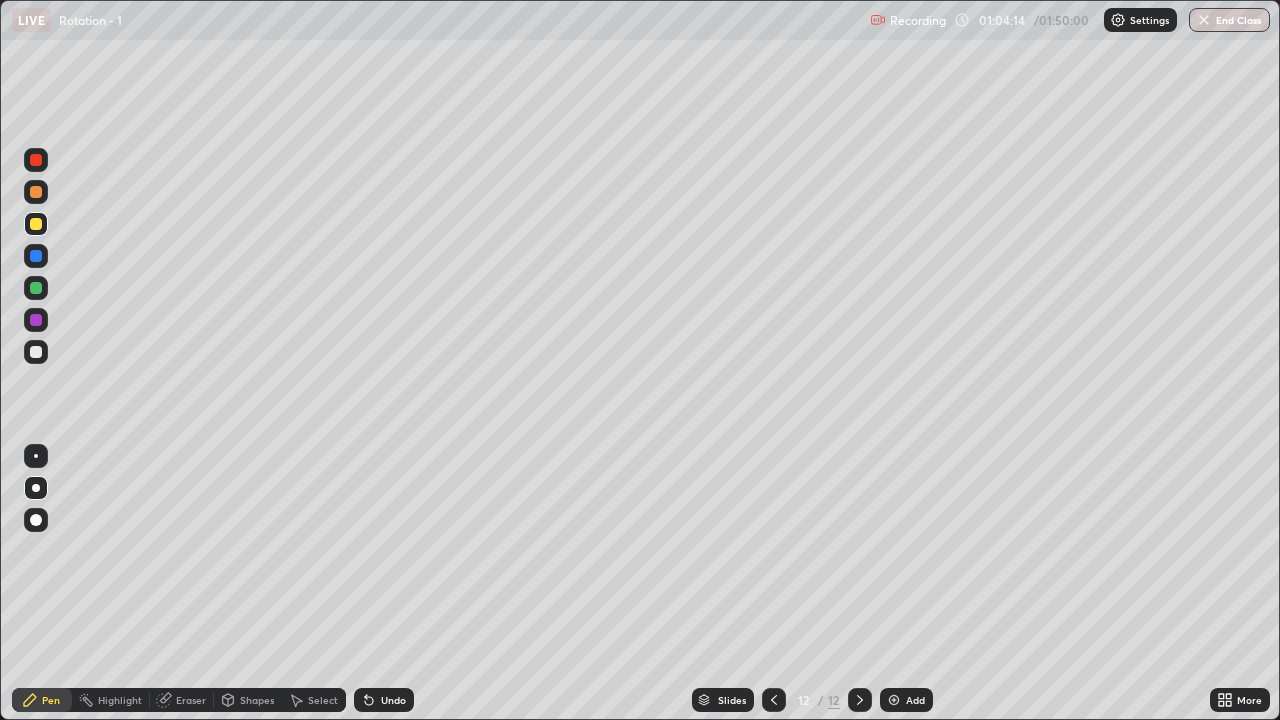 click on "Add" at bounding box center (906, 700) 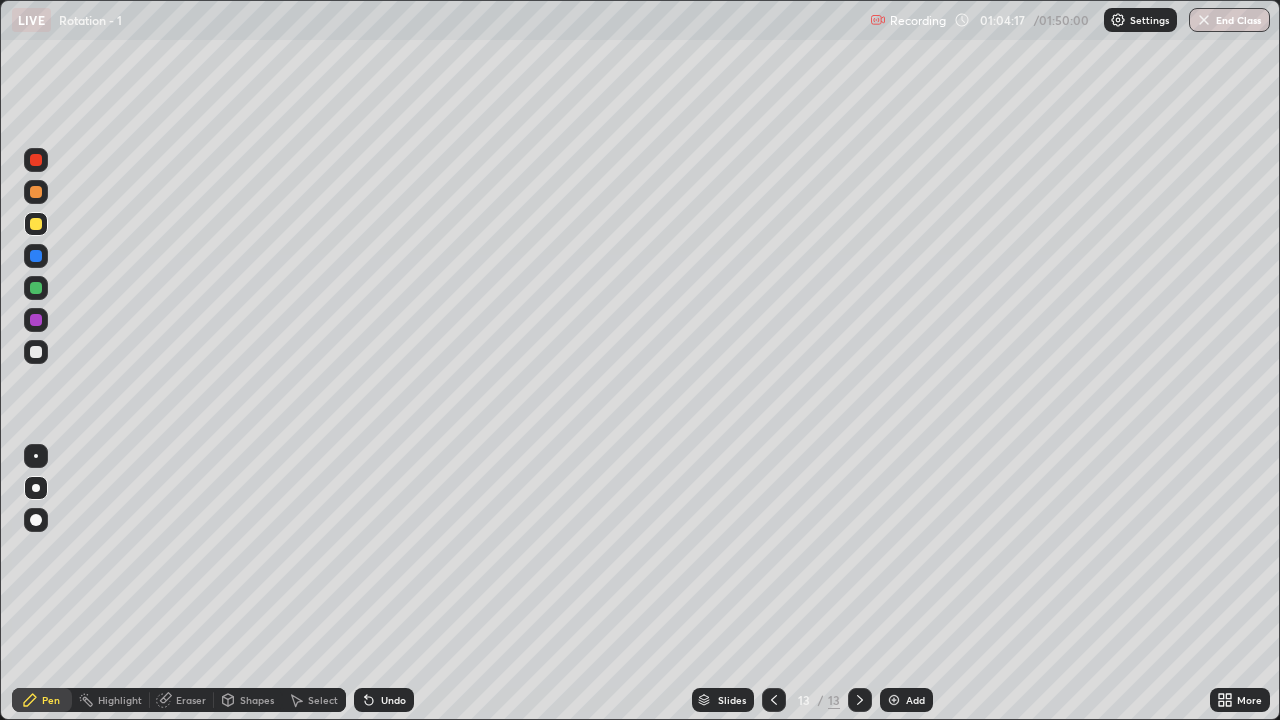 click at bounding box center [36, 352] 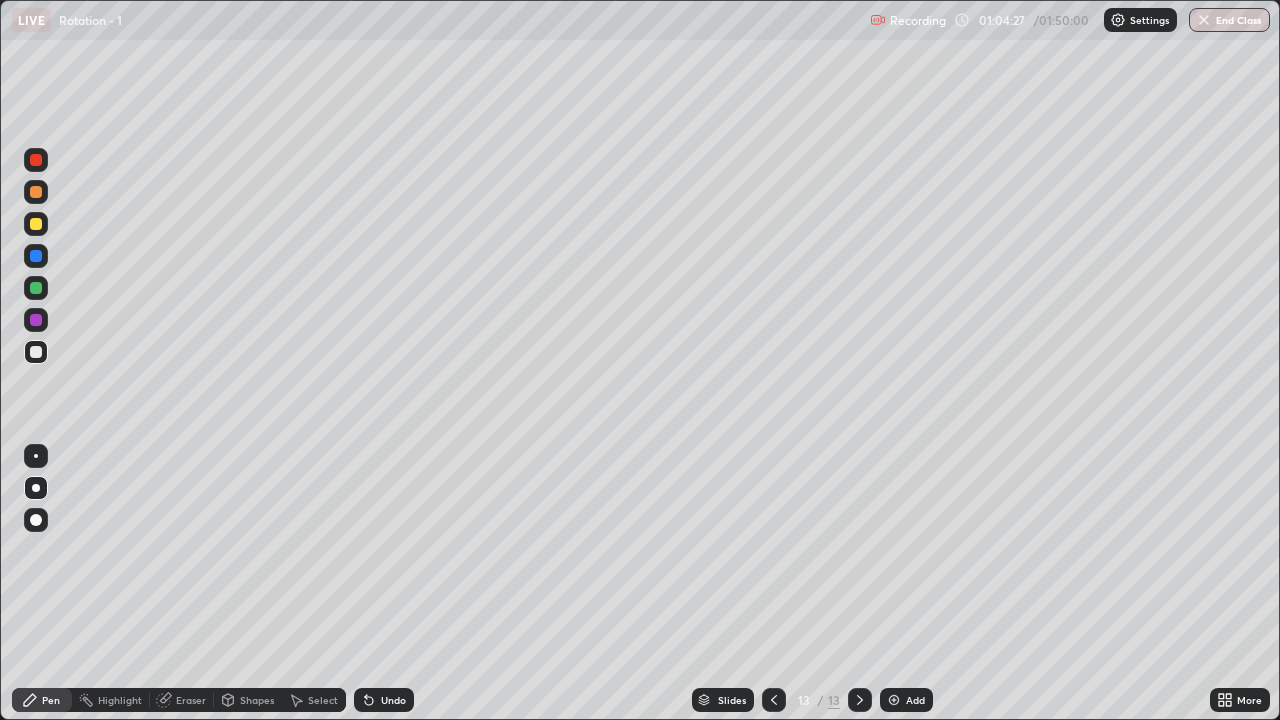 click at bounding box center (36, 224) 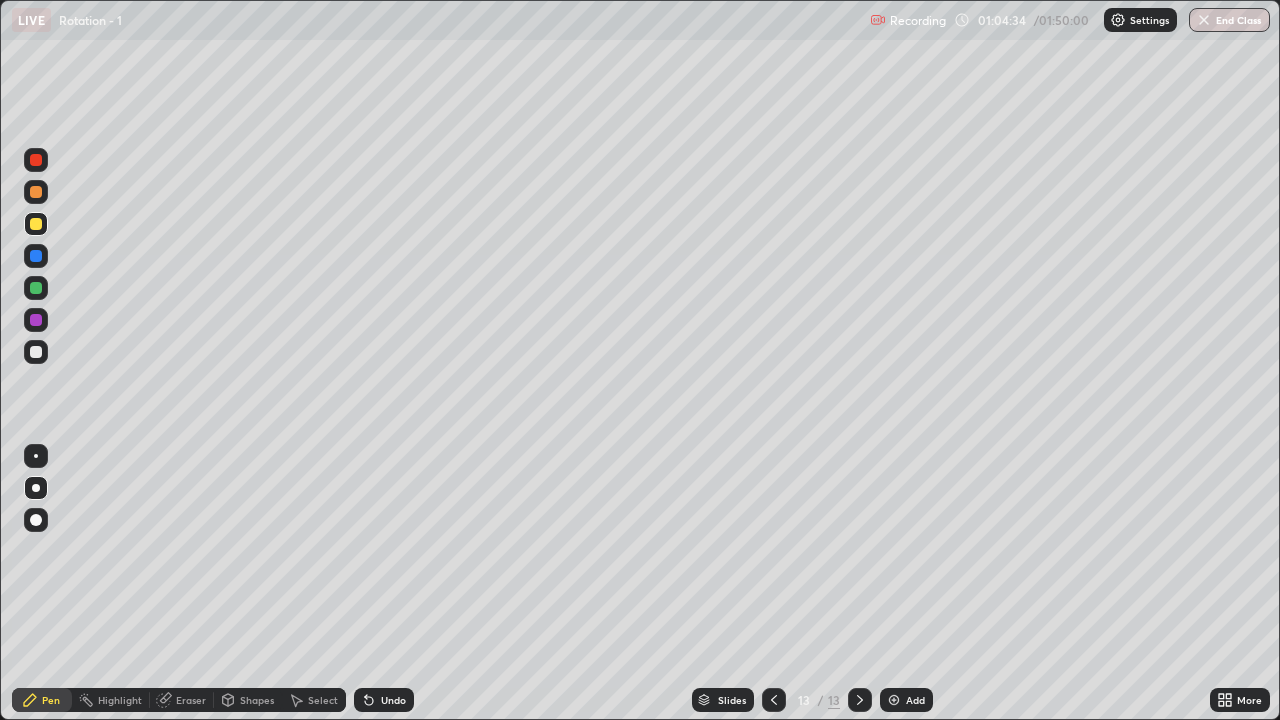 click at bounding box center [36, 288] 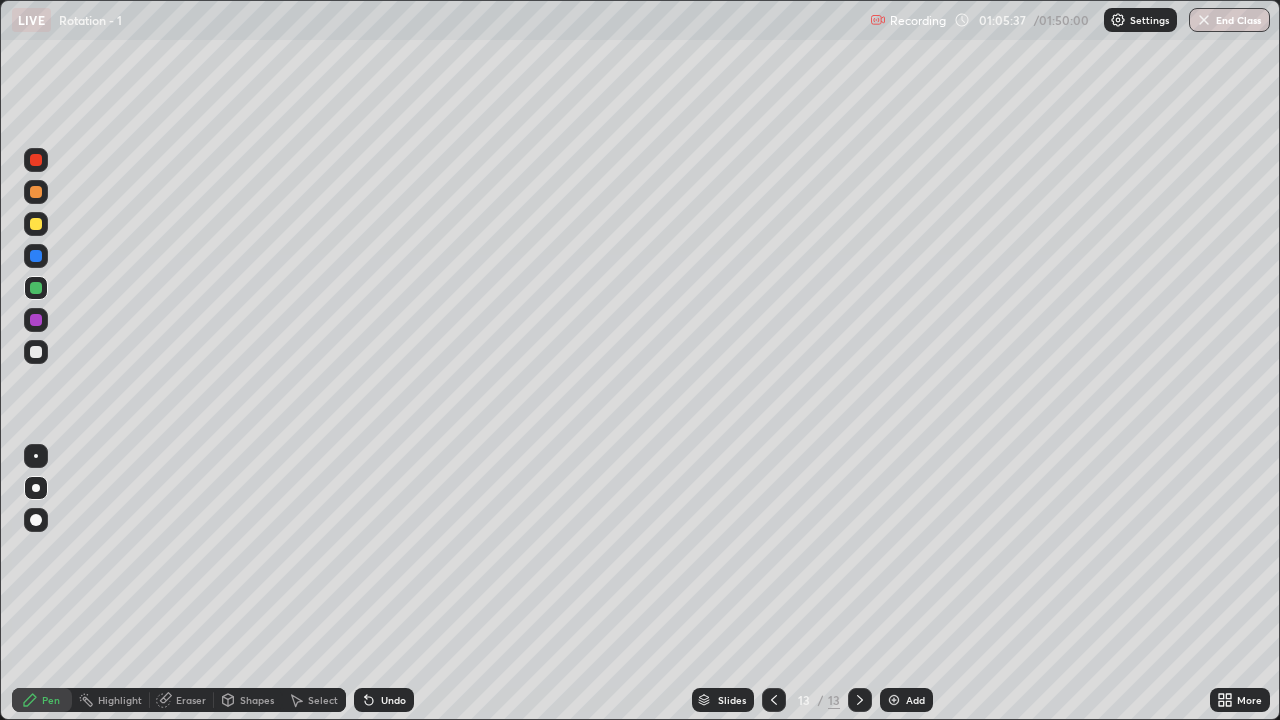 click at bounding box center (36, 352) 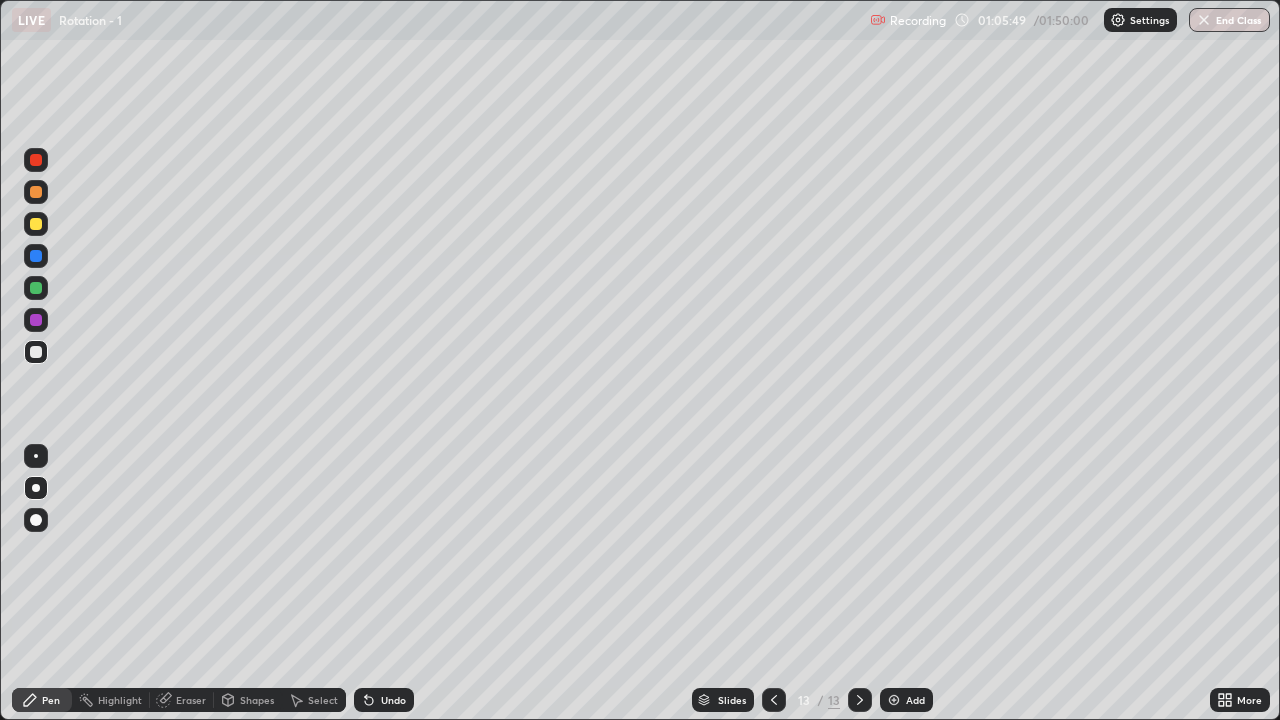 click on "Undo" at bounding box center [384, 700] 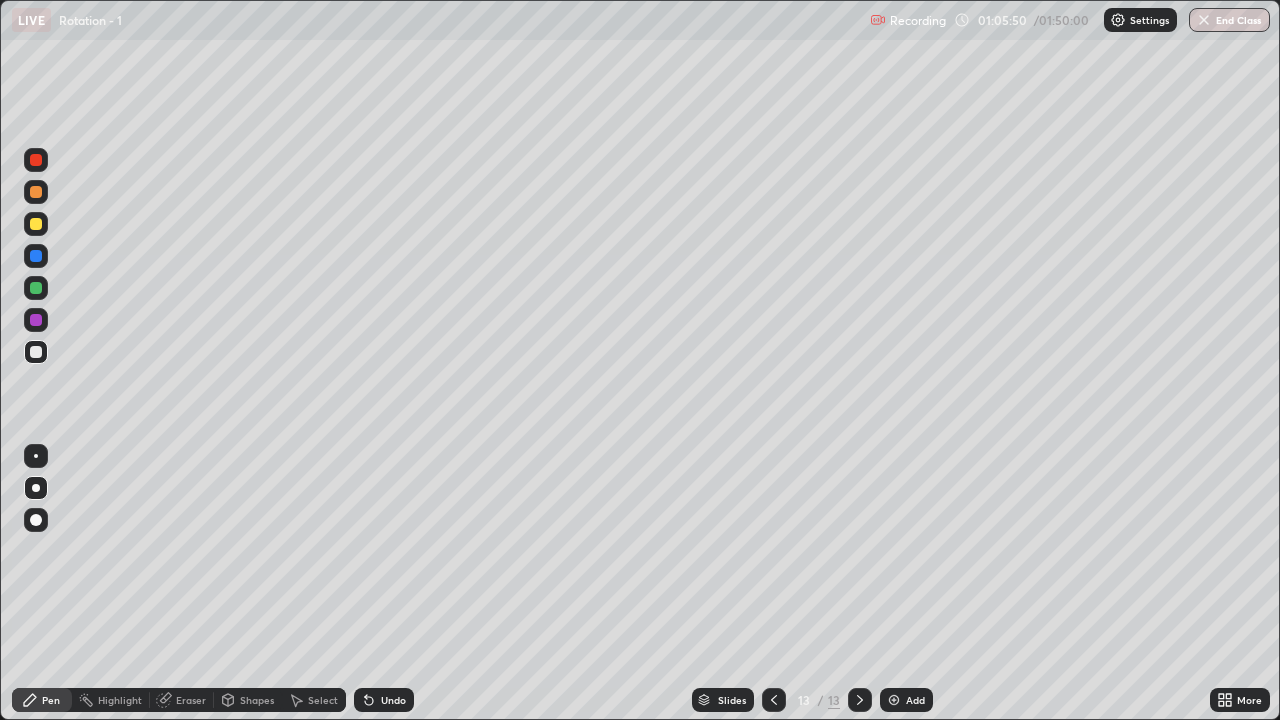 click on "Undo" at bounding box center (393, 700) 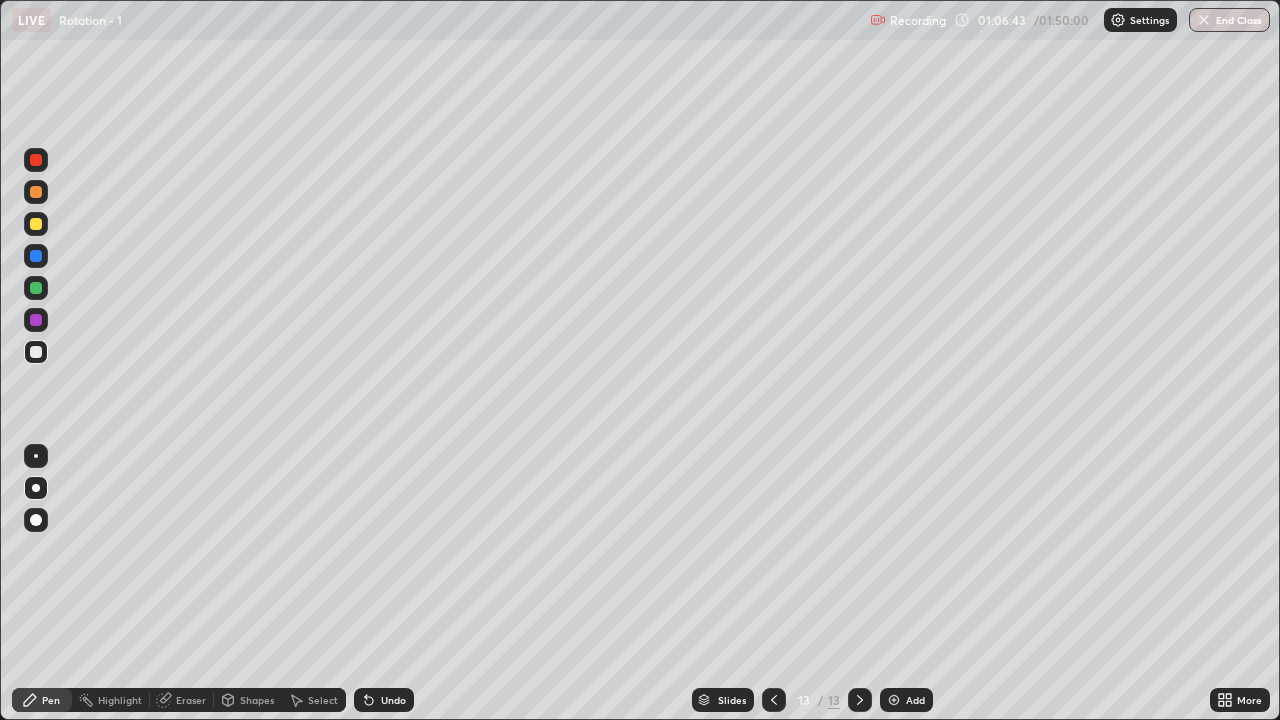 click on "Eraser" at bounding box center (191, 700) 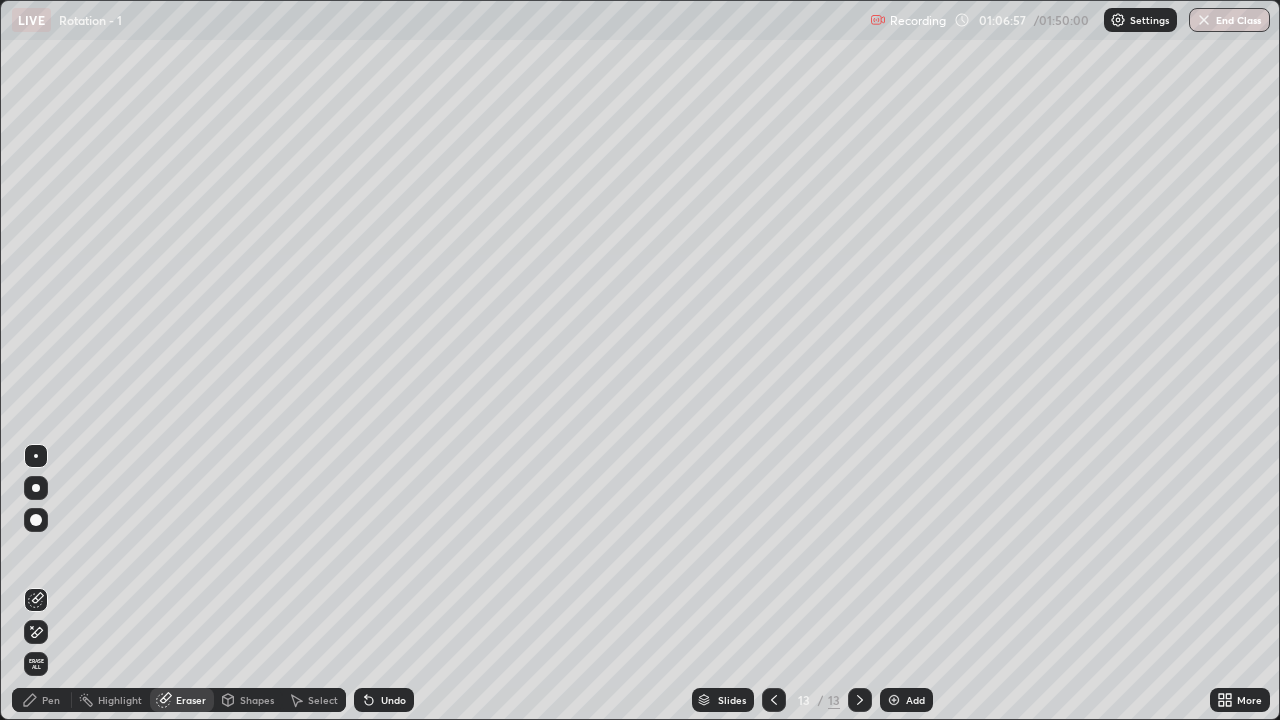 click on "Pen" at bounding box center (51, 700) 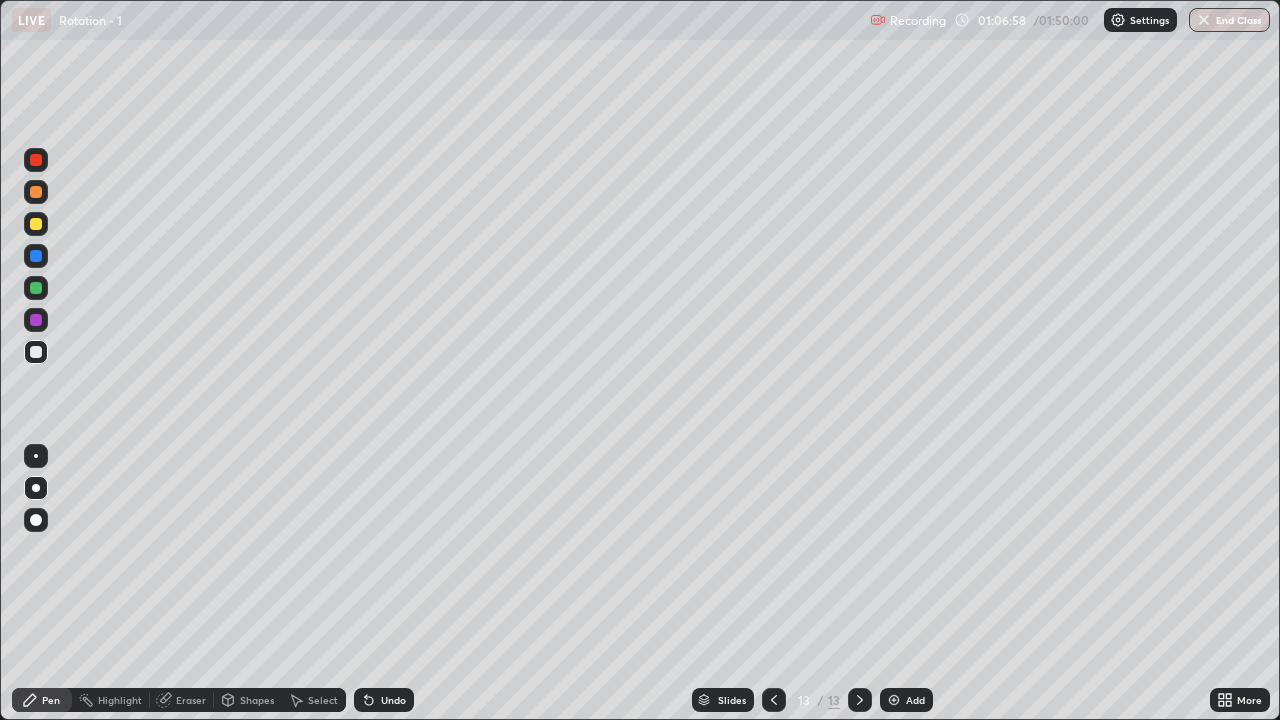 click at bounding box center [36, 352] 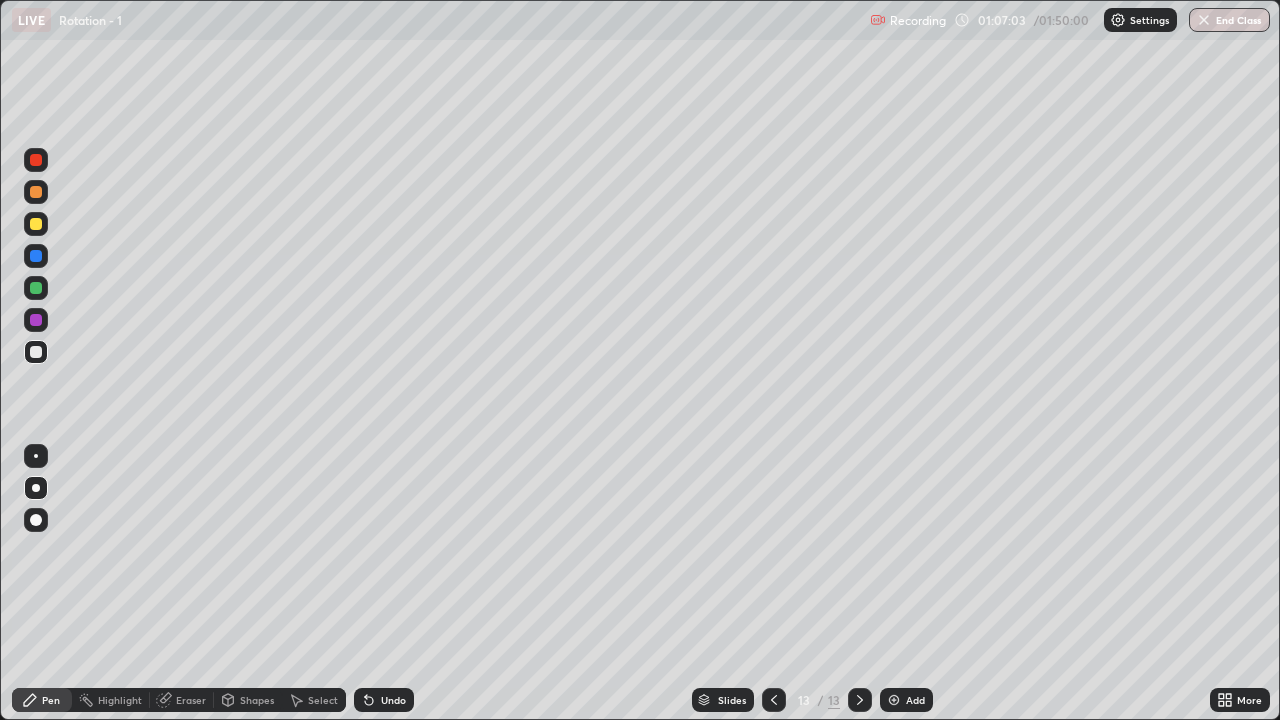 click at bounding box center (36, 224) 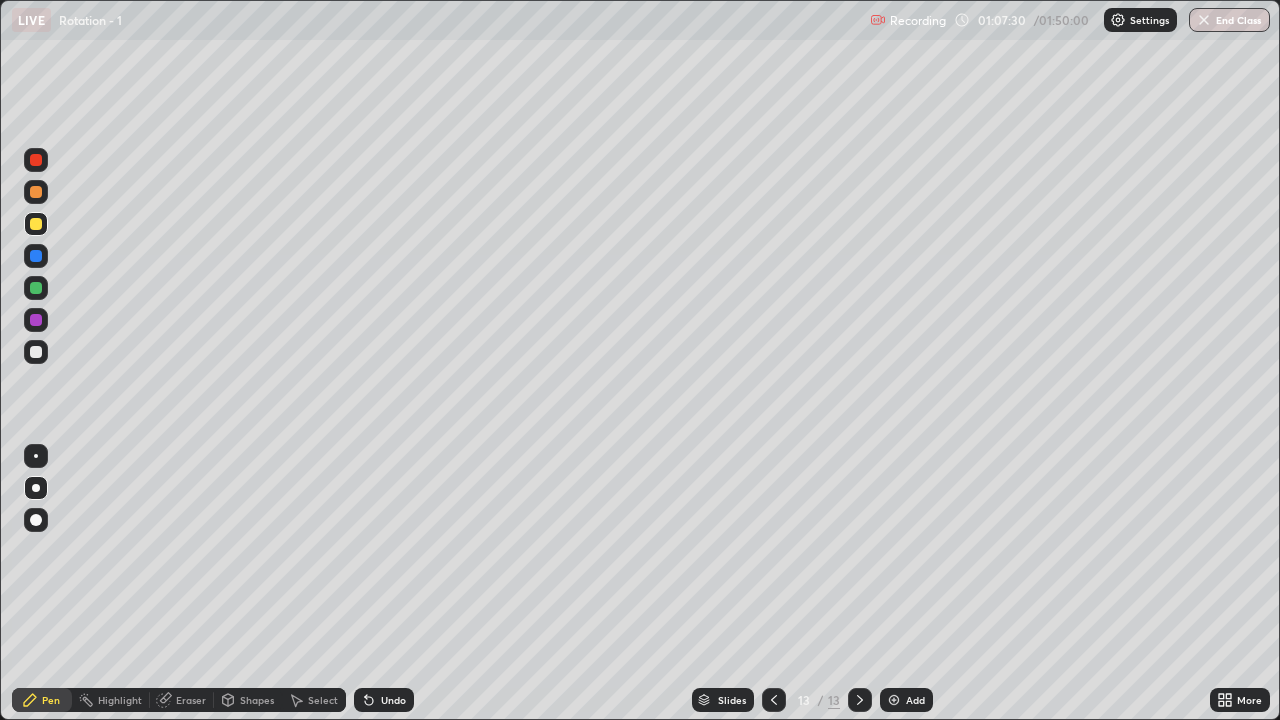 click at bounding box center (36, 352) 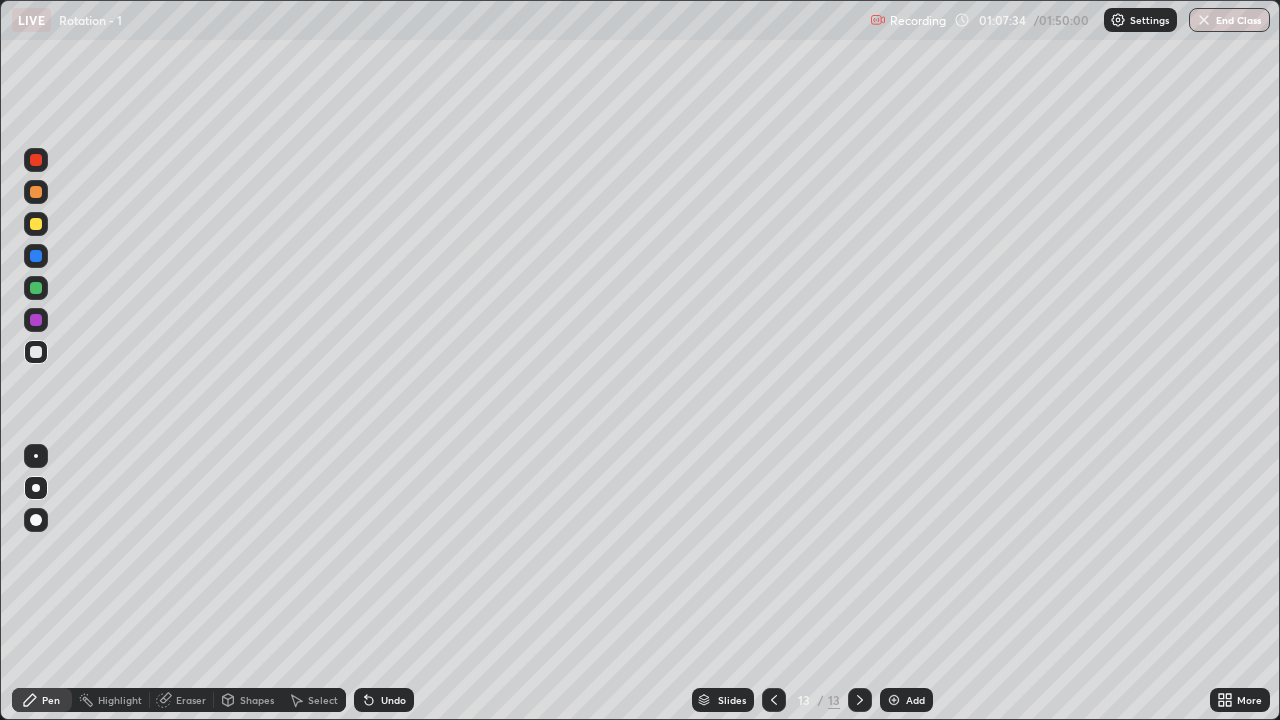 click on "Undo" at bounding box center (393, 700) 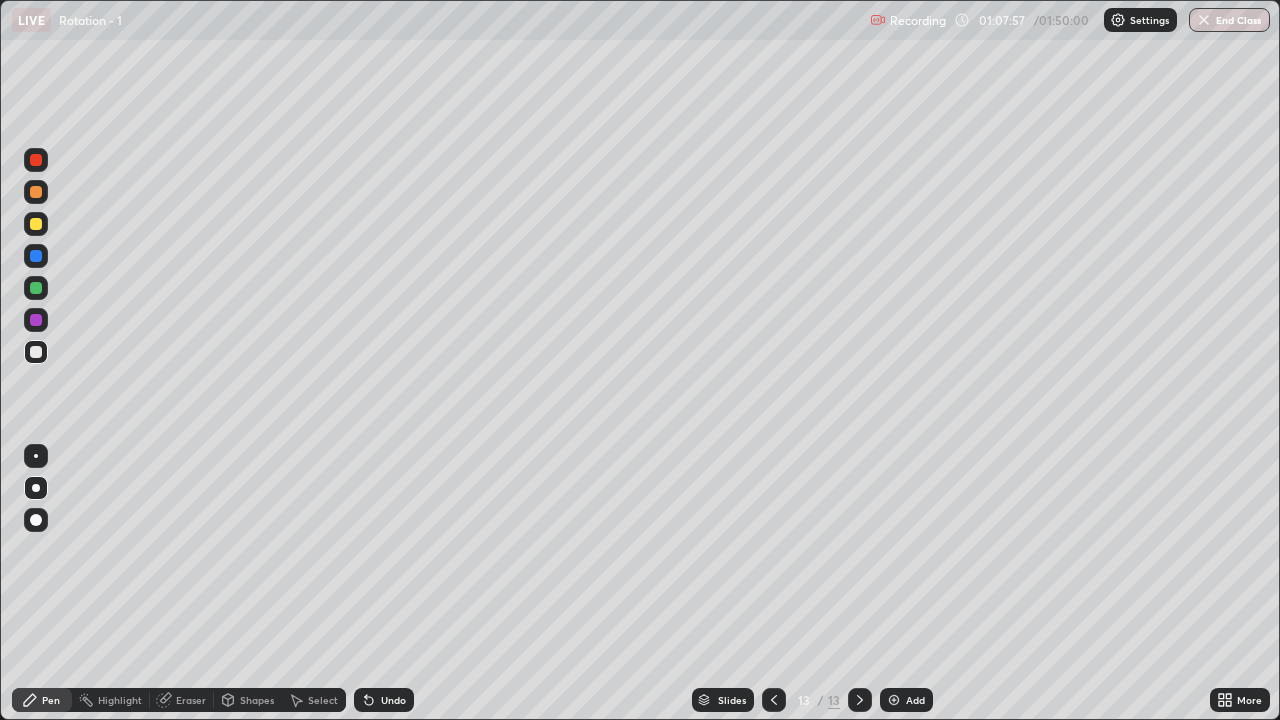 click at bounding box center [36, 288] 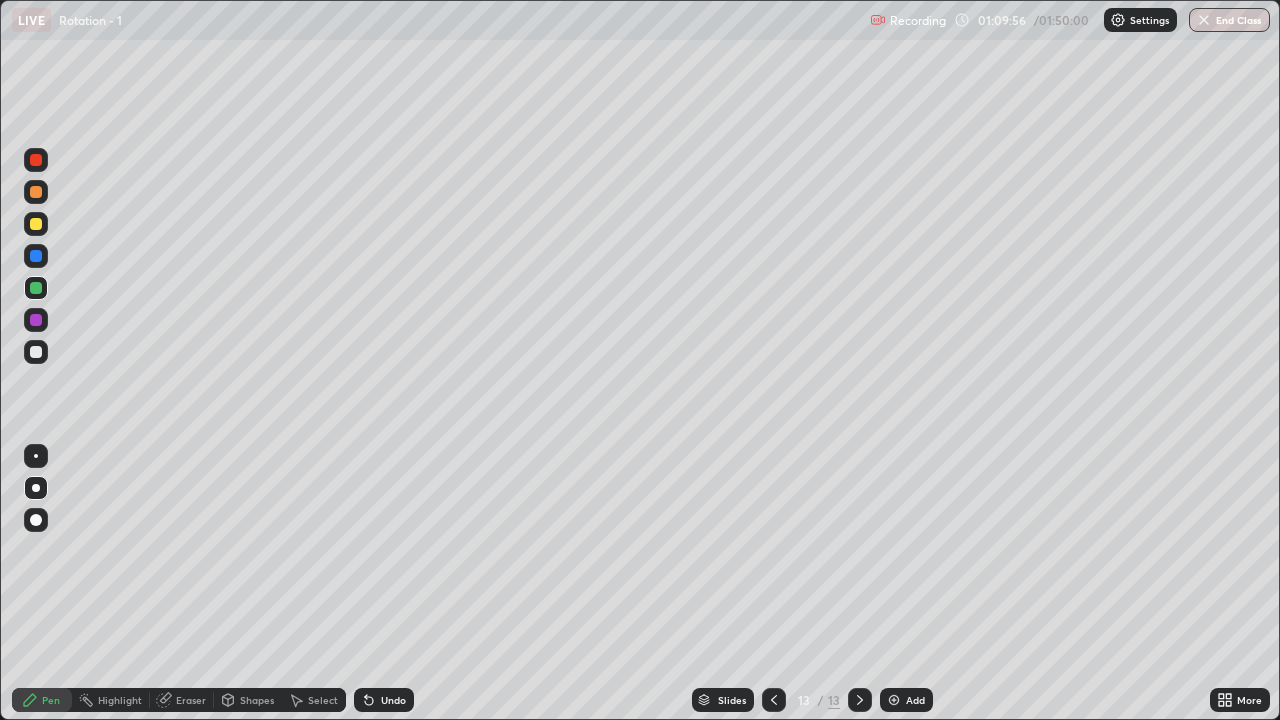 click at bounding box center (36, 224) 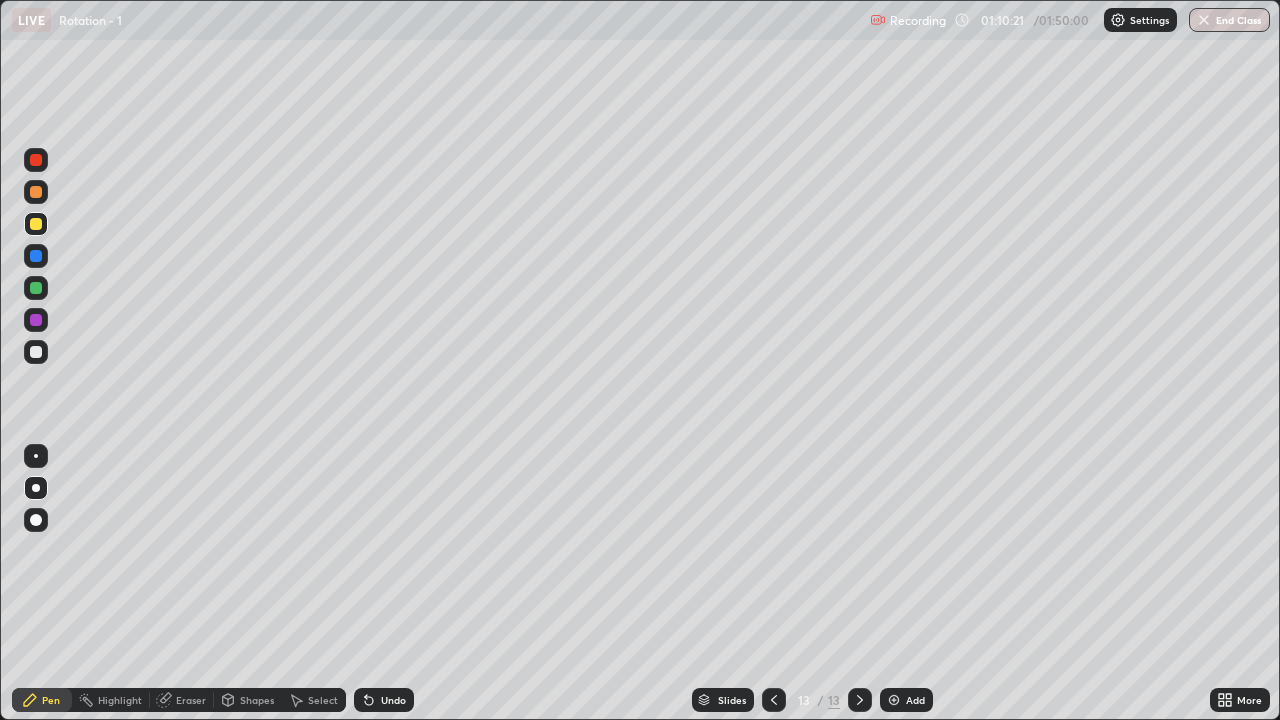 click at bounding box center [36, 256] 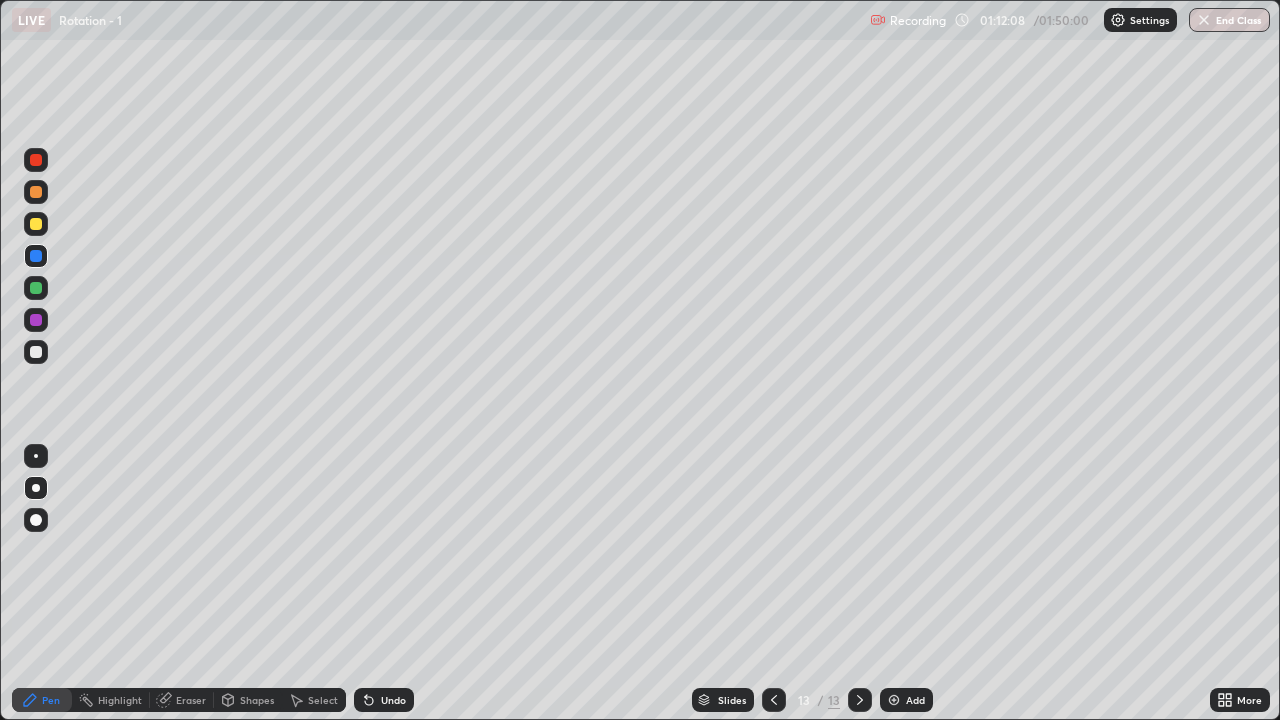 click at bounding box center [36, 256] 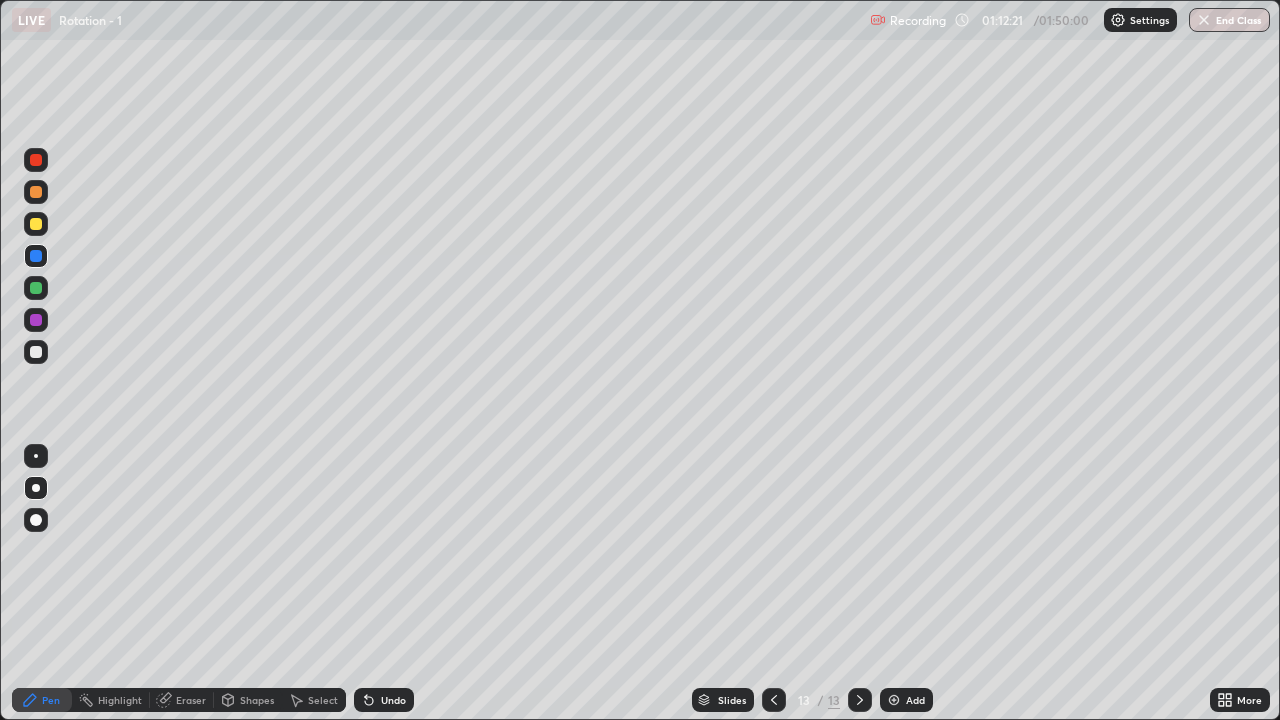 click at bounding box center [36, 224] 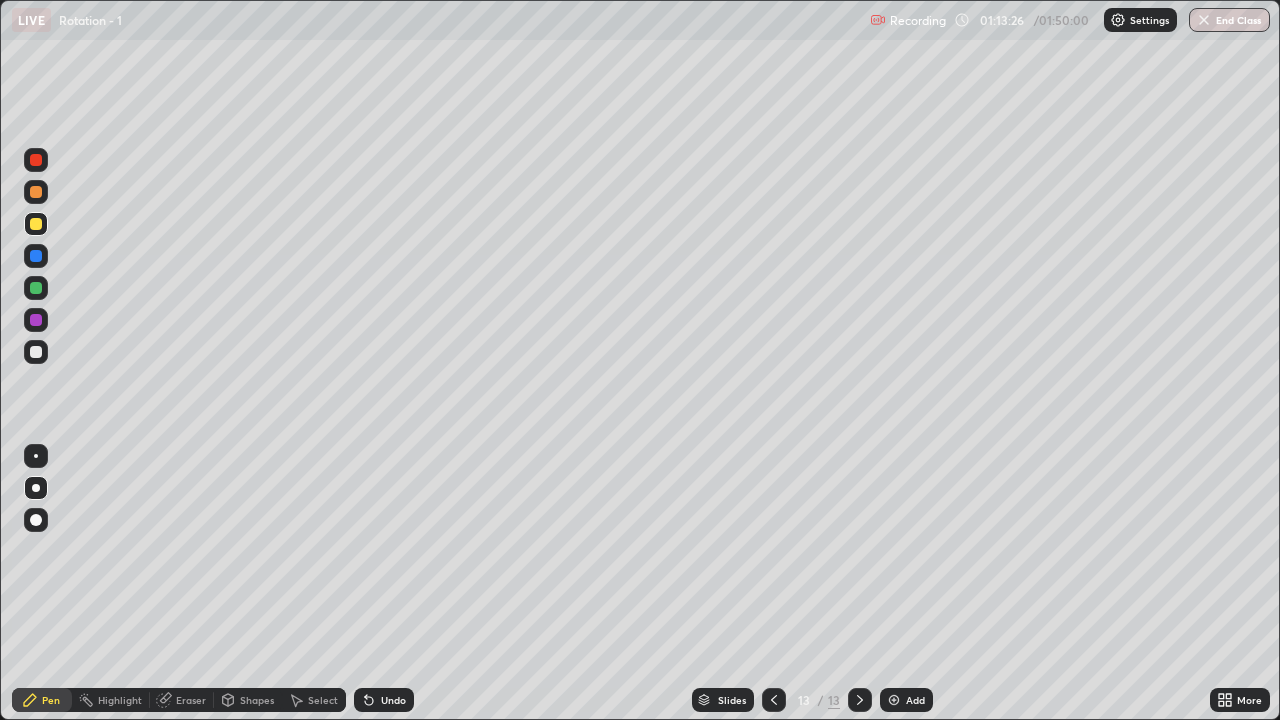 click at bounding box center (36, 352) 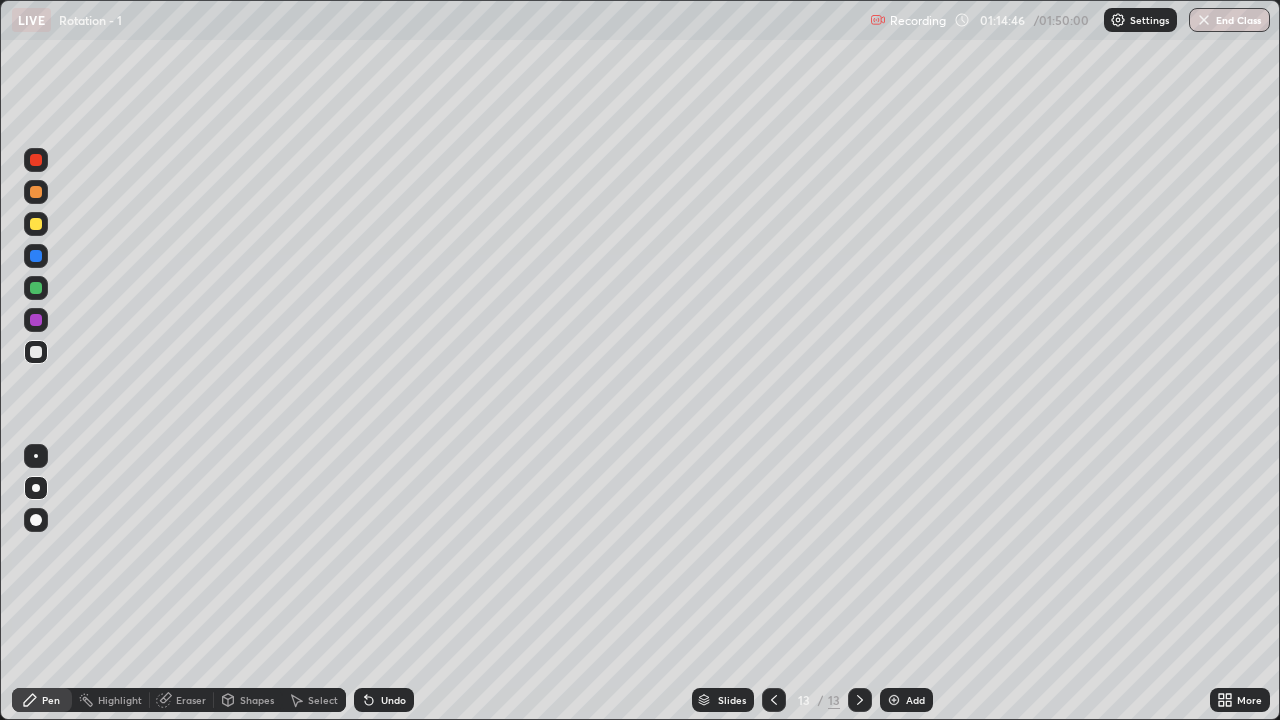 click at bounding box center [36, 224] 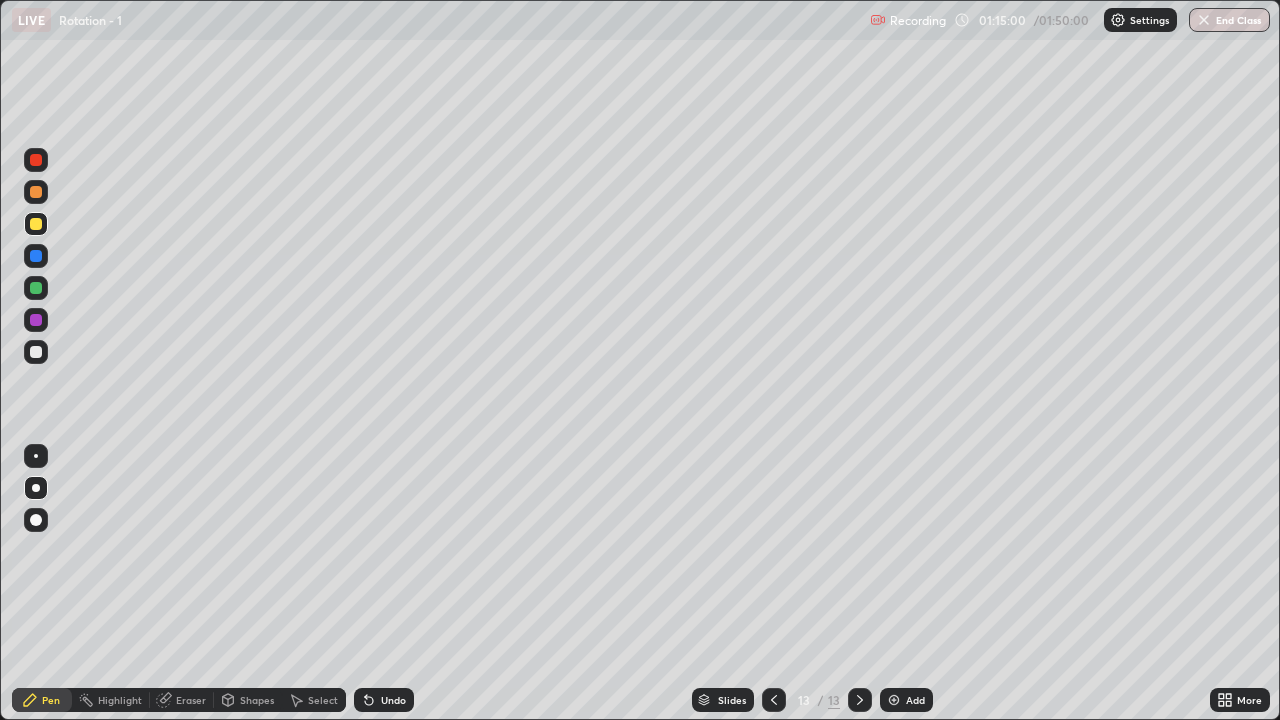 click on "Eraser" at bounding box center [182, 700] 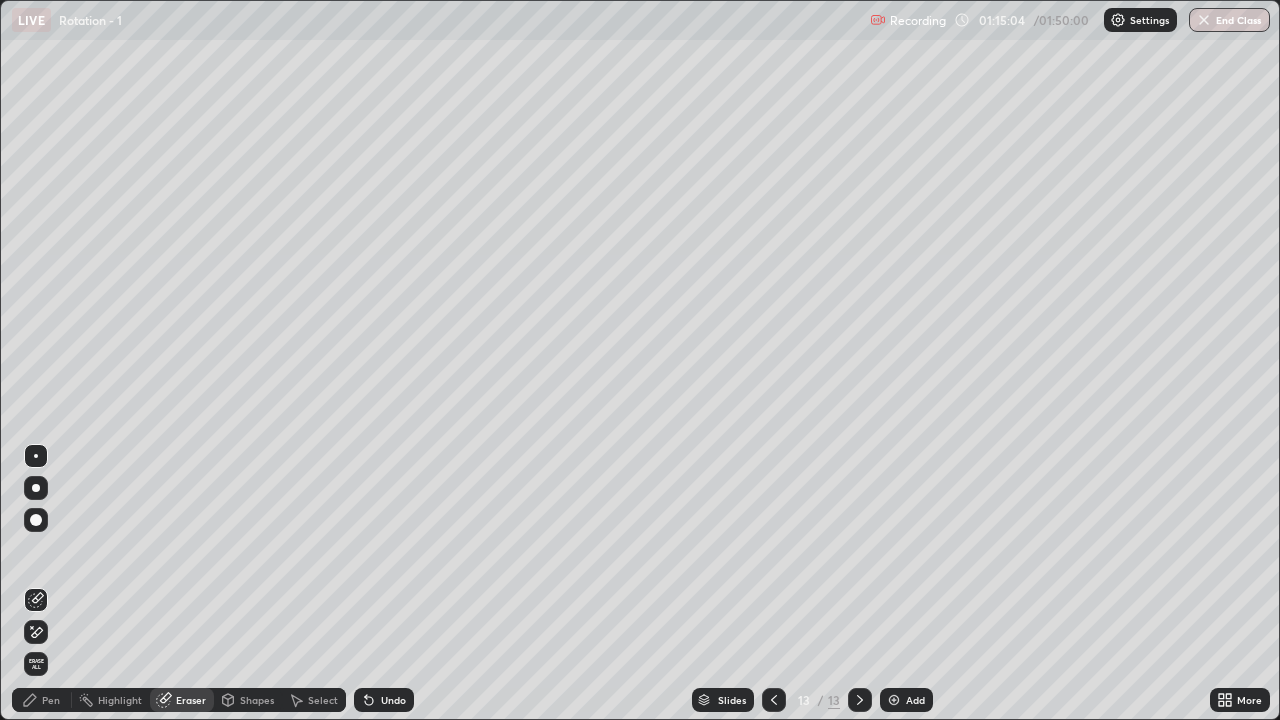 click on "Pen" at bounding box center (51, 700) 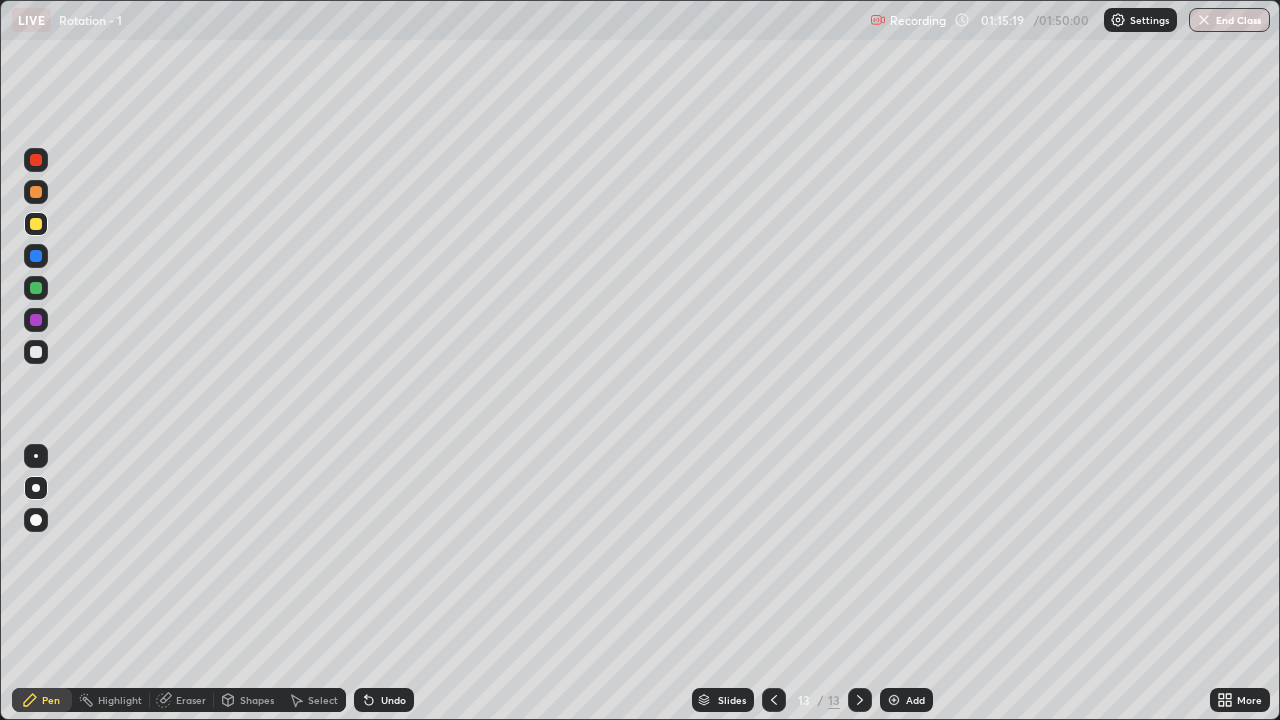 click at bounding box center (36, 352) 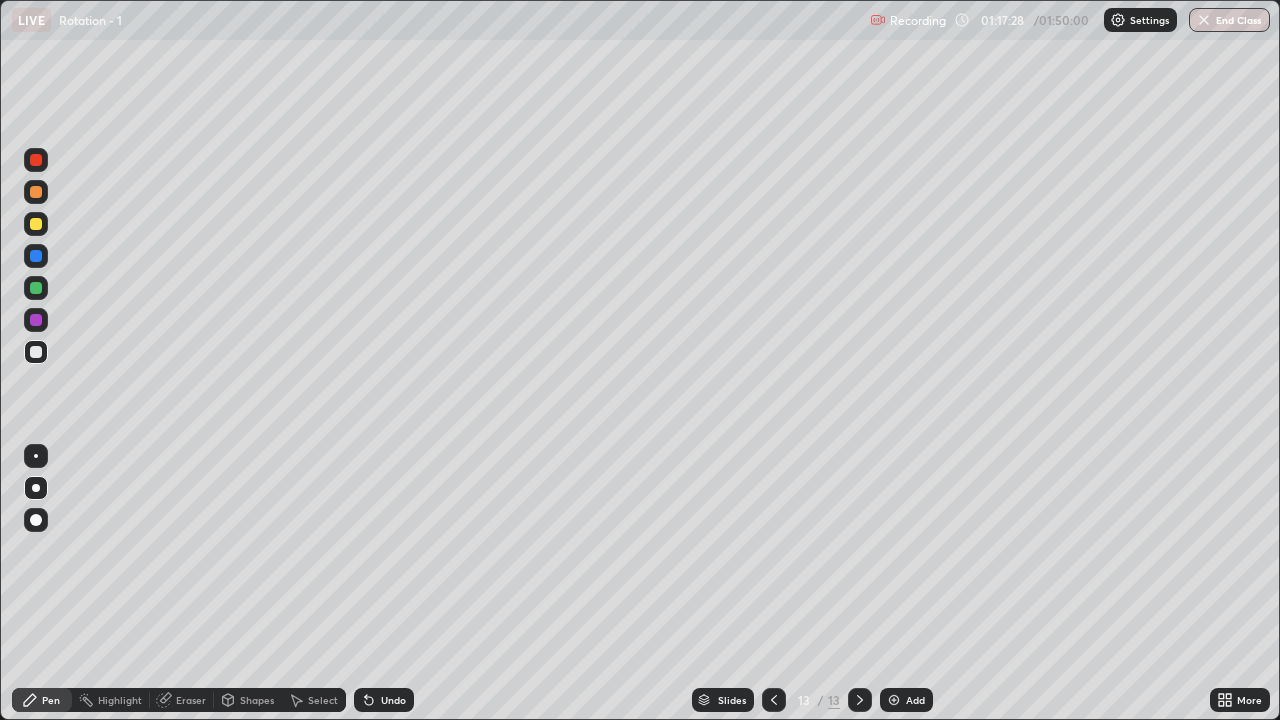click on "Eraser" at bounding box center [191, 700] 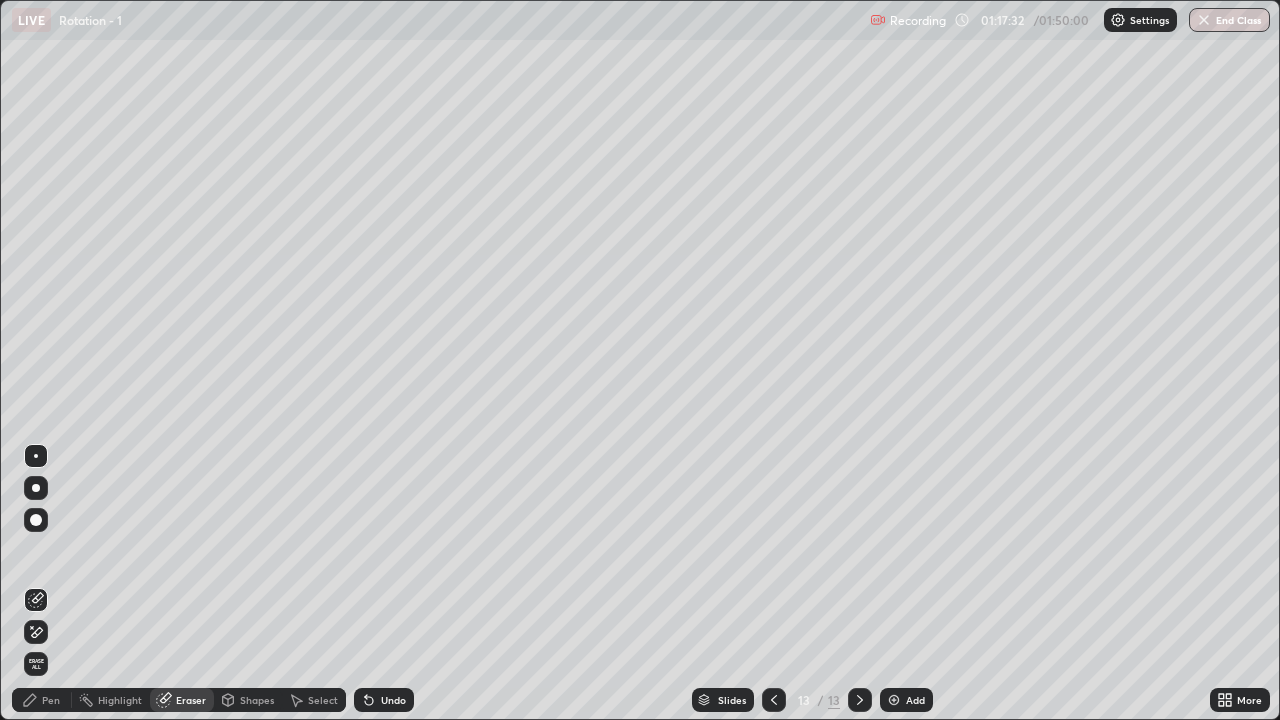 click on "Pen" at bounding box center [42, 700] 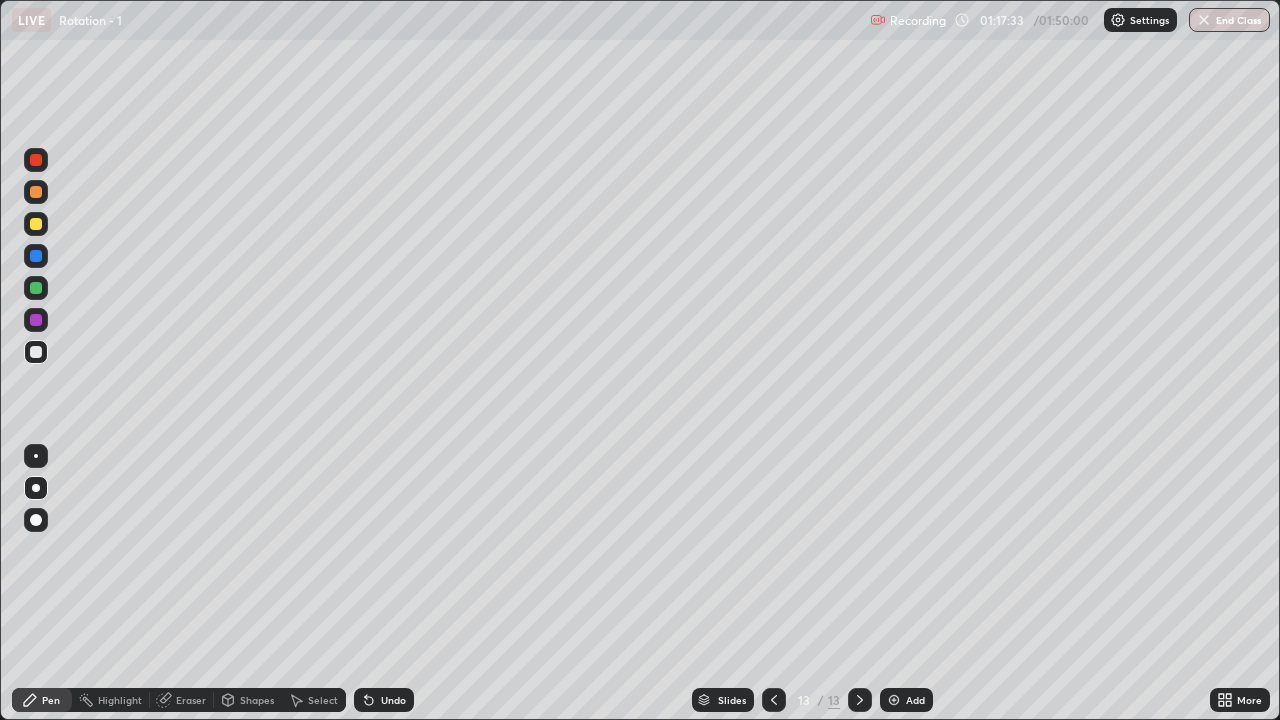 click at bounding box center (36, 352) 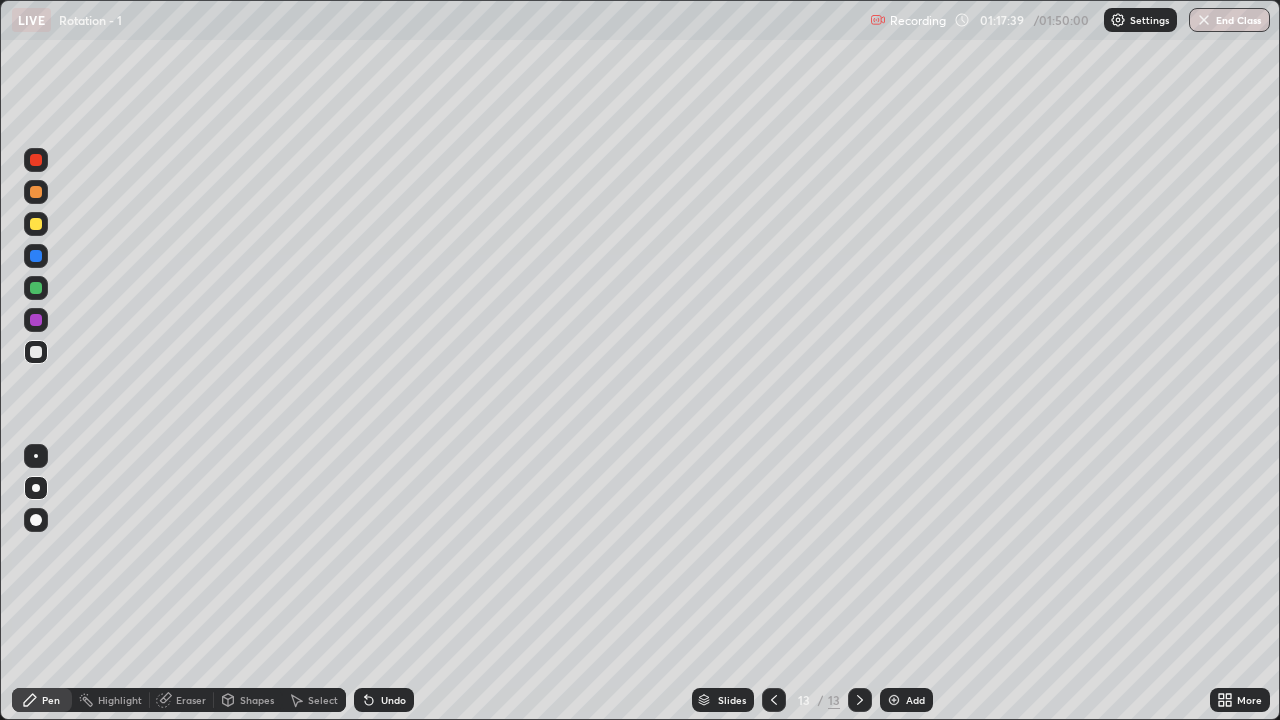 click at bounding box center [36, 224] 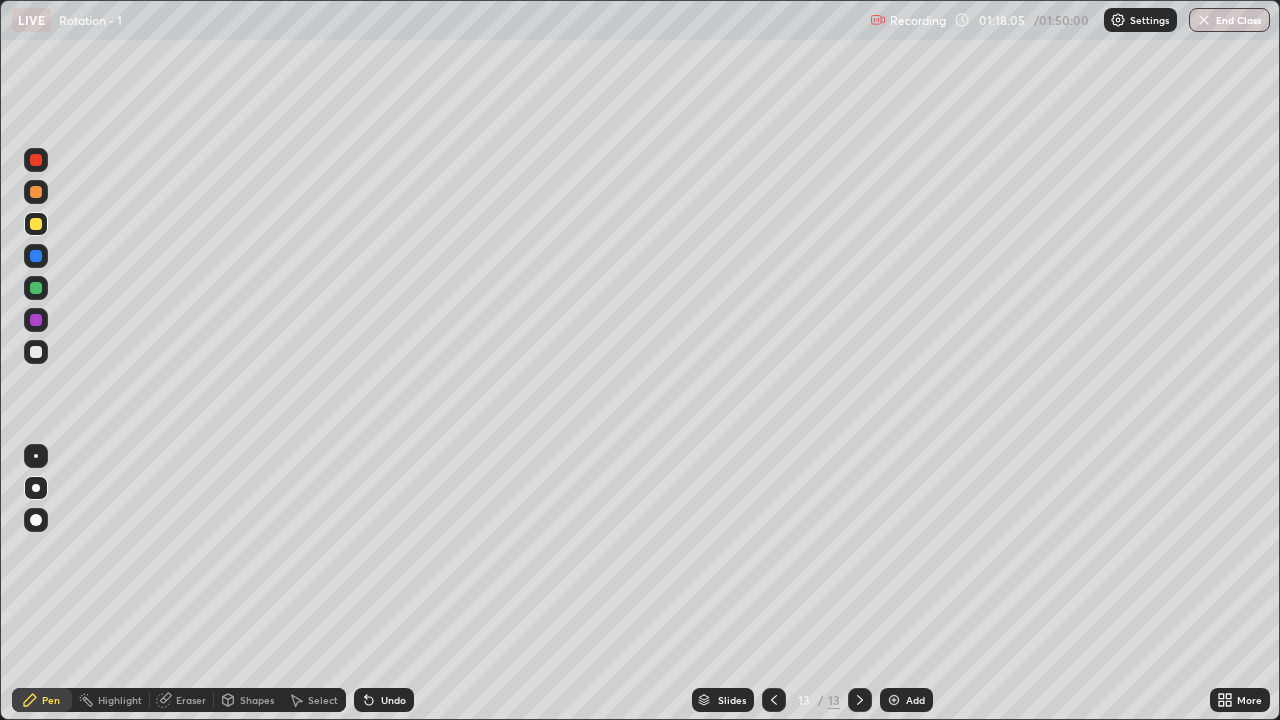 click at bounding box center (36, 352) 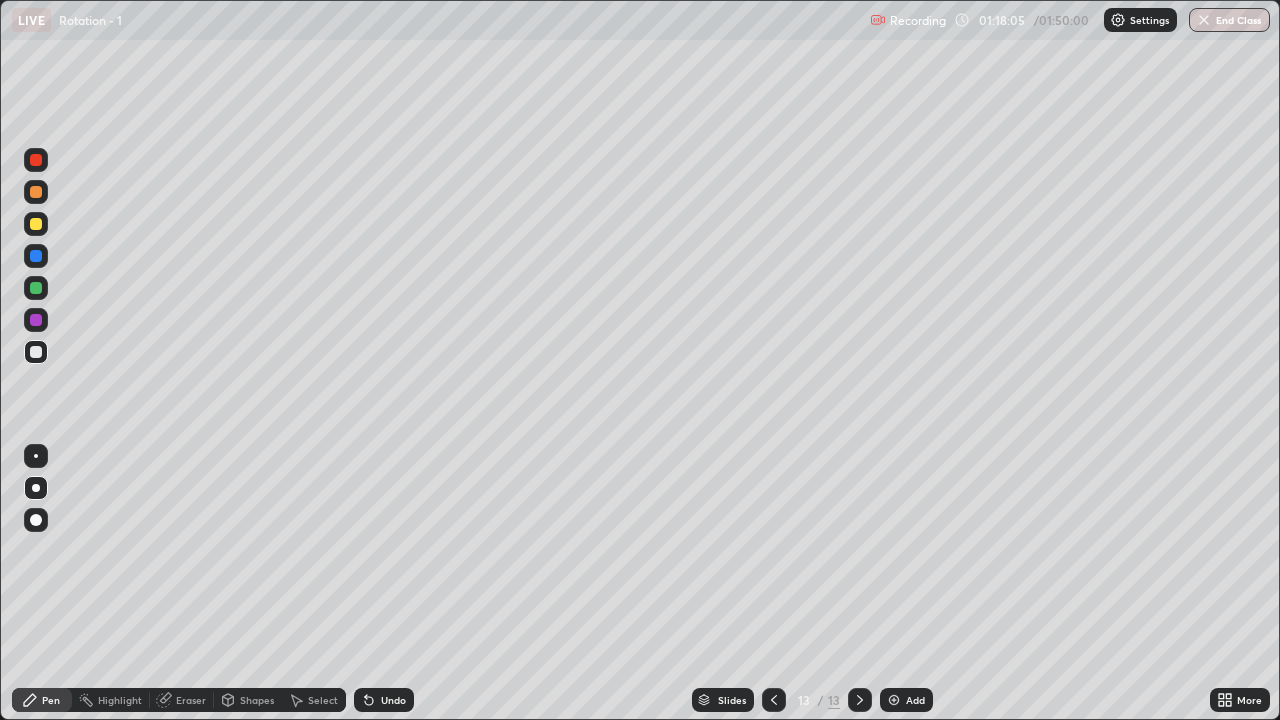 click on "Eraser" at bounding box center [182, 700] 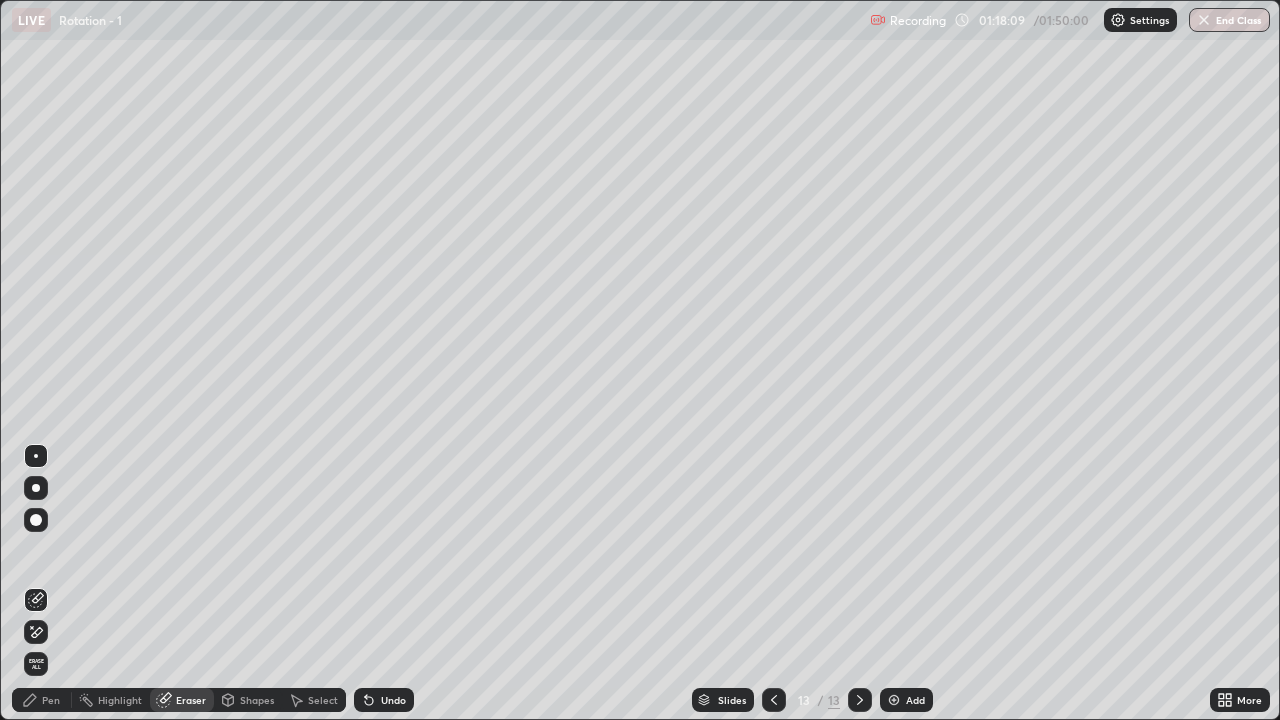 click on "Pen" at bounding box center [51, 700] 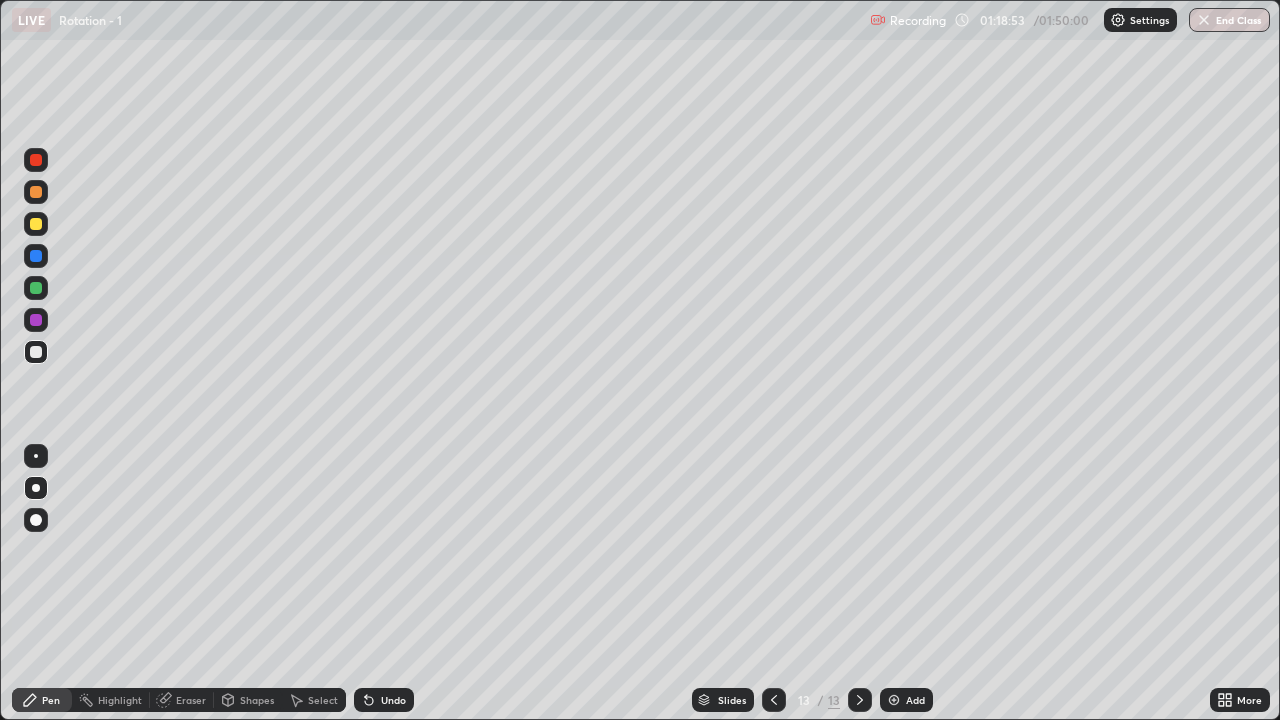 click on "Add" at bounding box center (915, 700) 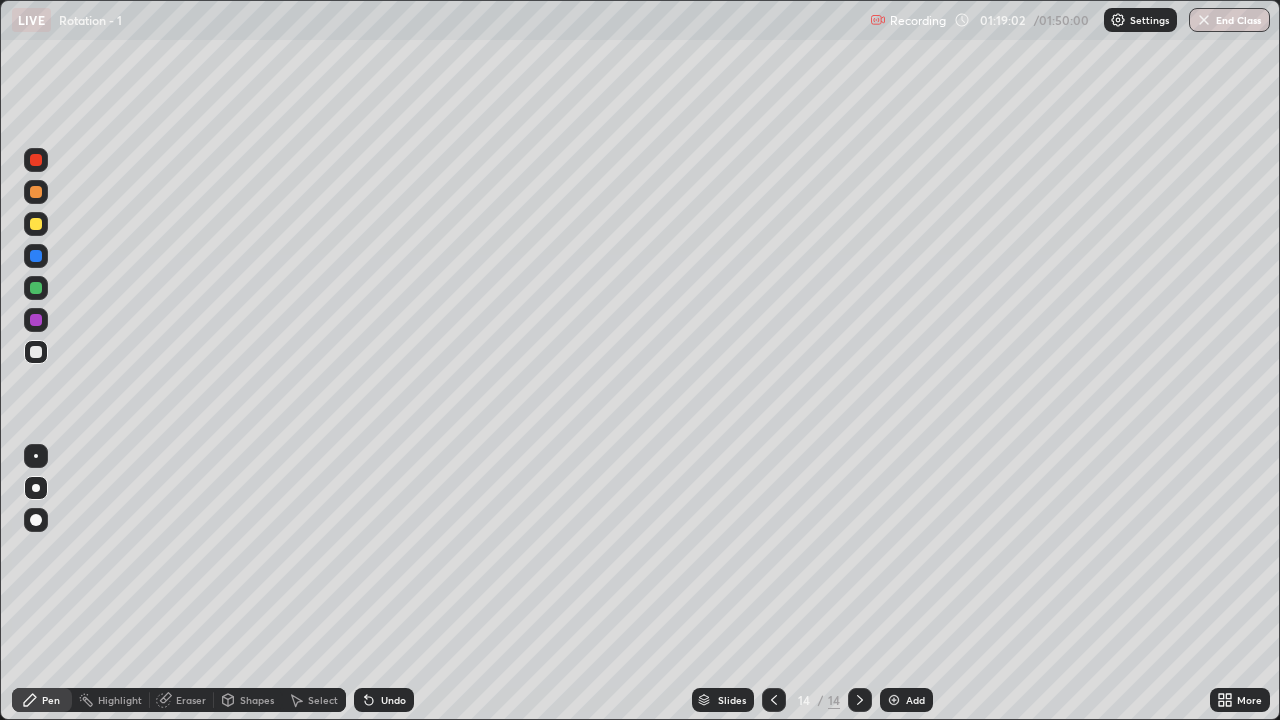 click at bounding box center (36, 352) 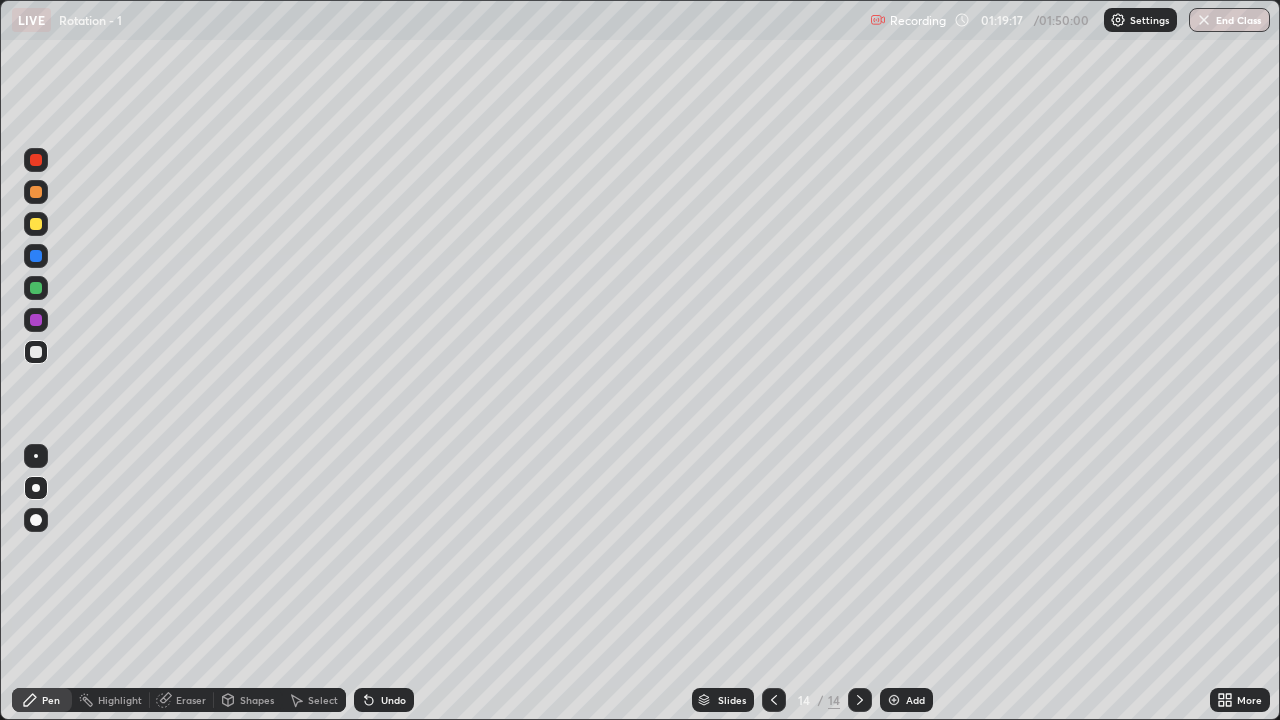 click at bounding box center [36, 224] 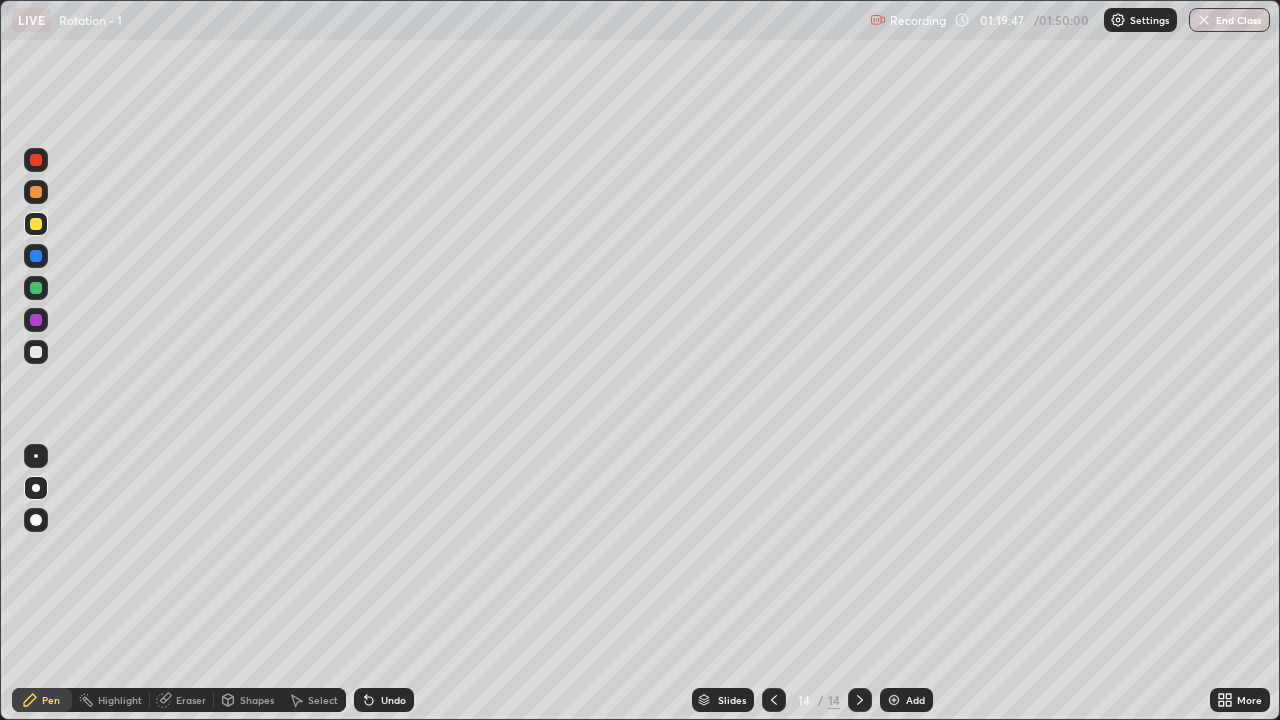 click at bounding box center (36, 352) 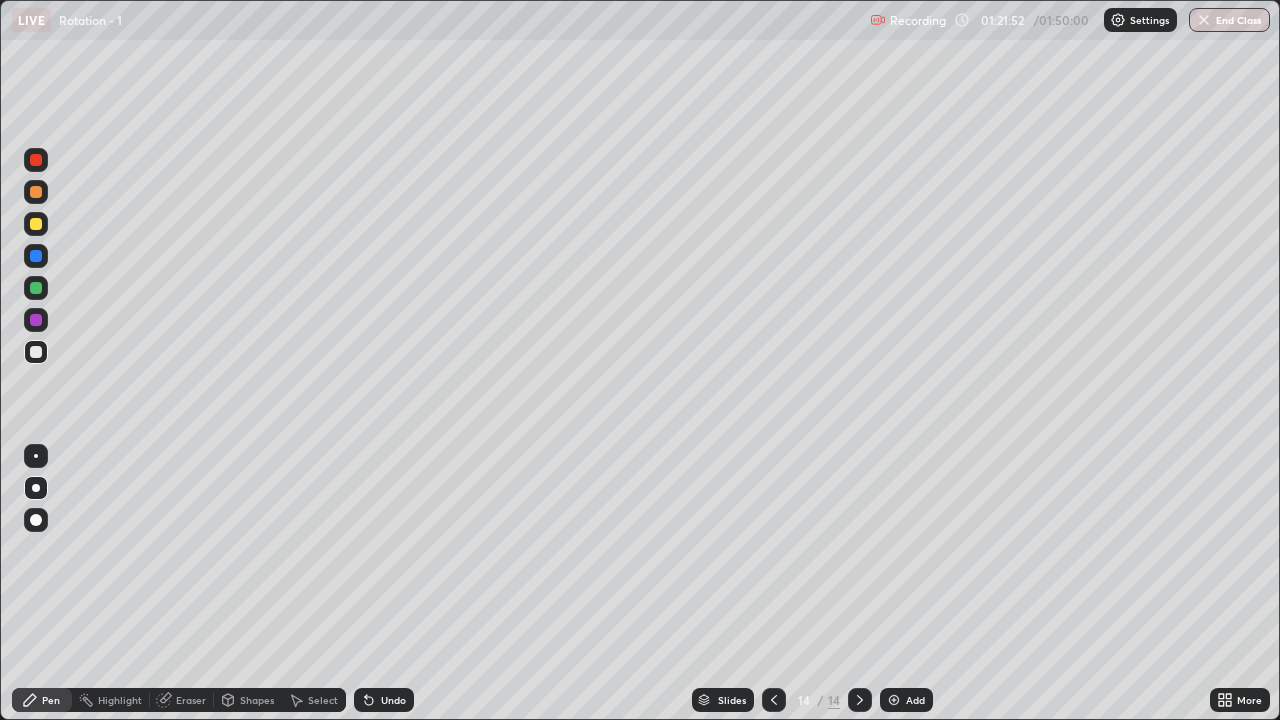 click 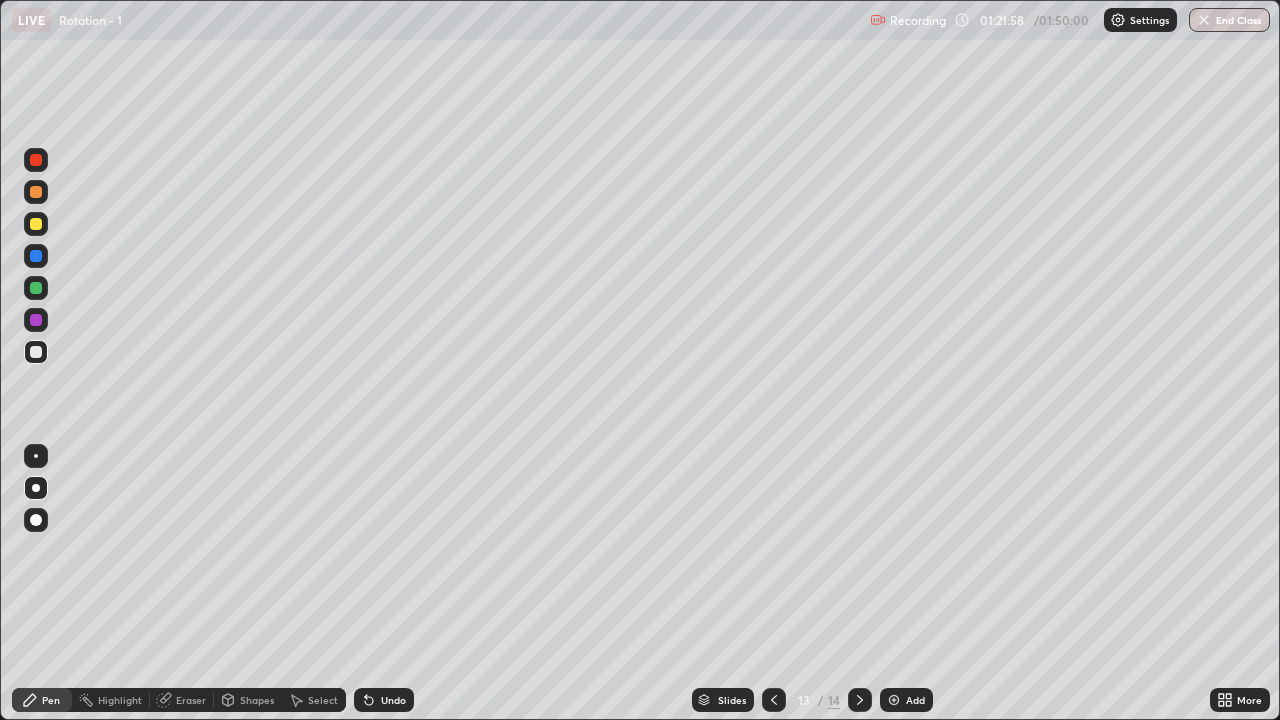 click 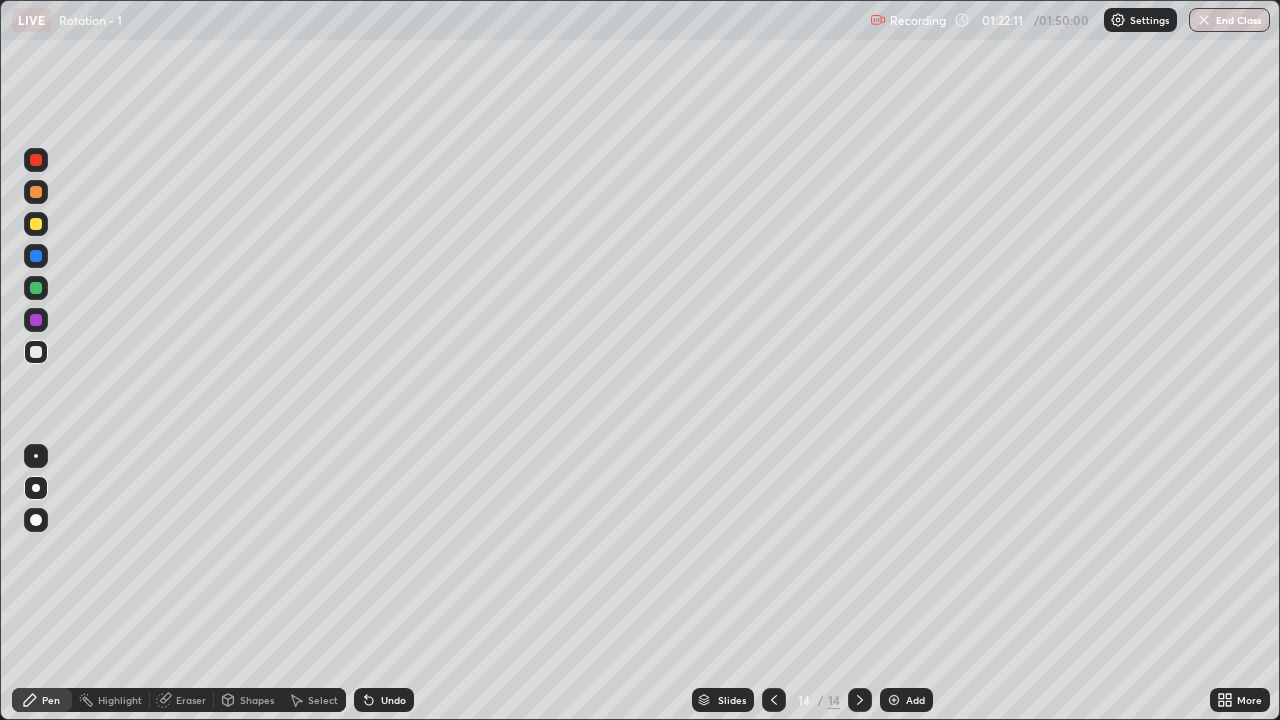 click at bounding box center [774, 700] 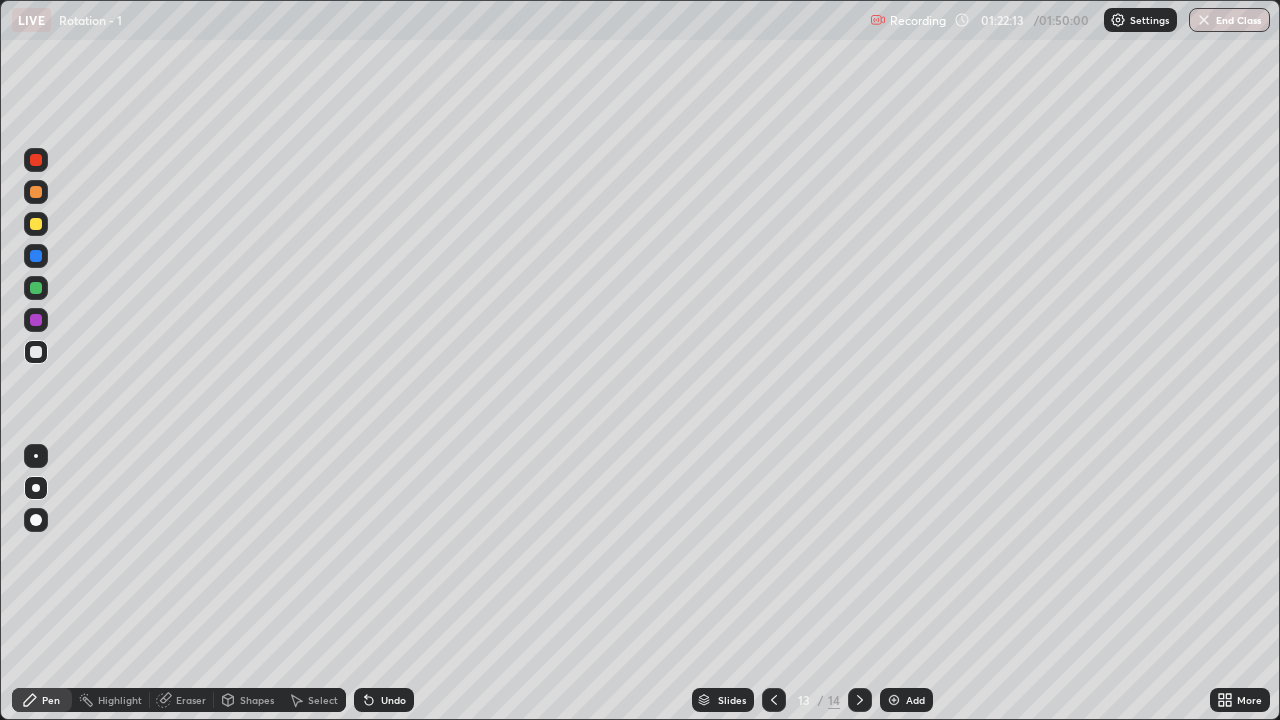 click 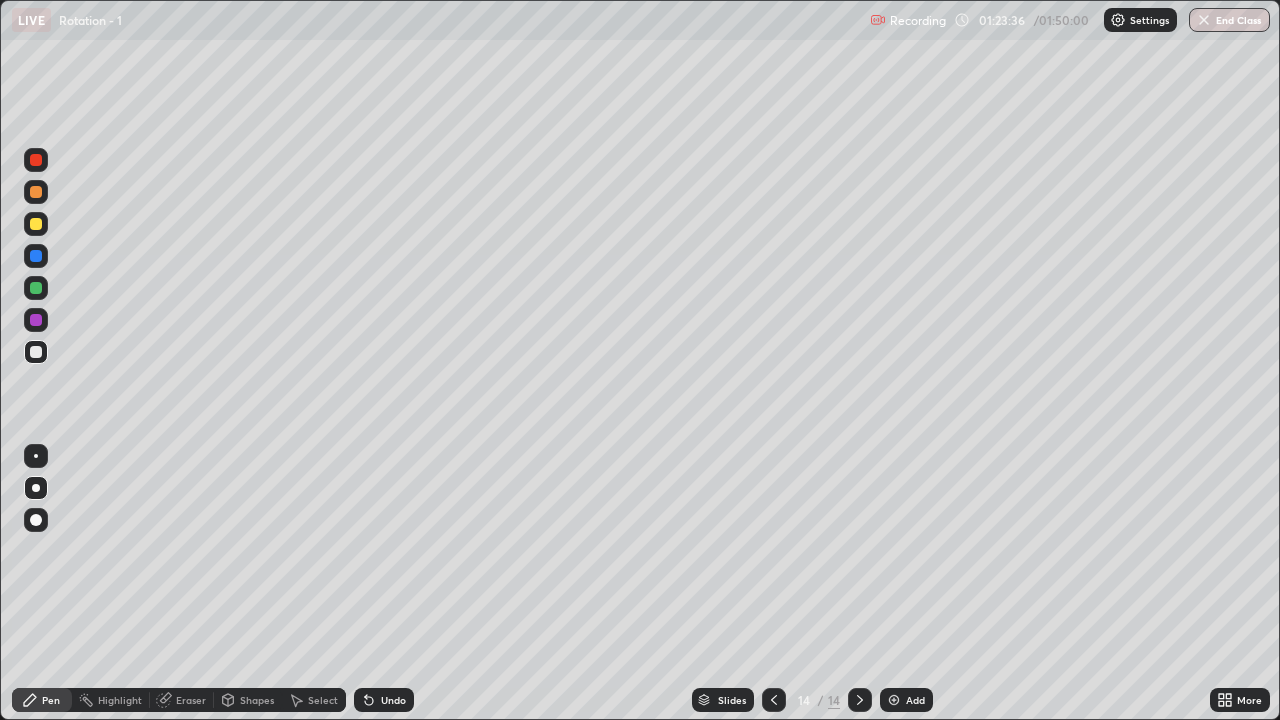 click 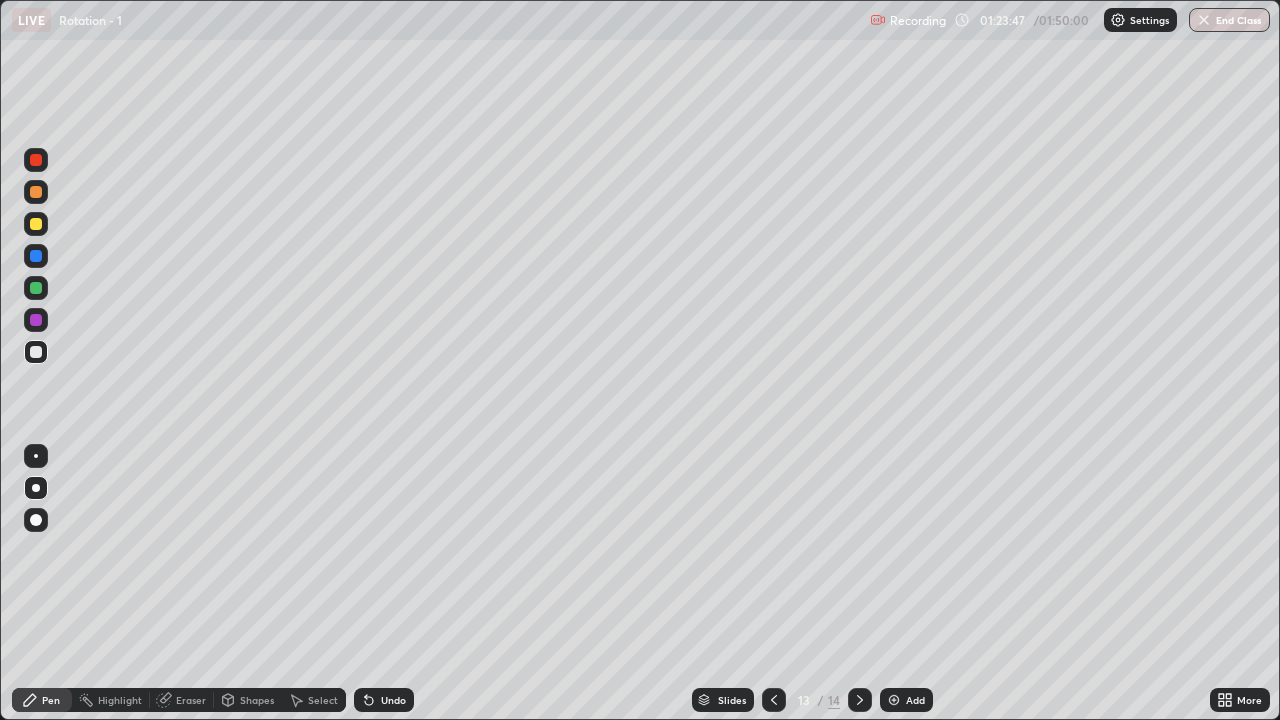 click 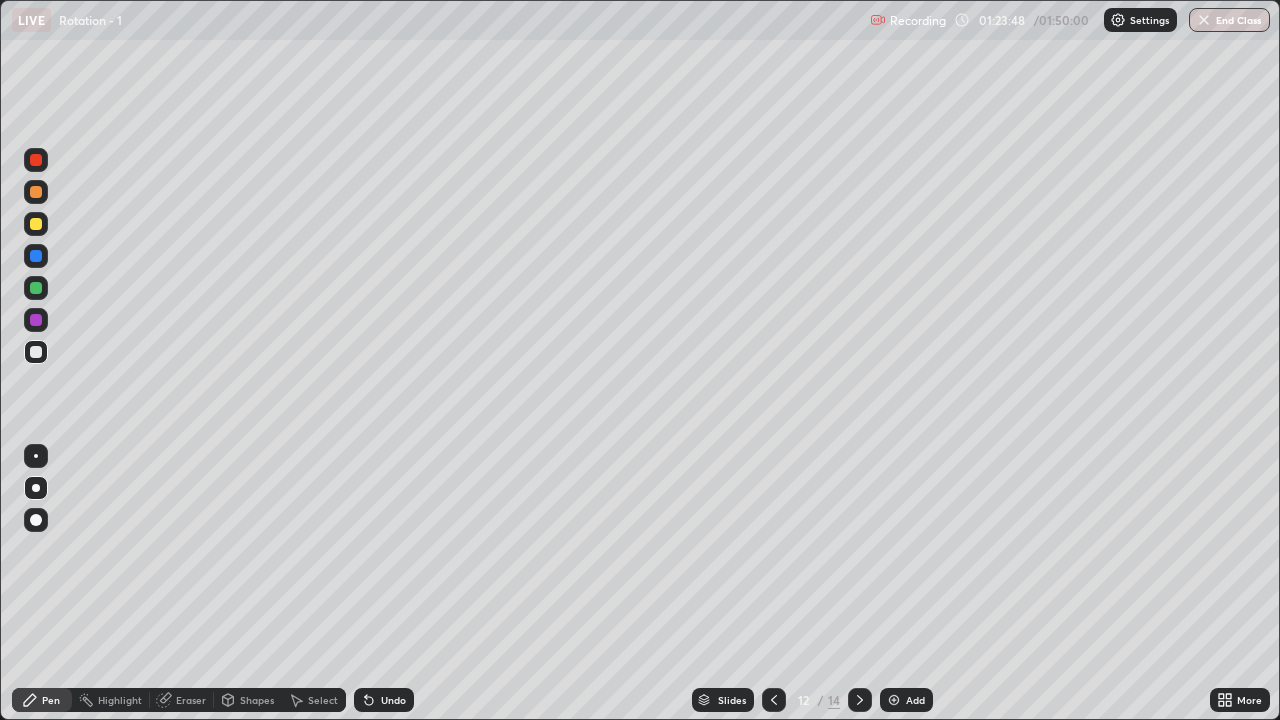 click 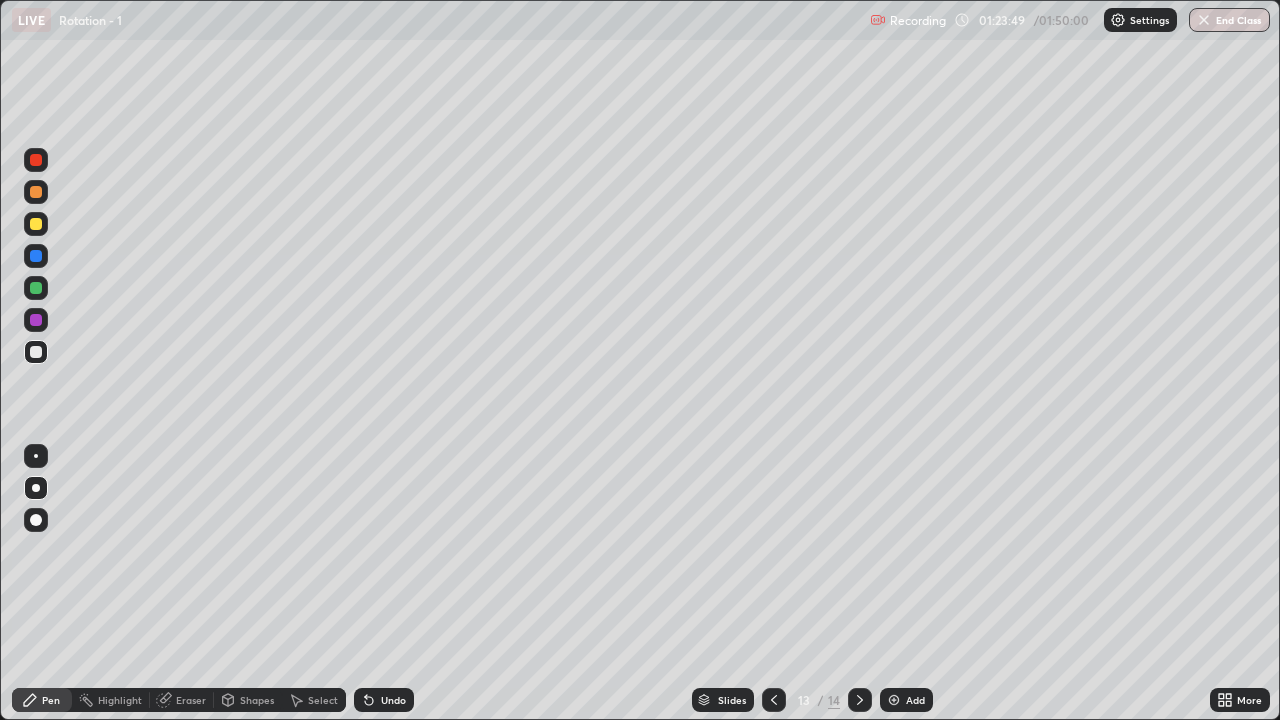 click 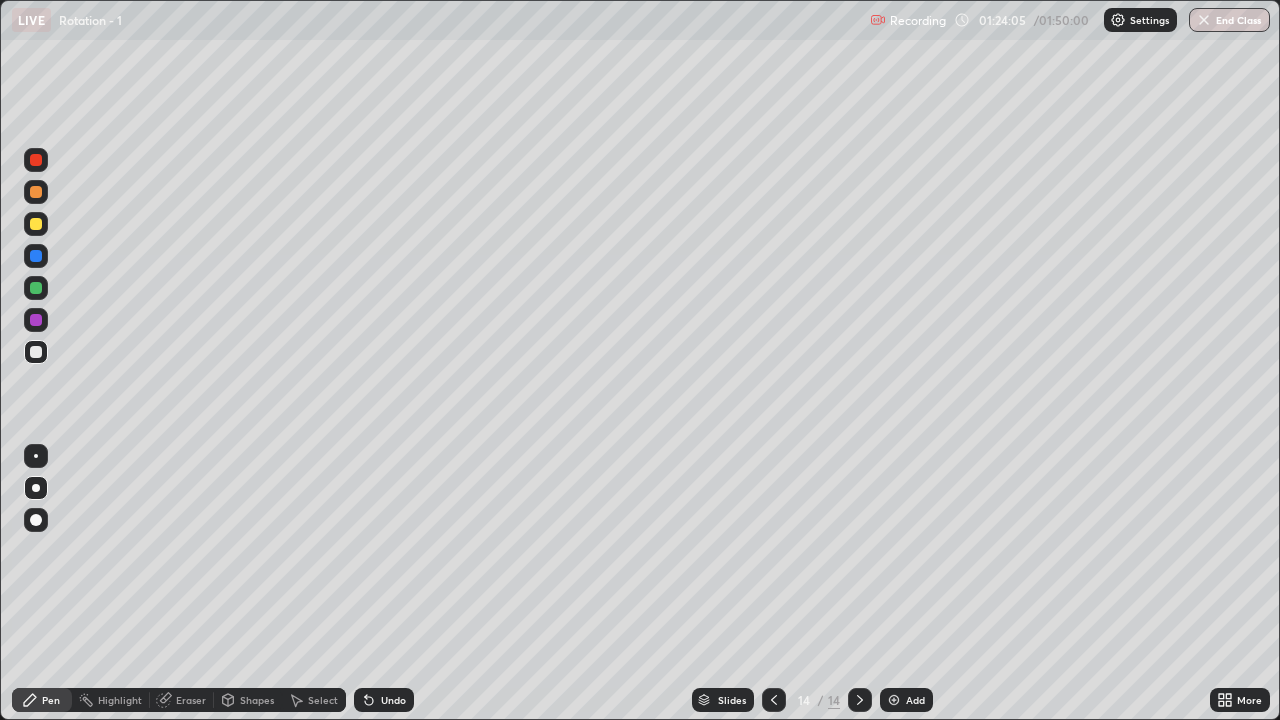 click at bounding box center (36, 224) 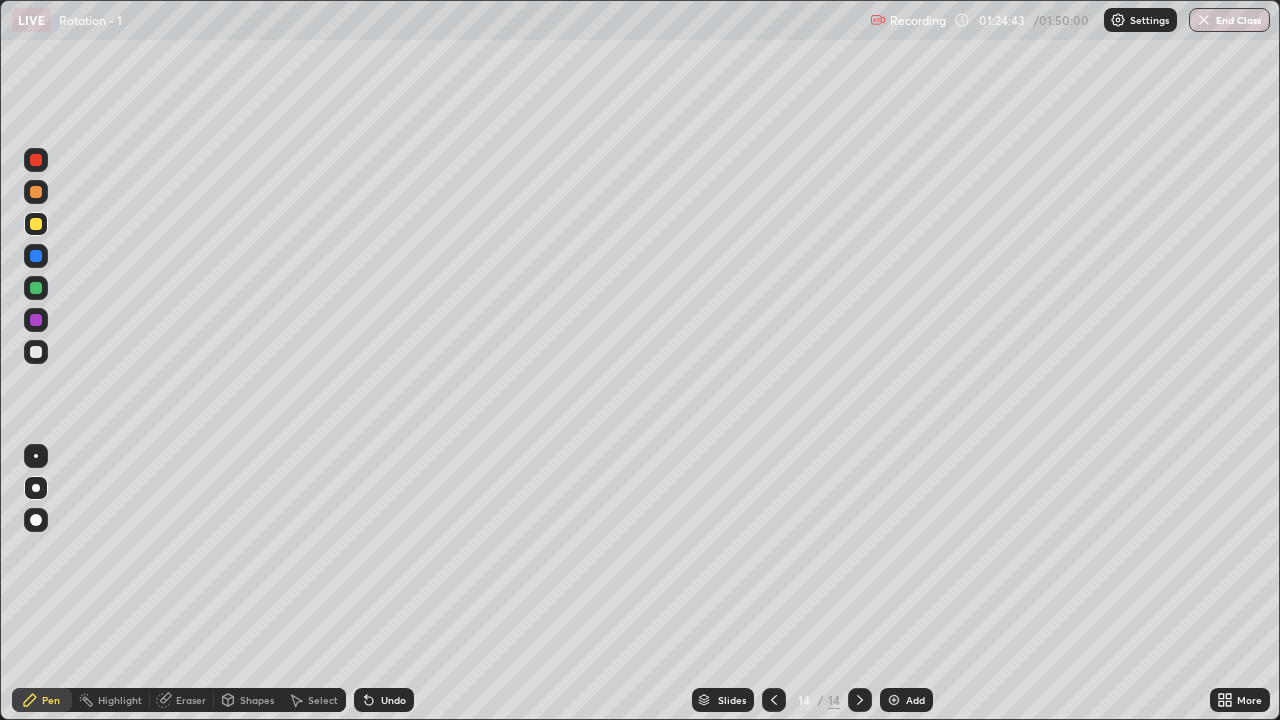 click on "Undo" at bounding box center [384, 700] 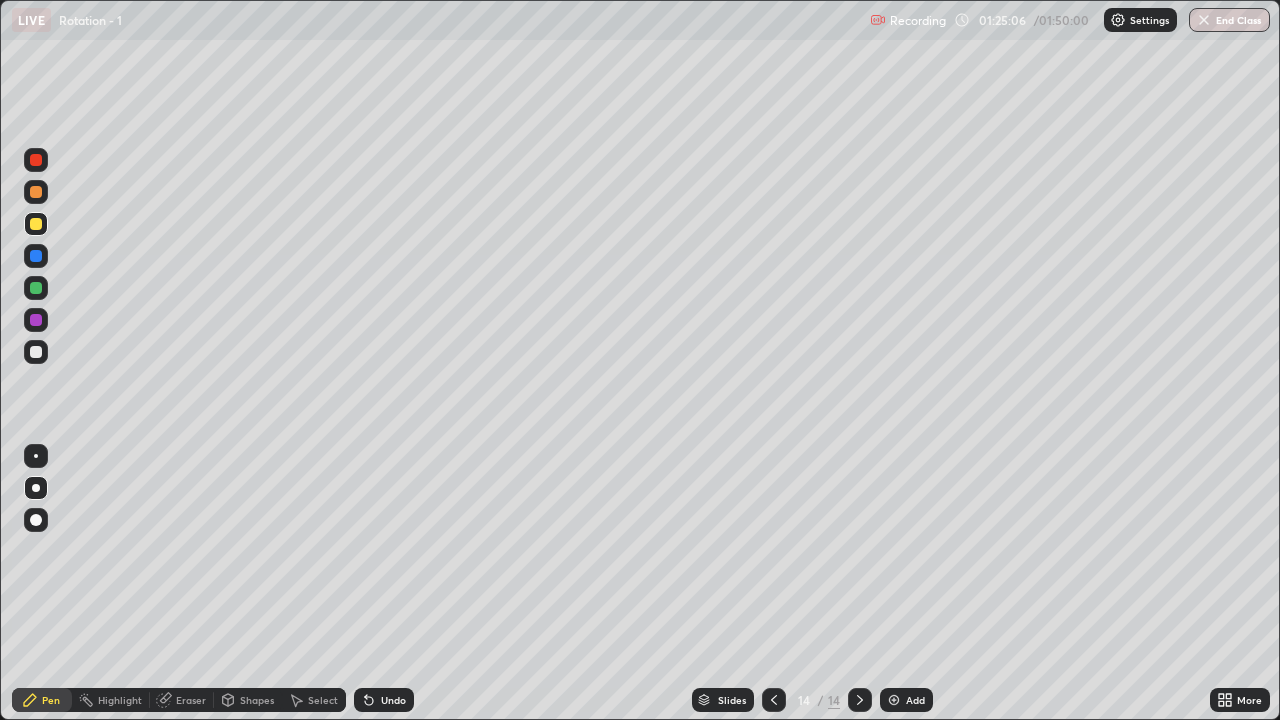 click at bounding box center [36, 352] 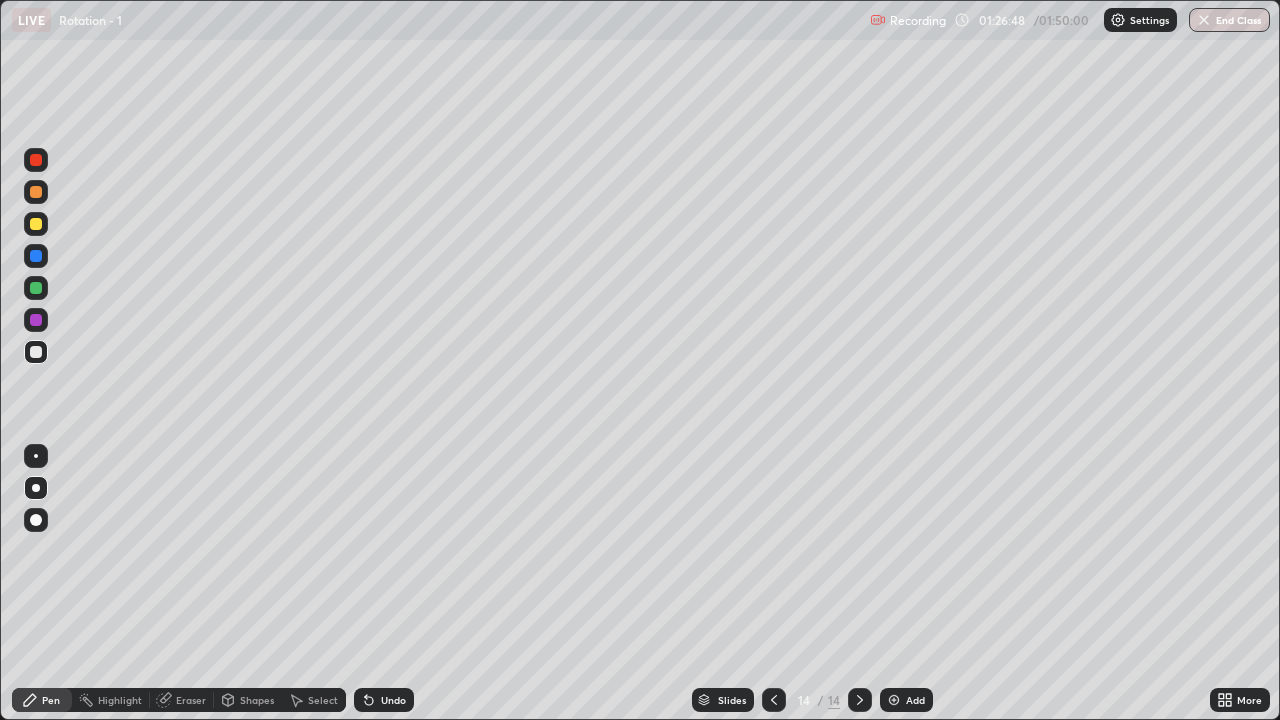 click on "Add" at bounding box center (915, 700) 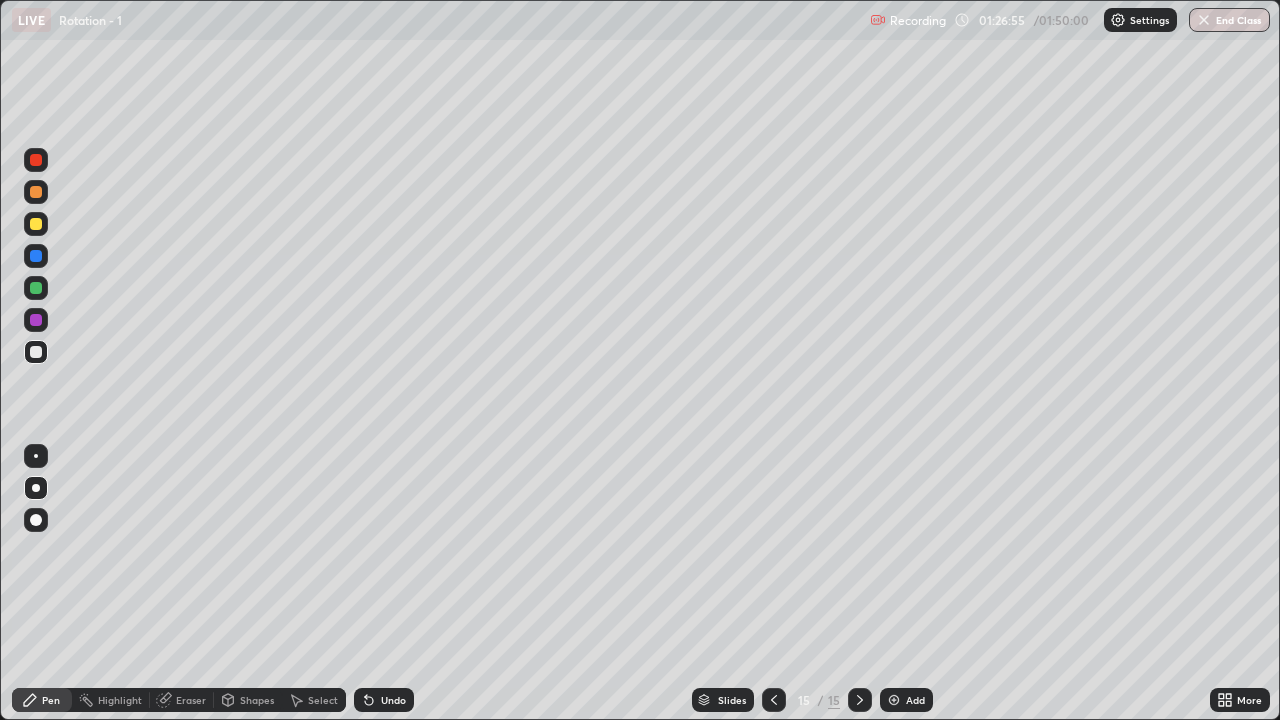 click at bounding box center [36, 224] 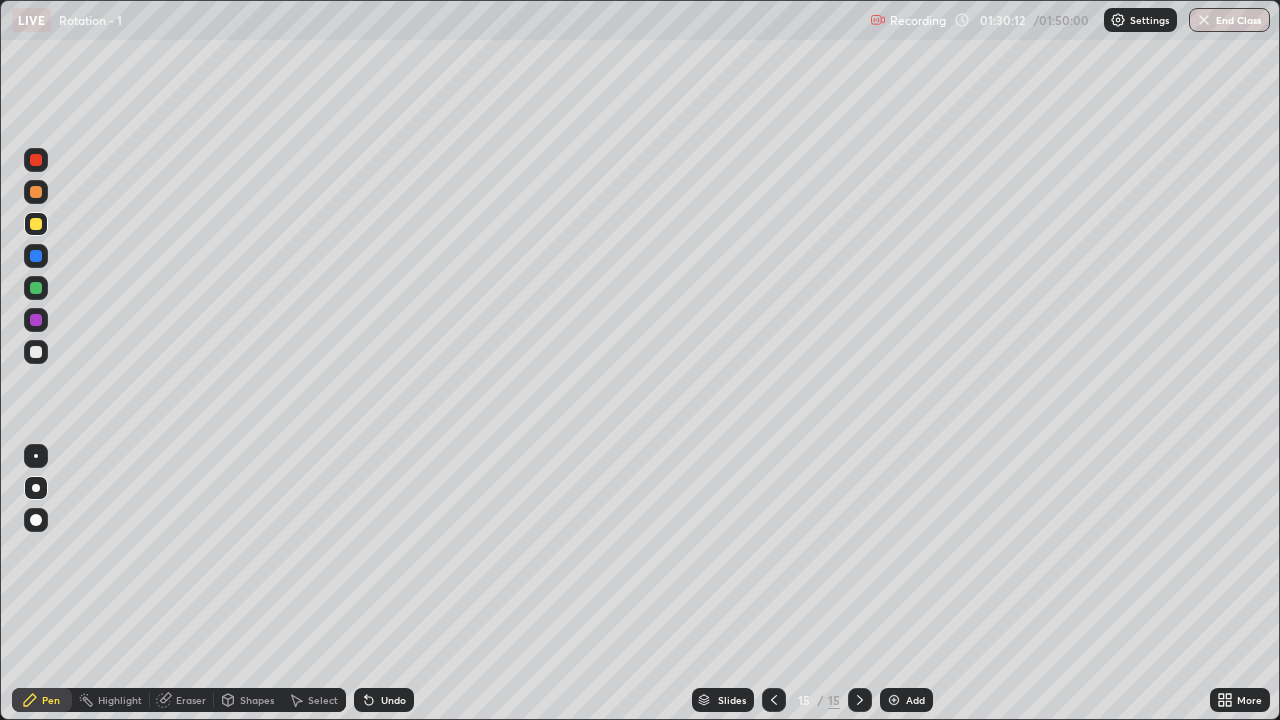 click at bounding box center [894, 700] 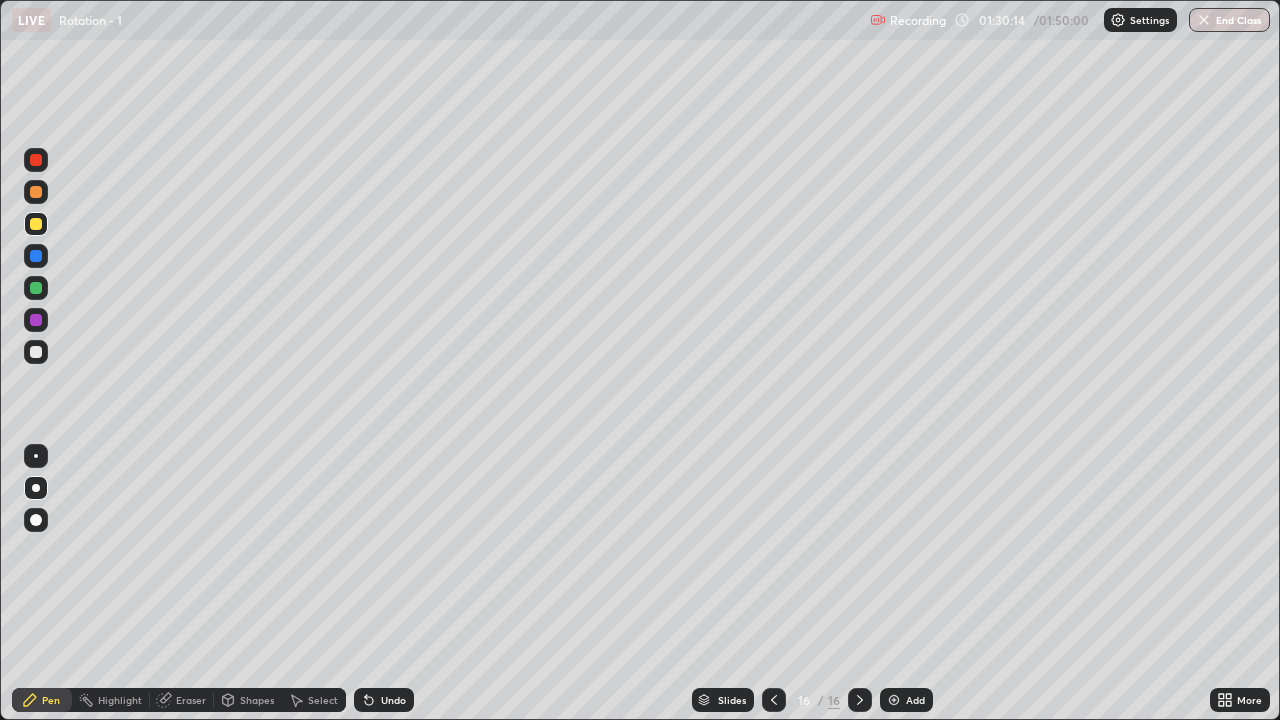 click at bounding box center [36, 352] 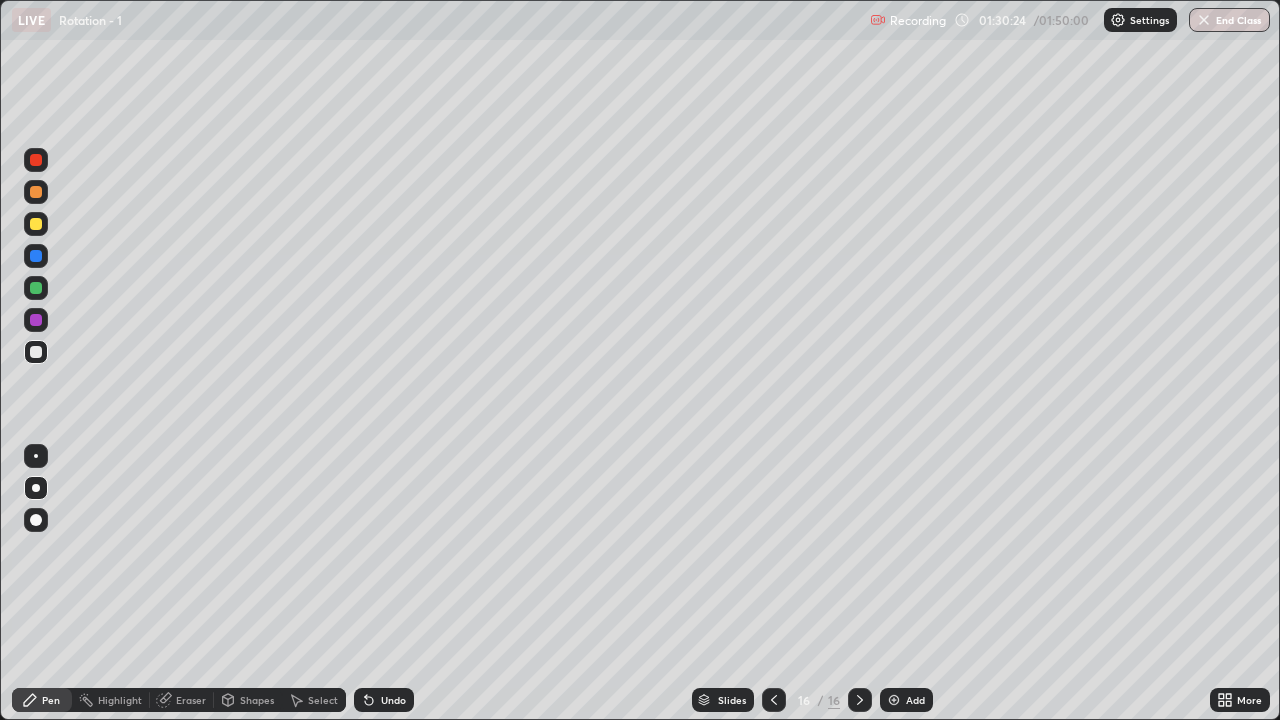click at bounding box center (36, 224) 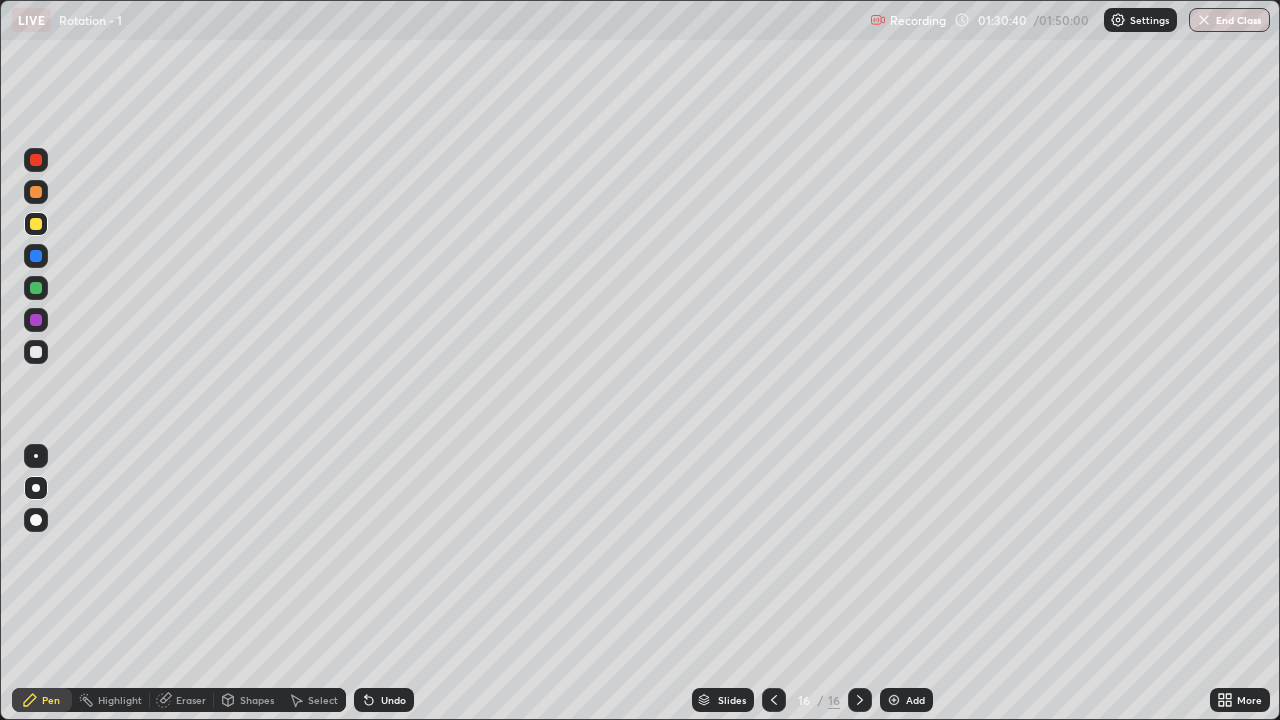 click at bounding box center [36, 352] 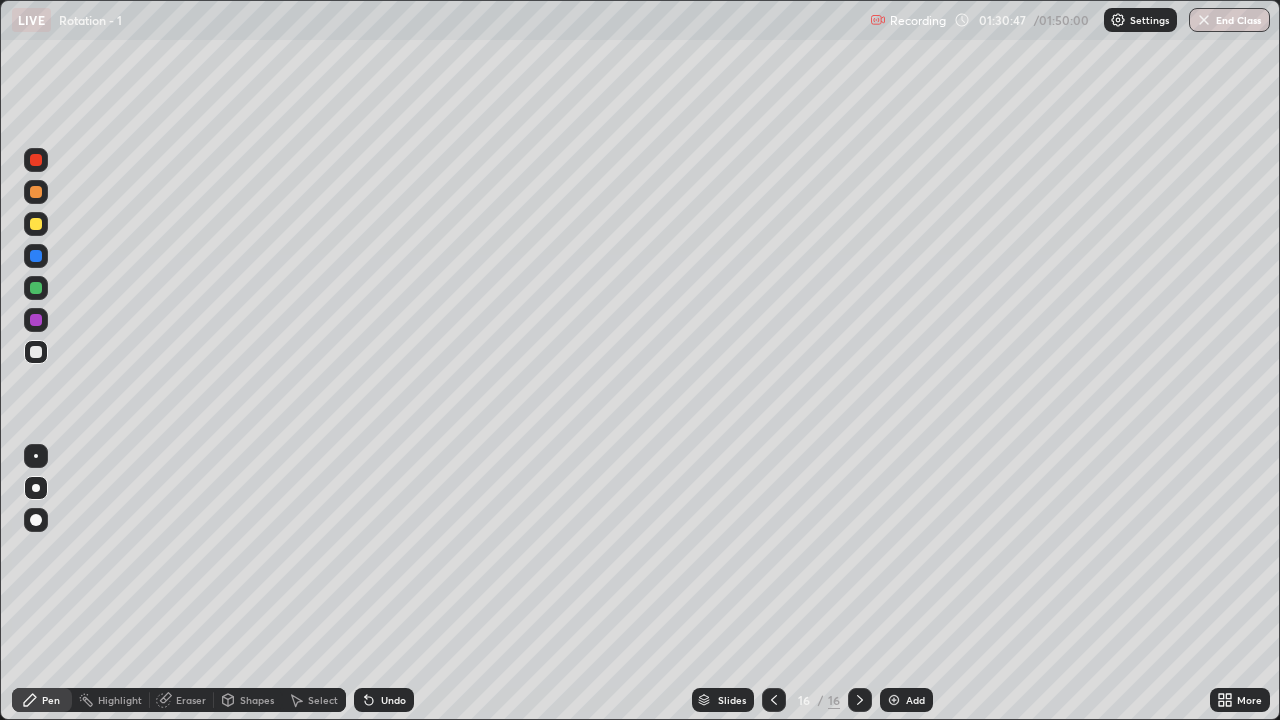 click at bounding box center (36, 224) 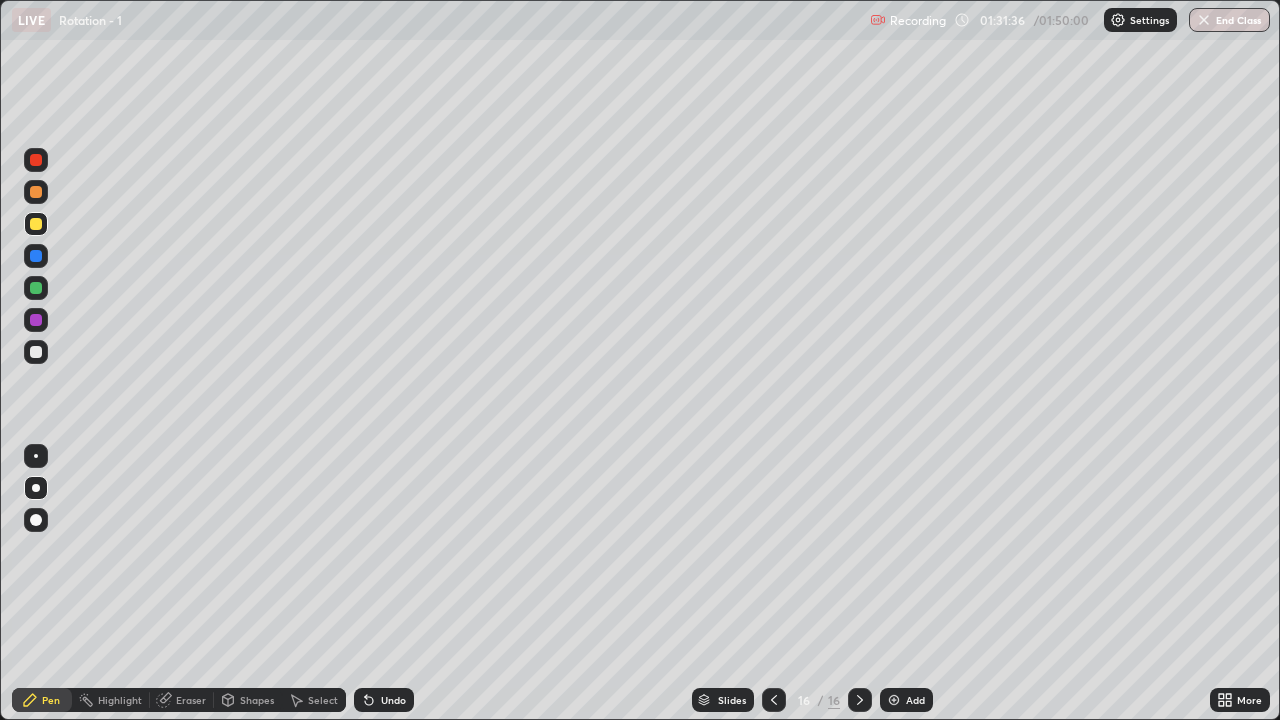 click at bounding box center (36, 288) 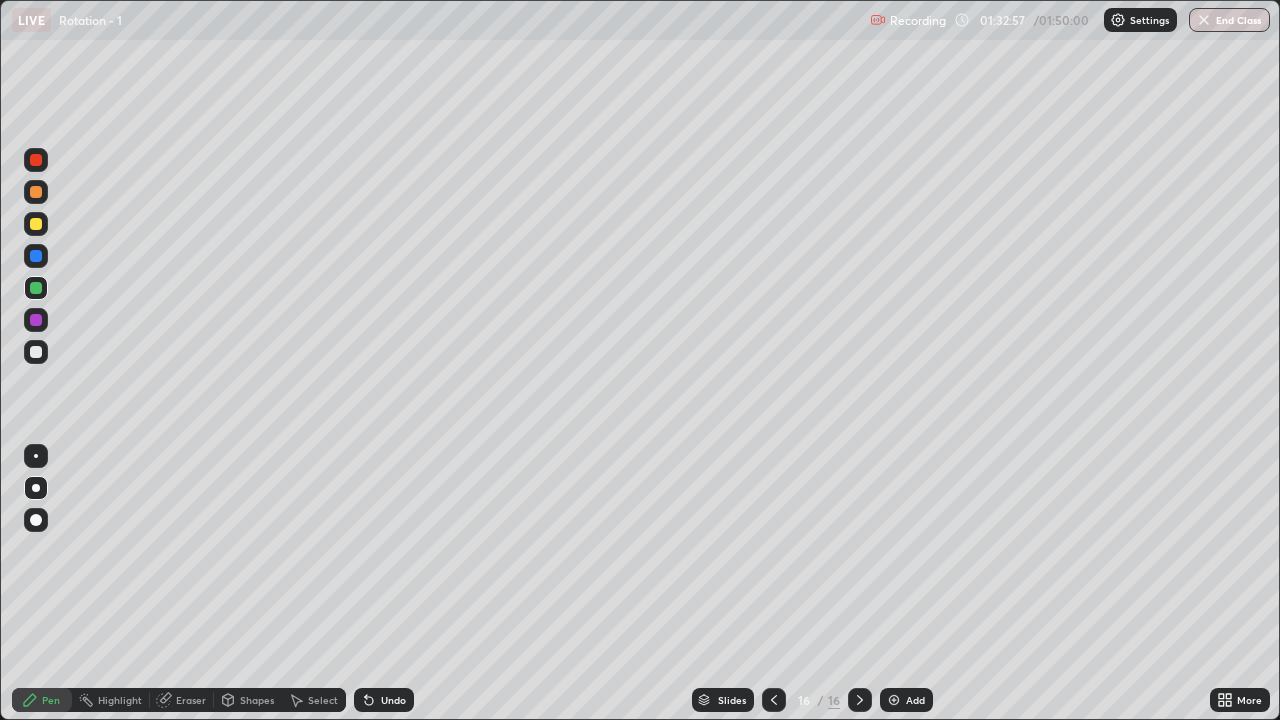 click at bounding box center (36, 192) 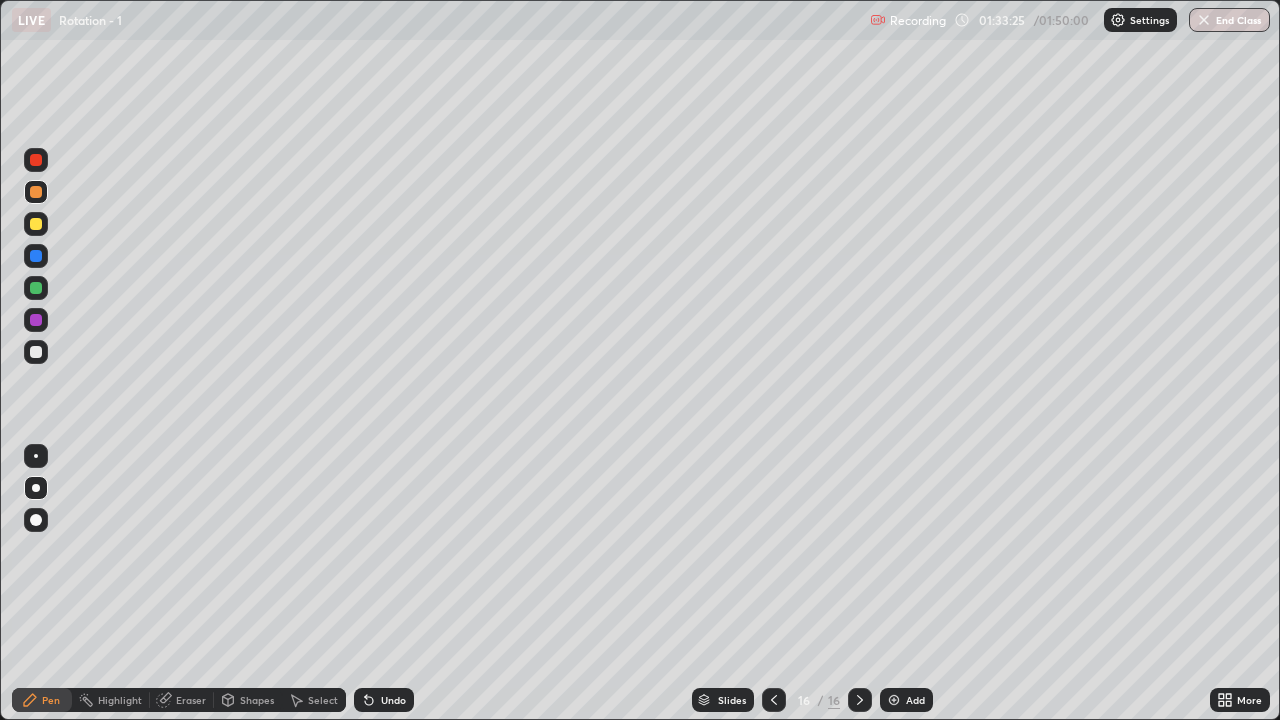 click on "Eraser" at bounding box center [191, 700] 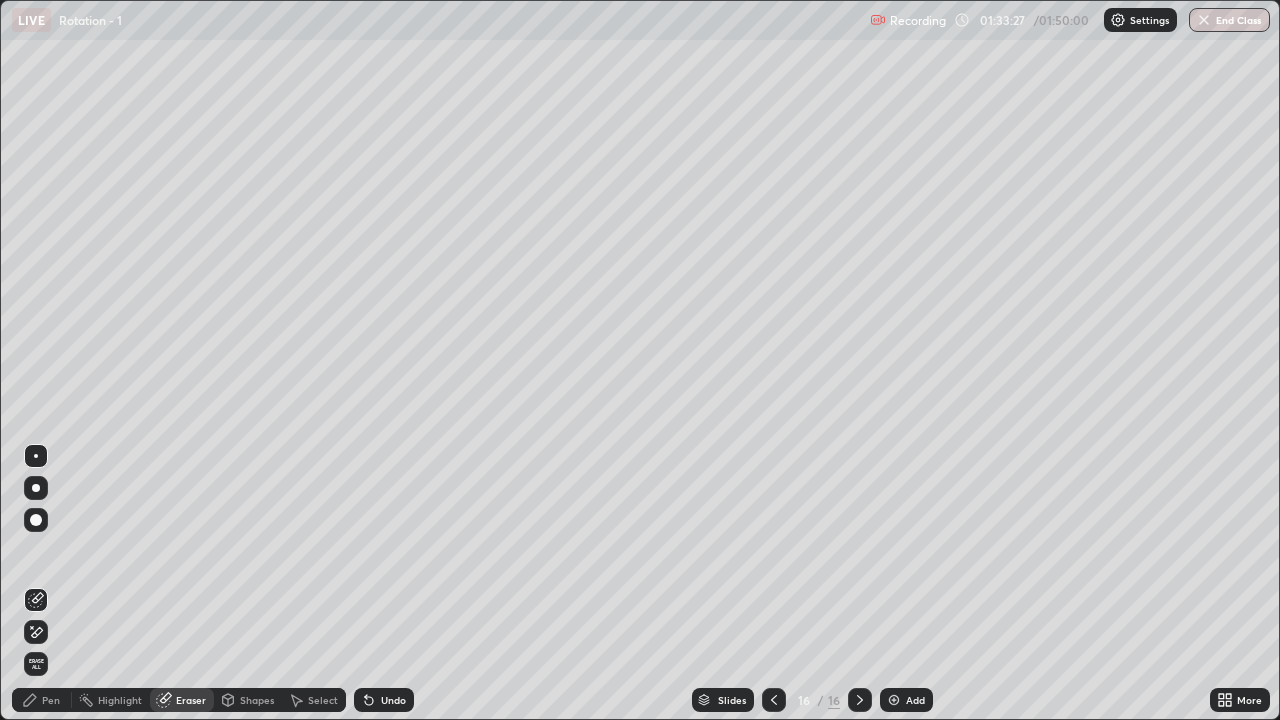 click on "Pen" at bounding box center [42, 700] 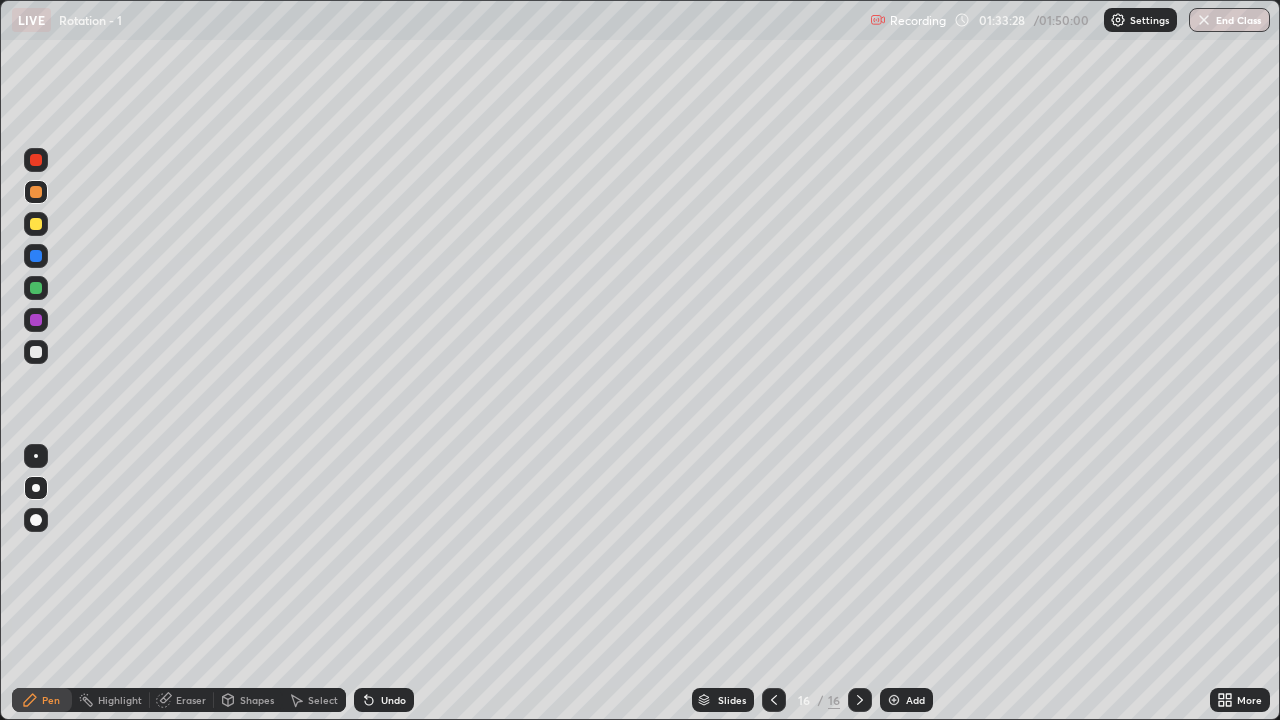 click at bounding box center (36, 352) 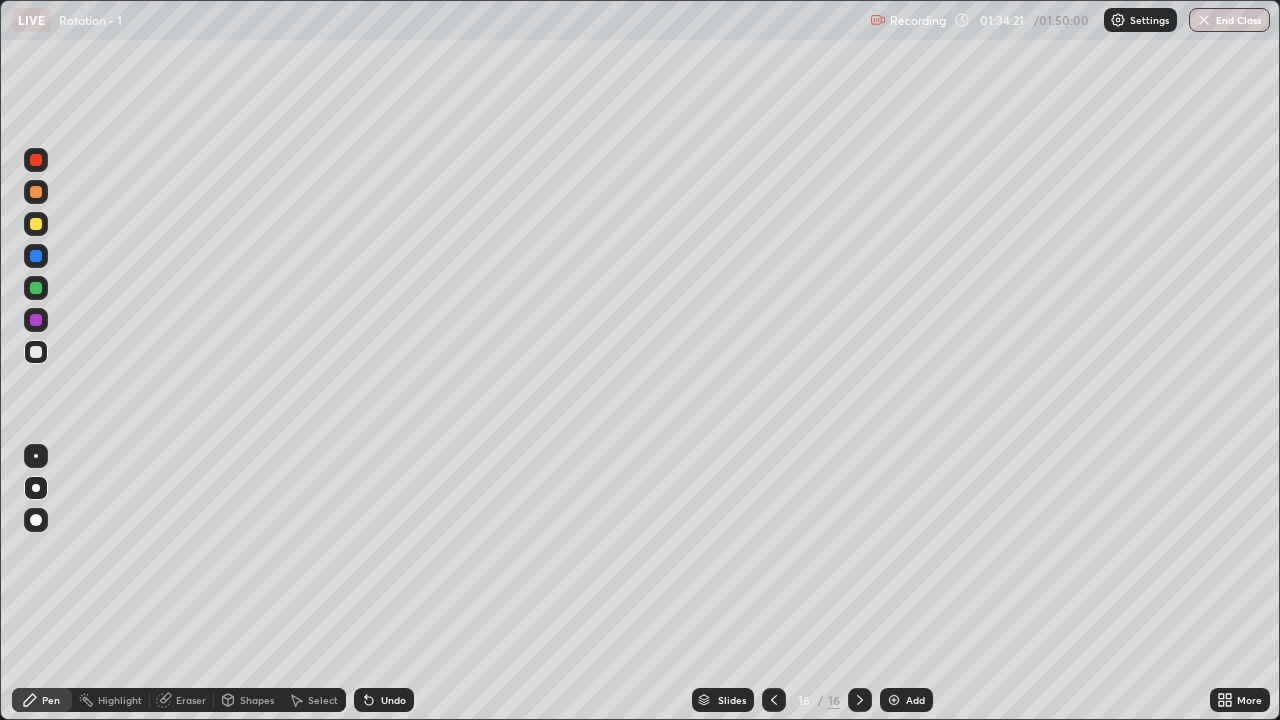 click on "Add" at bounding box center (906, 700) 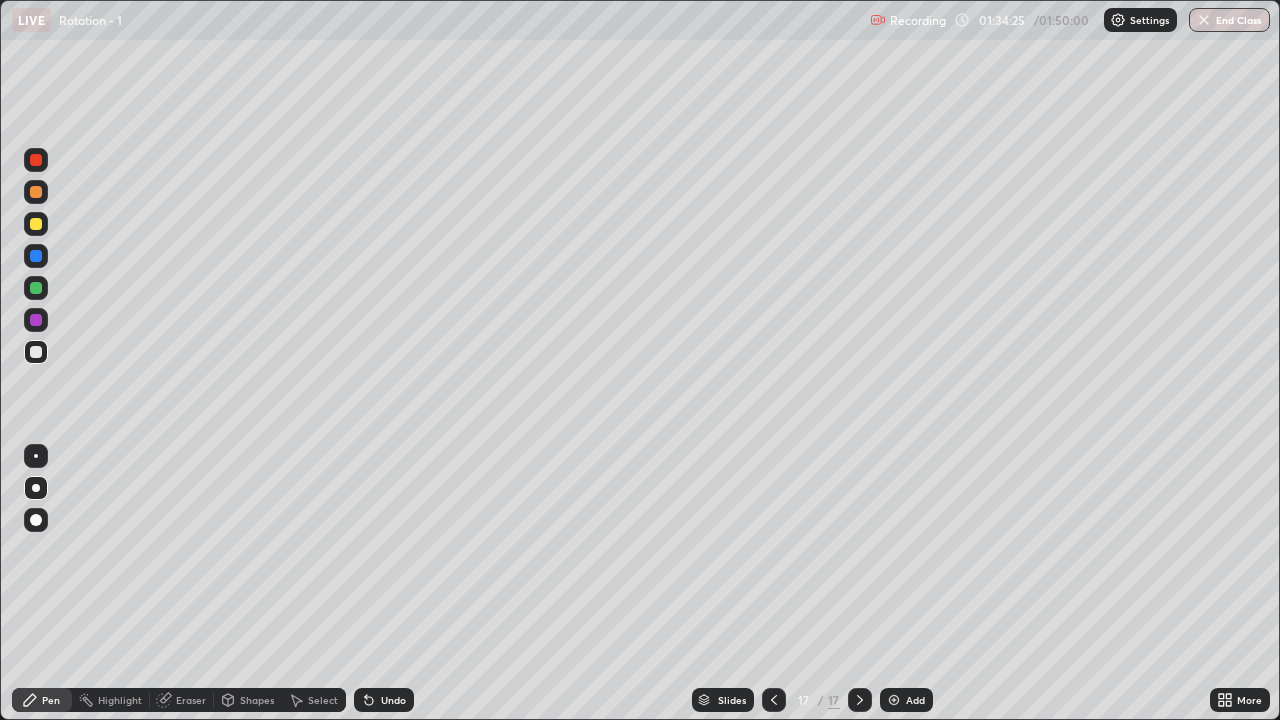 click at bounding box center [36, 224] 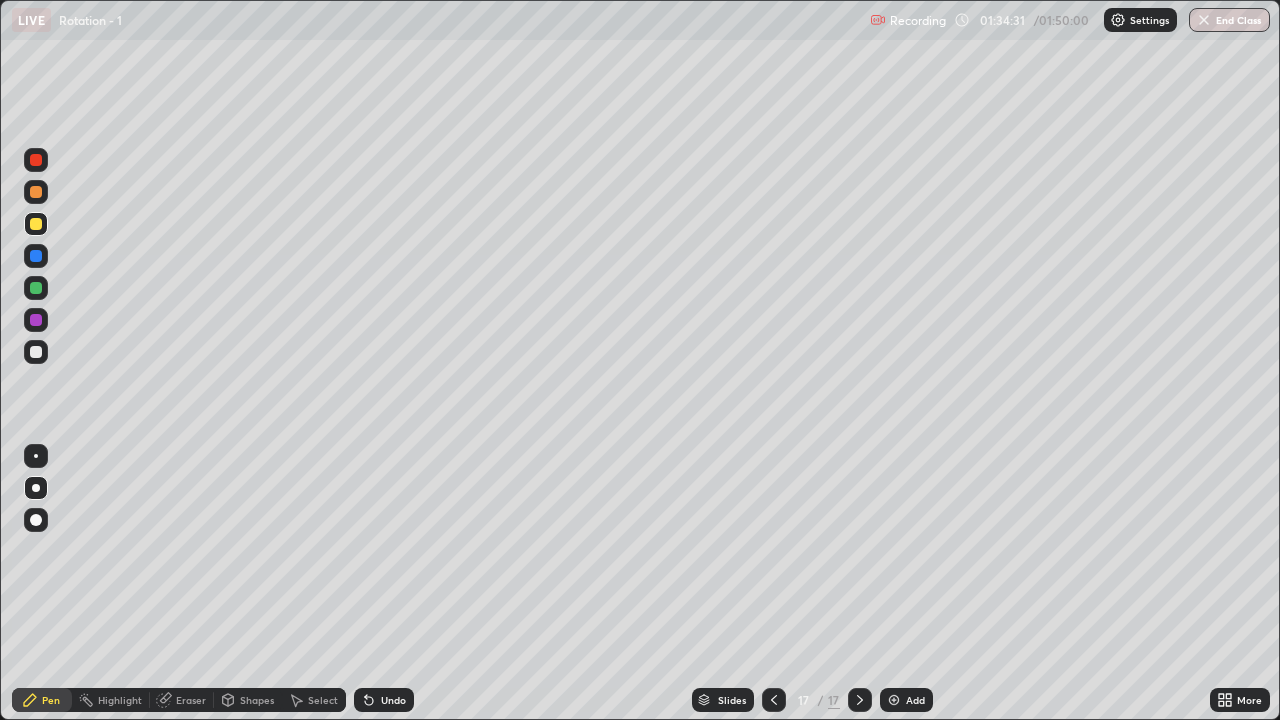 click at bounding box center [36, 288] 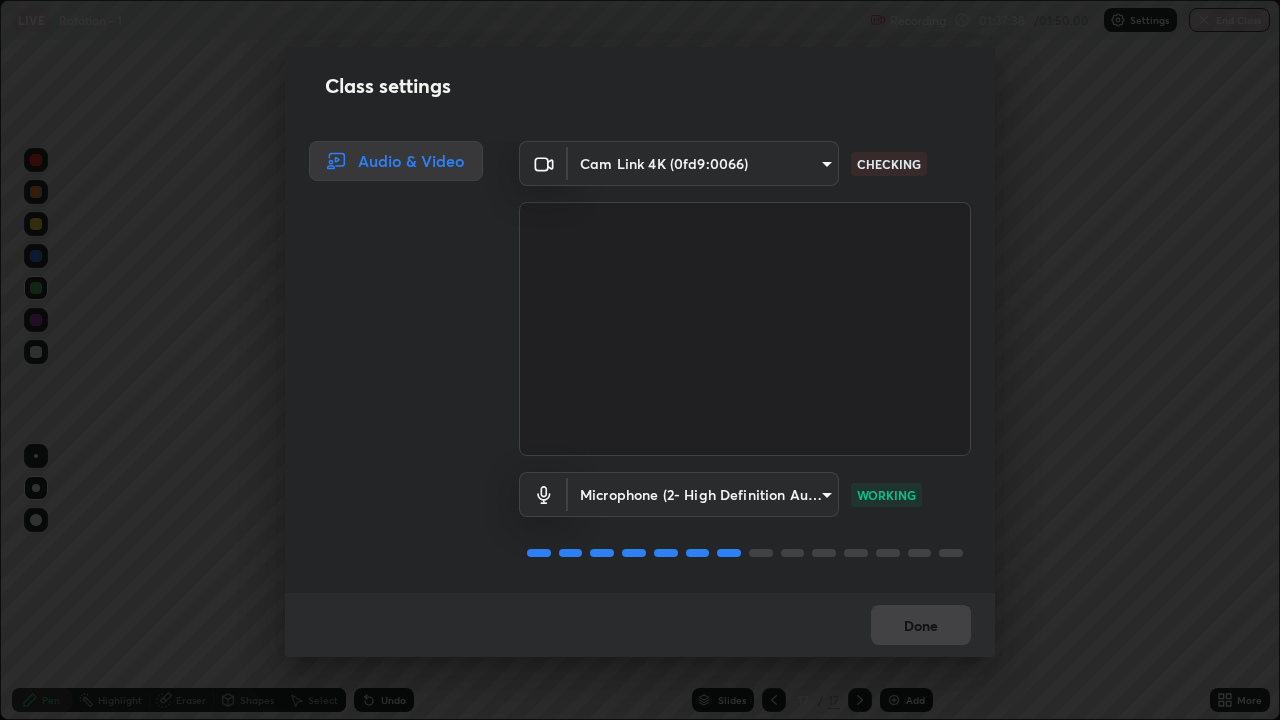 scroll, scrollTop: 2, scrollLeft: 0, axis: vertical 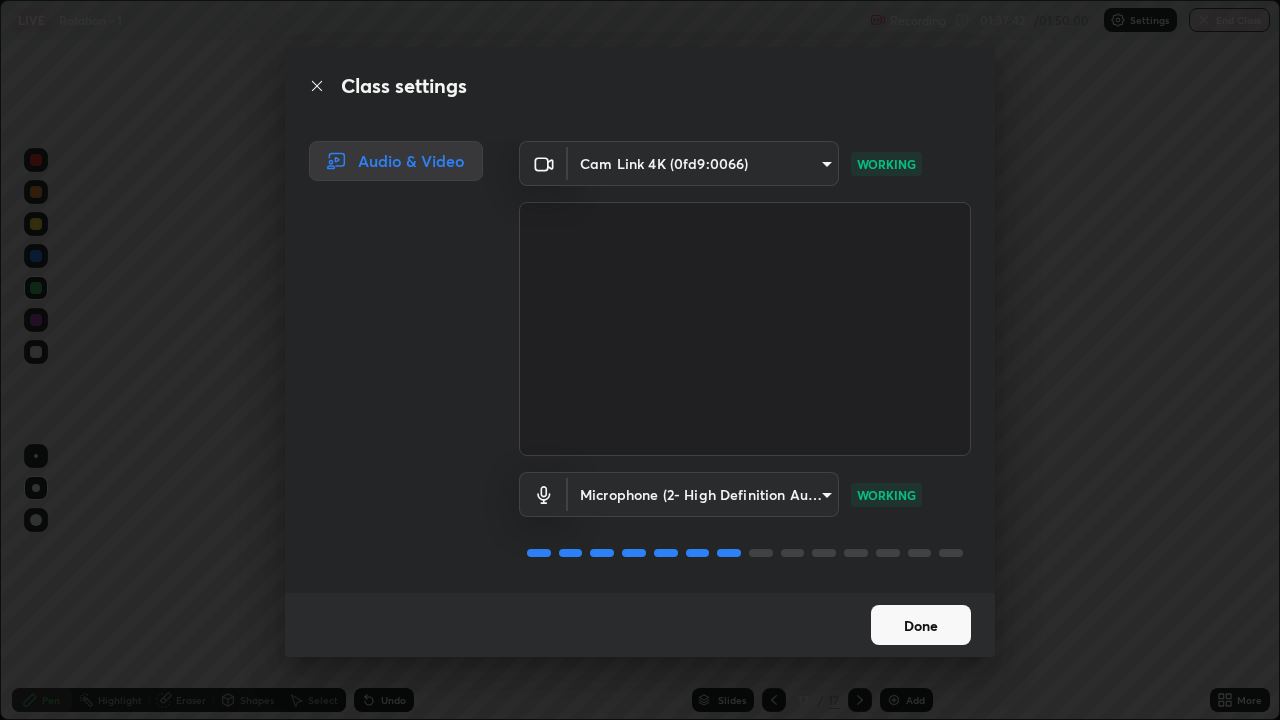 click on "Done" at bounding box center [921, 625] 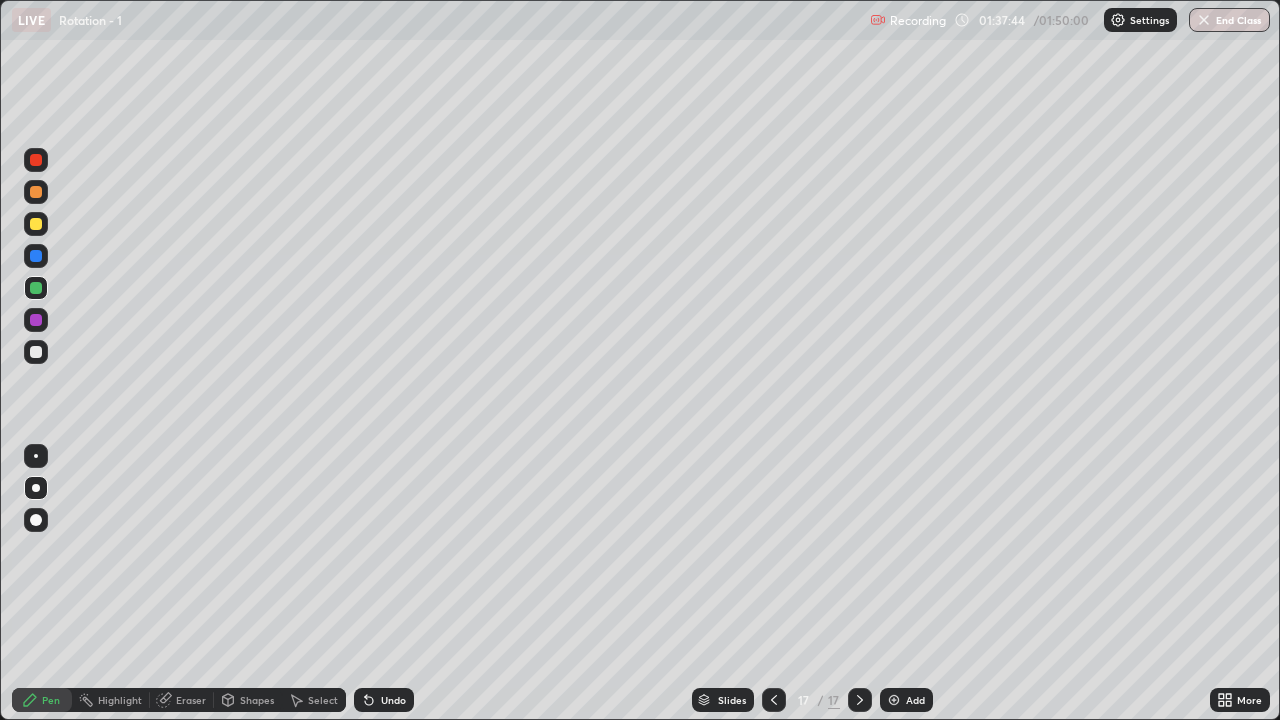 click on "Add" at bounding box center (915, 700) 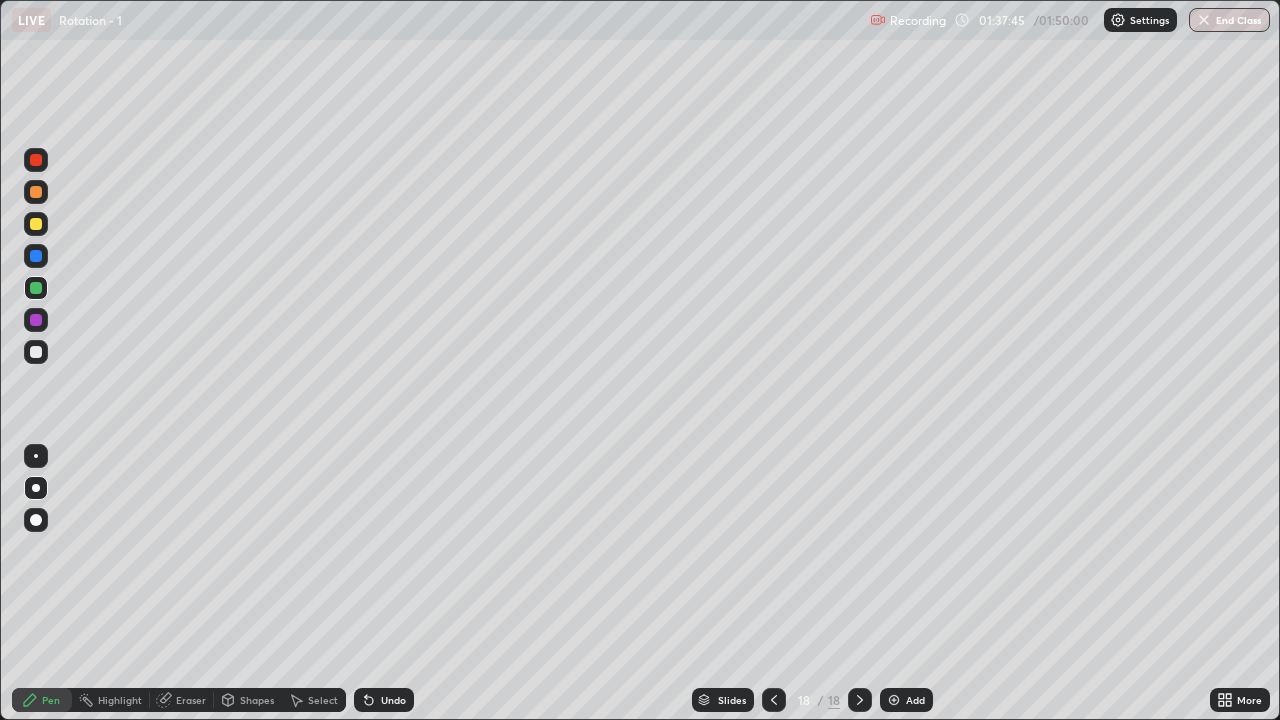 click at bounding box center [36, 352] 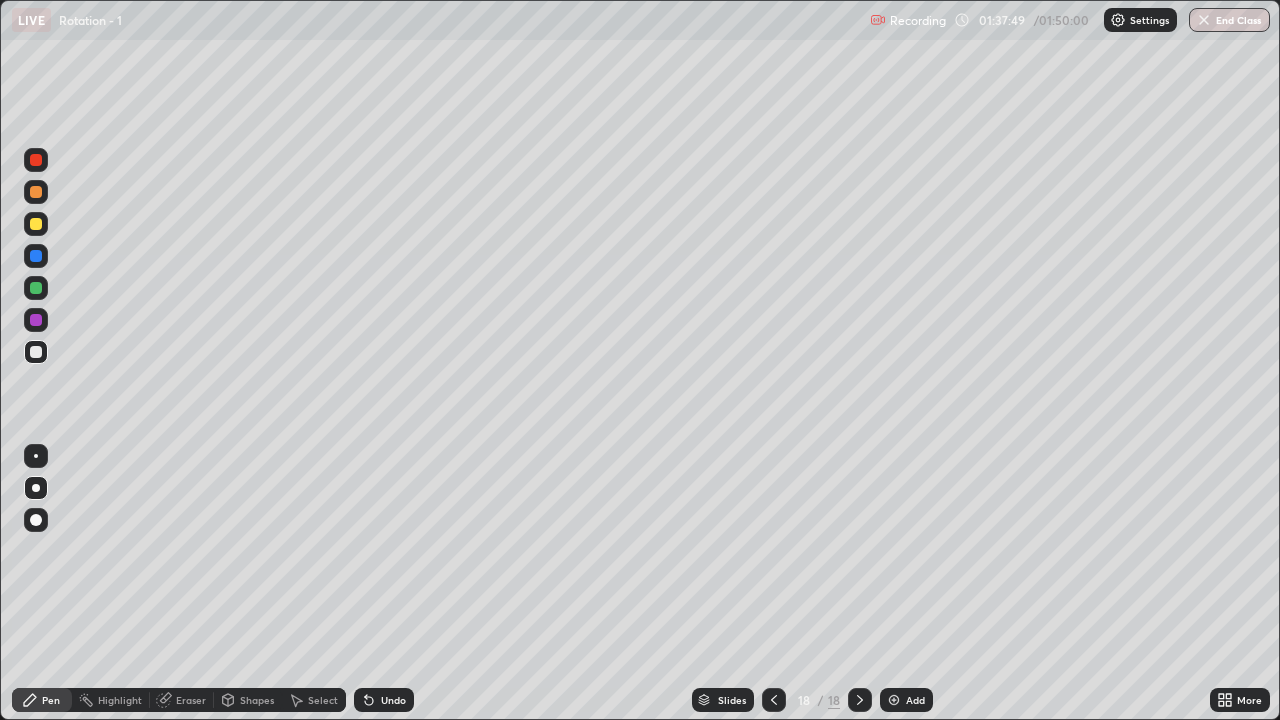 click at bounding box center [36, 224] 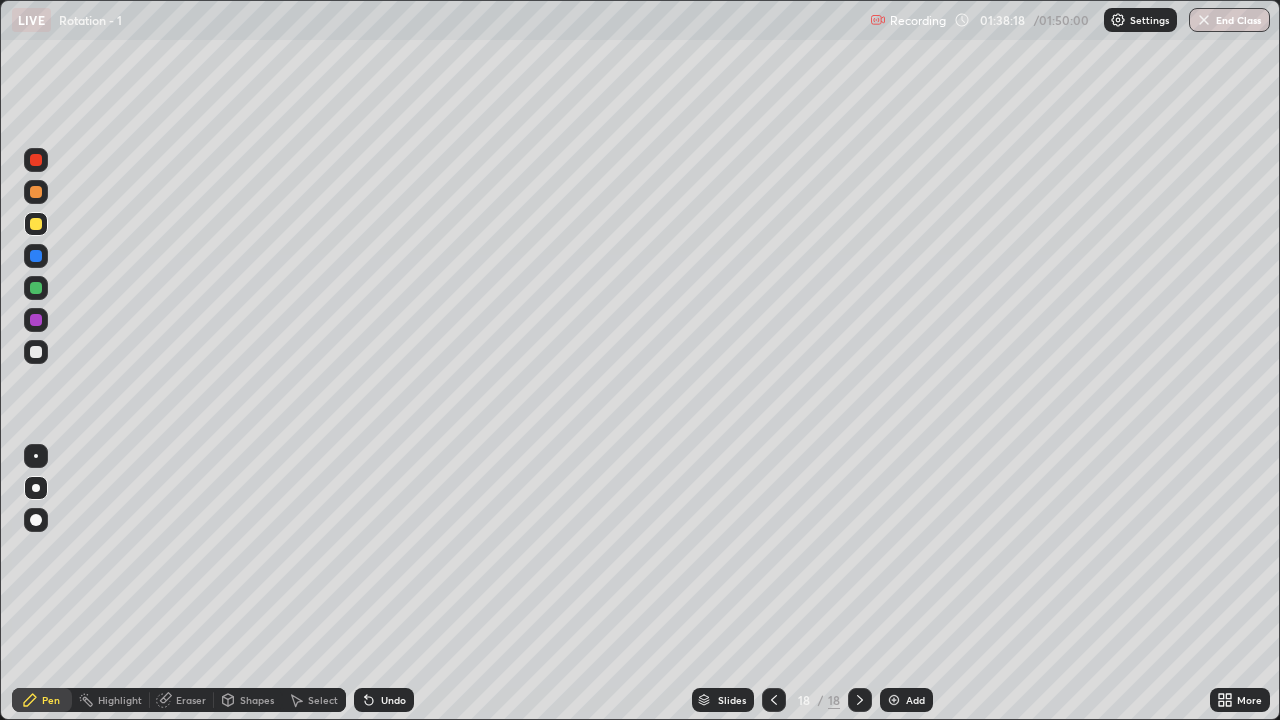 click at bounding box center [36, 288] 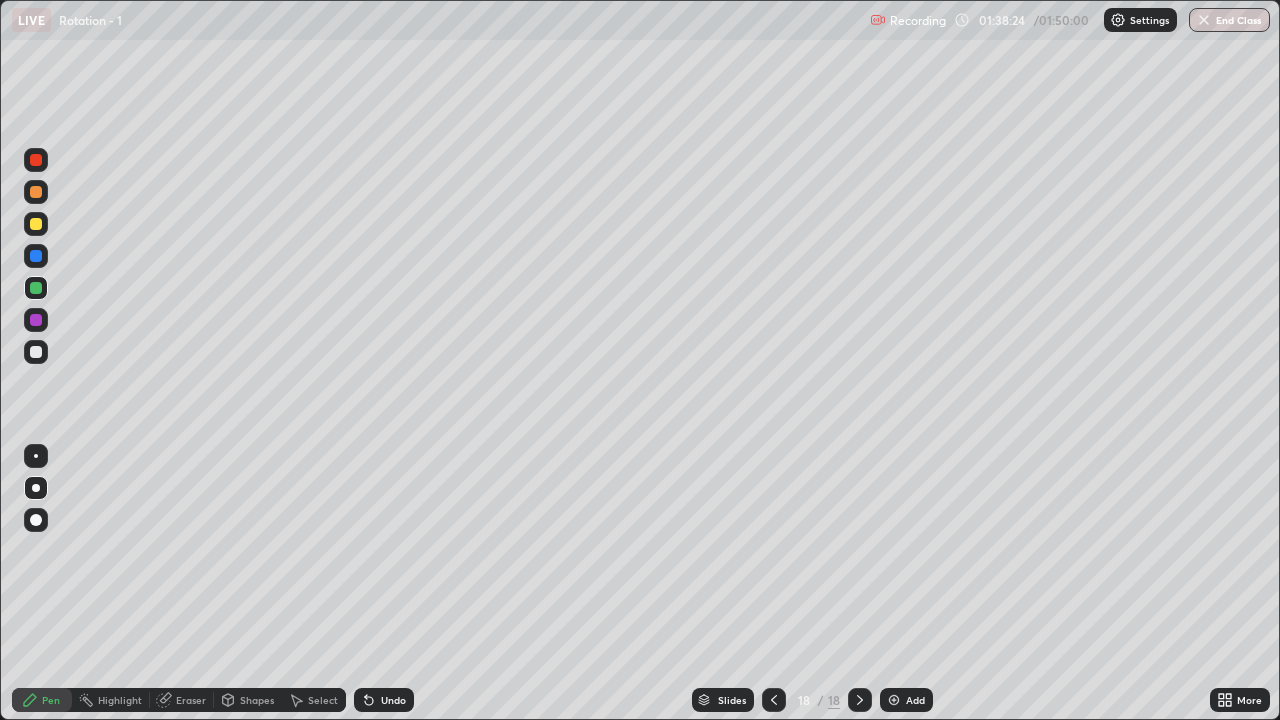 click at bounding box center (36, 224) 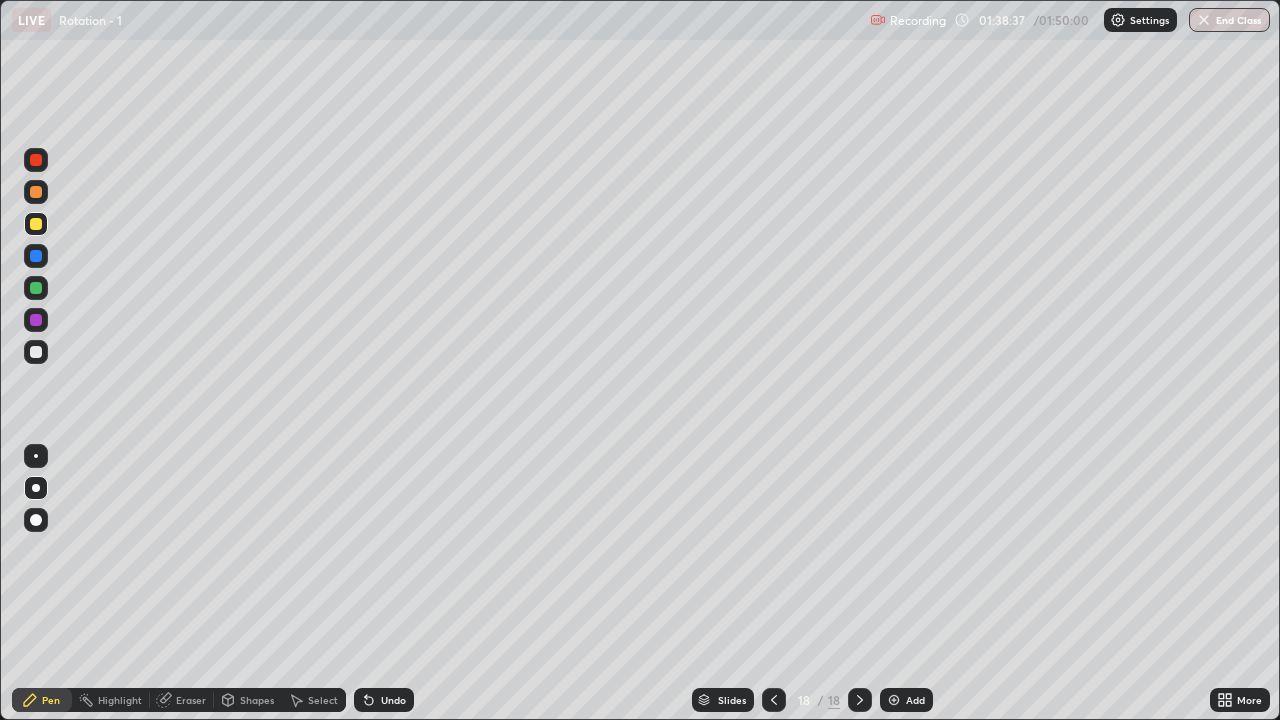 click at bounding box center (36, 288) 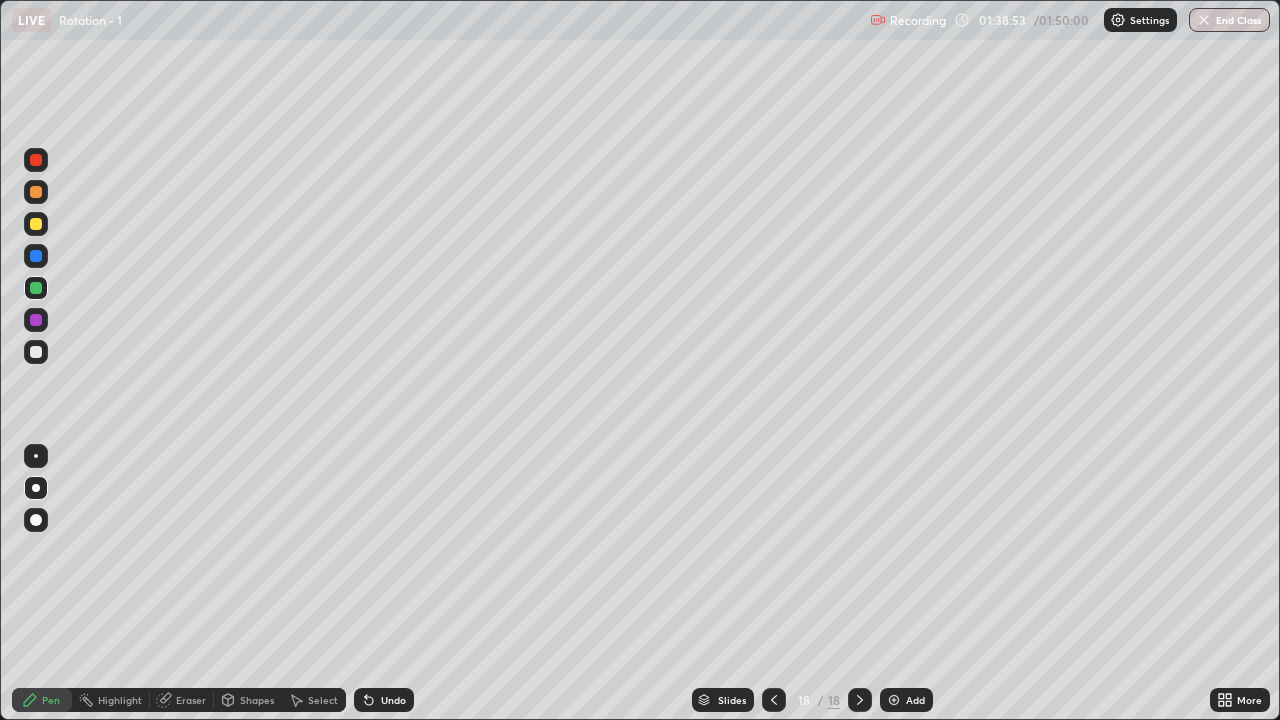 click at bounding box center (36, 352) 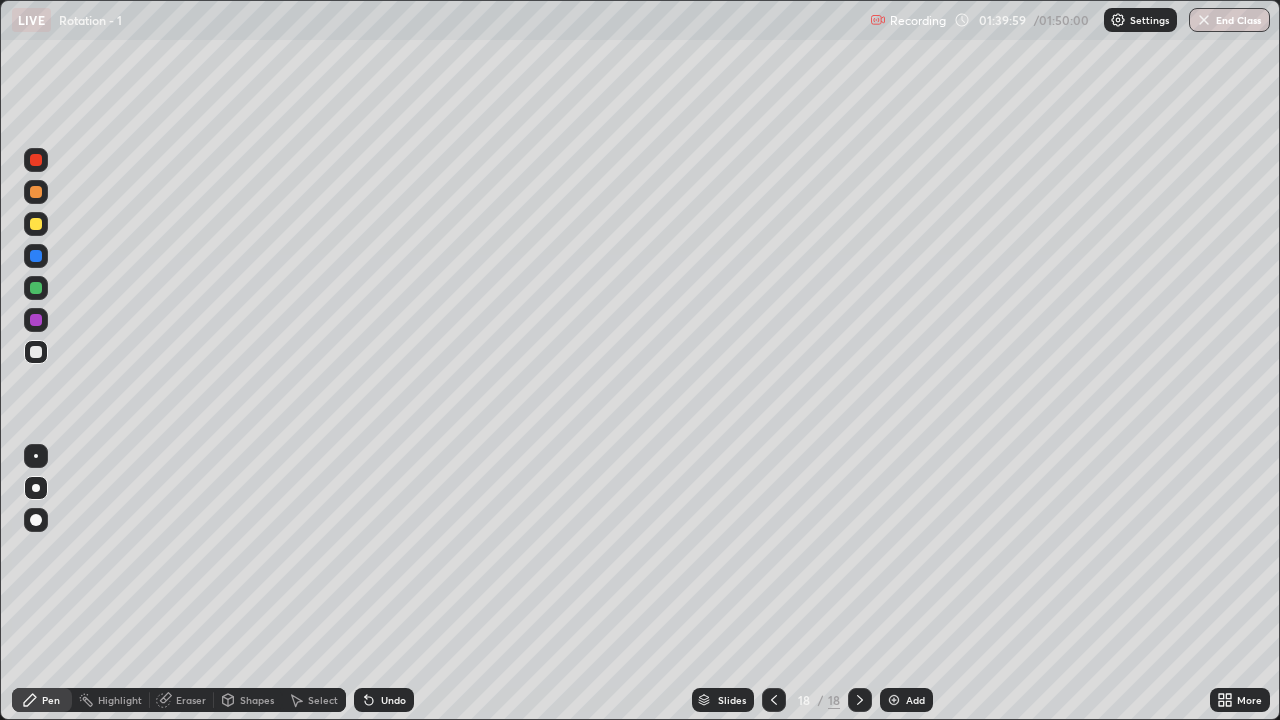 click on "Add" at bounding box center (915, 700) 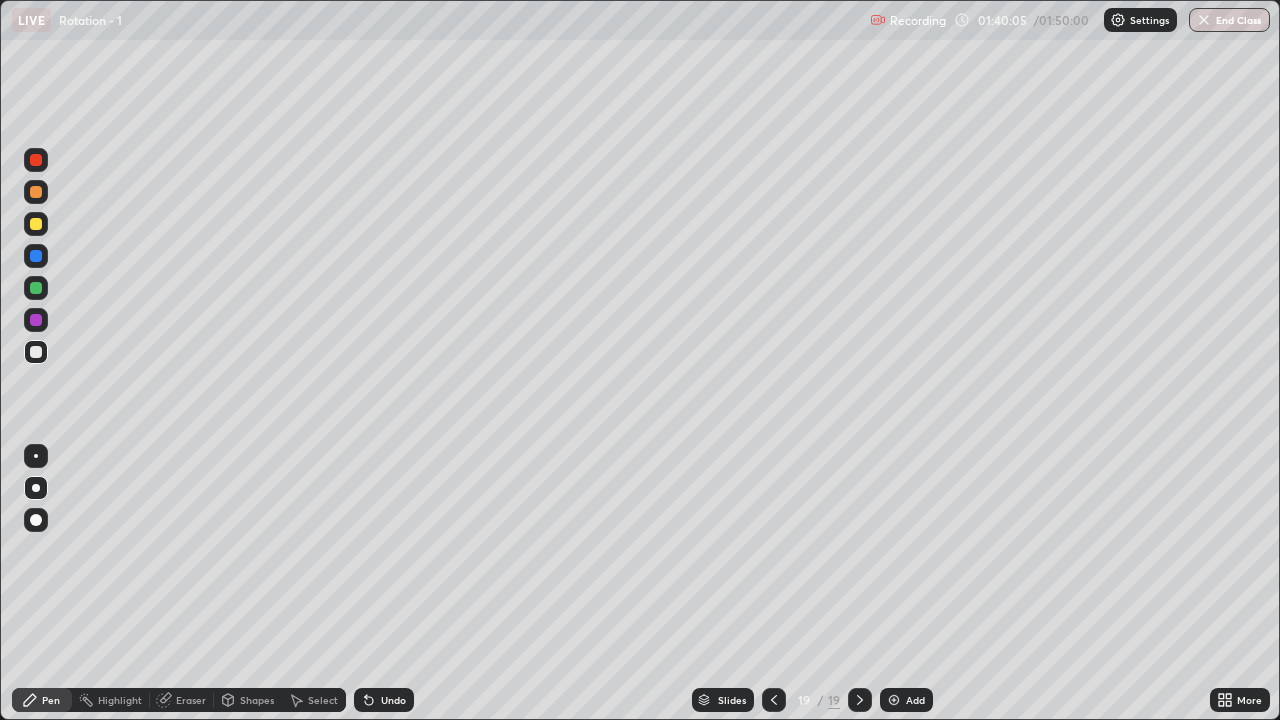click at bounding box center (36, 224) 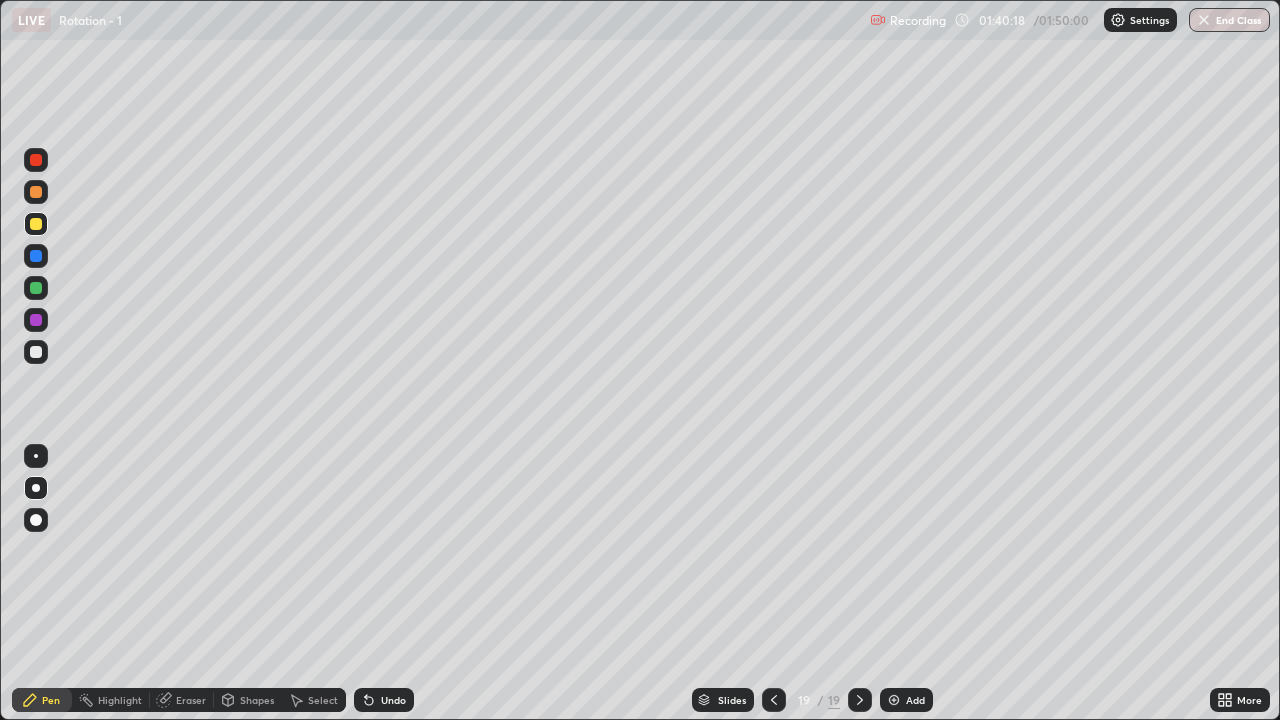 click at bounding box center [36, 288] 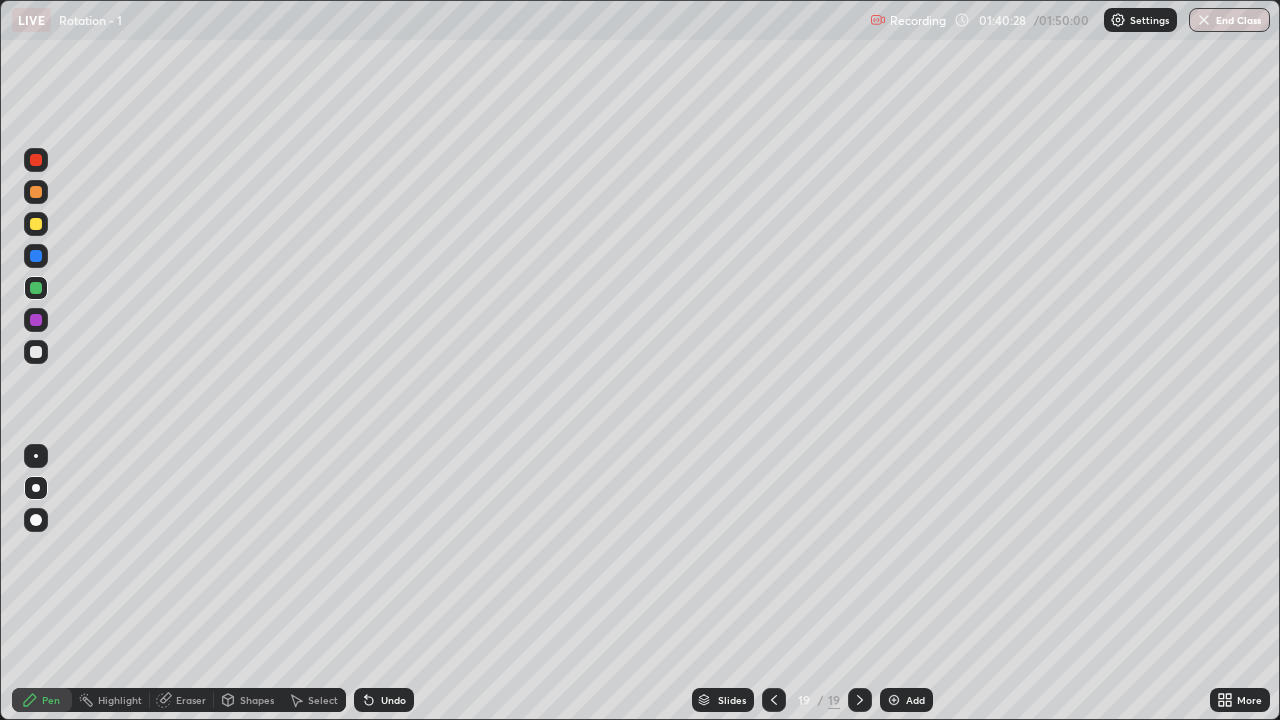 click at bounding box center (36, 352) 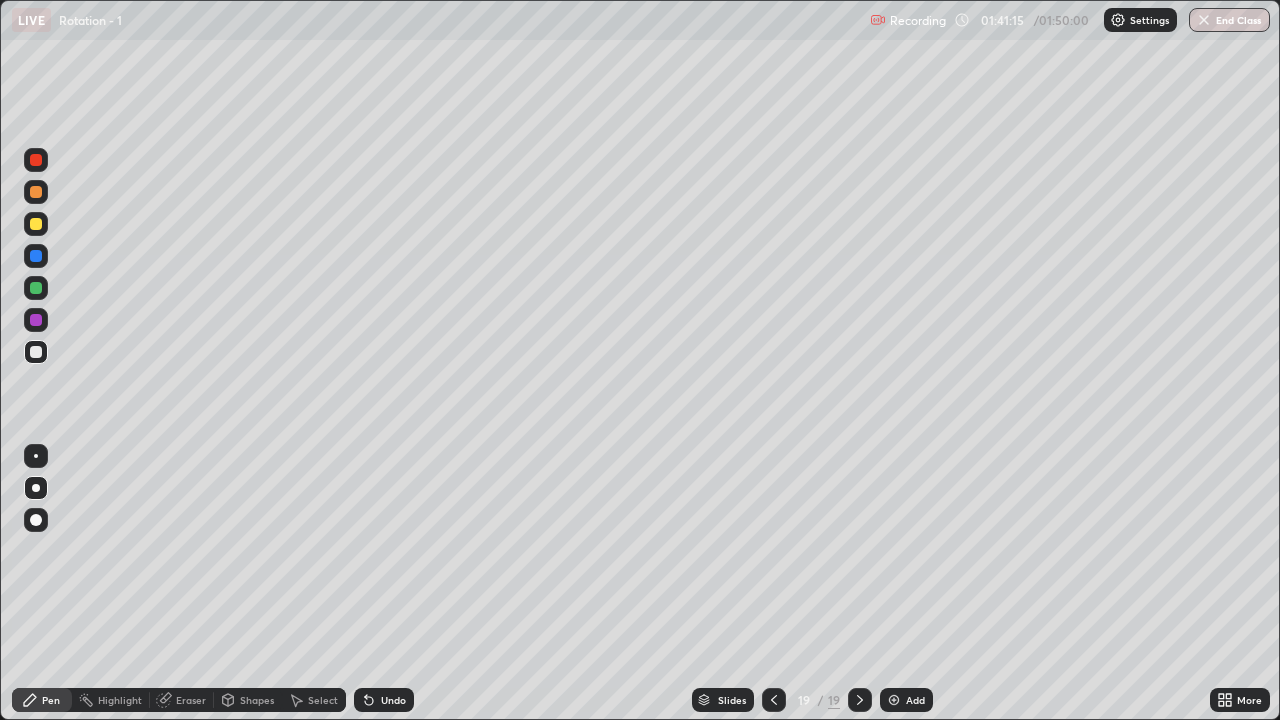 click on "Add" at bounding box center [906, 700] 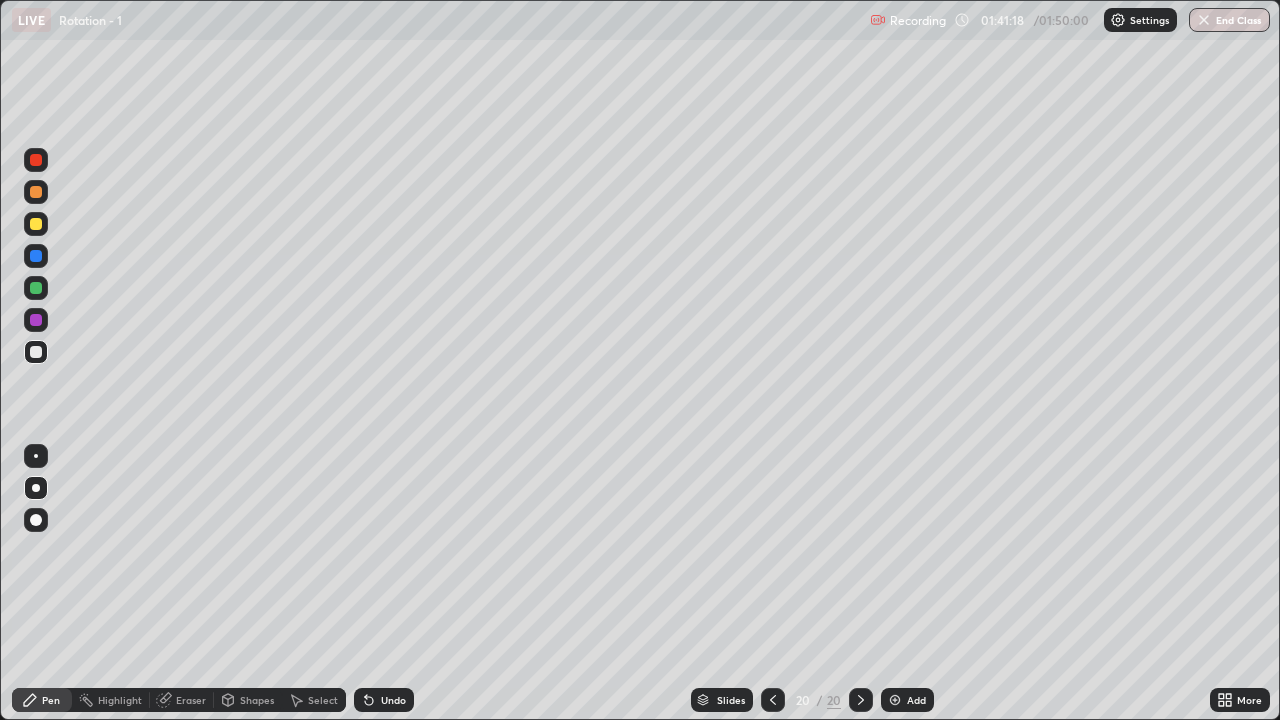 click at bounding box center (36, 352) 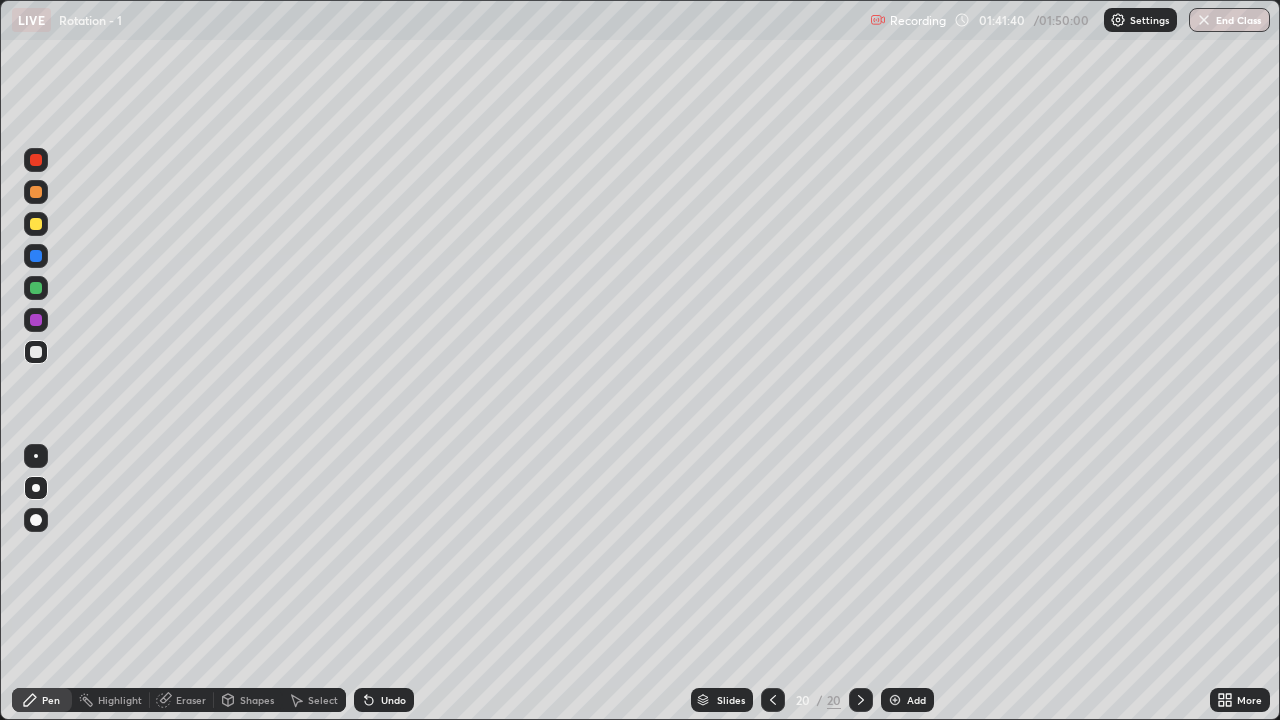 click at bounding box center (36, 224) 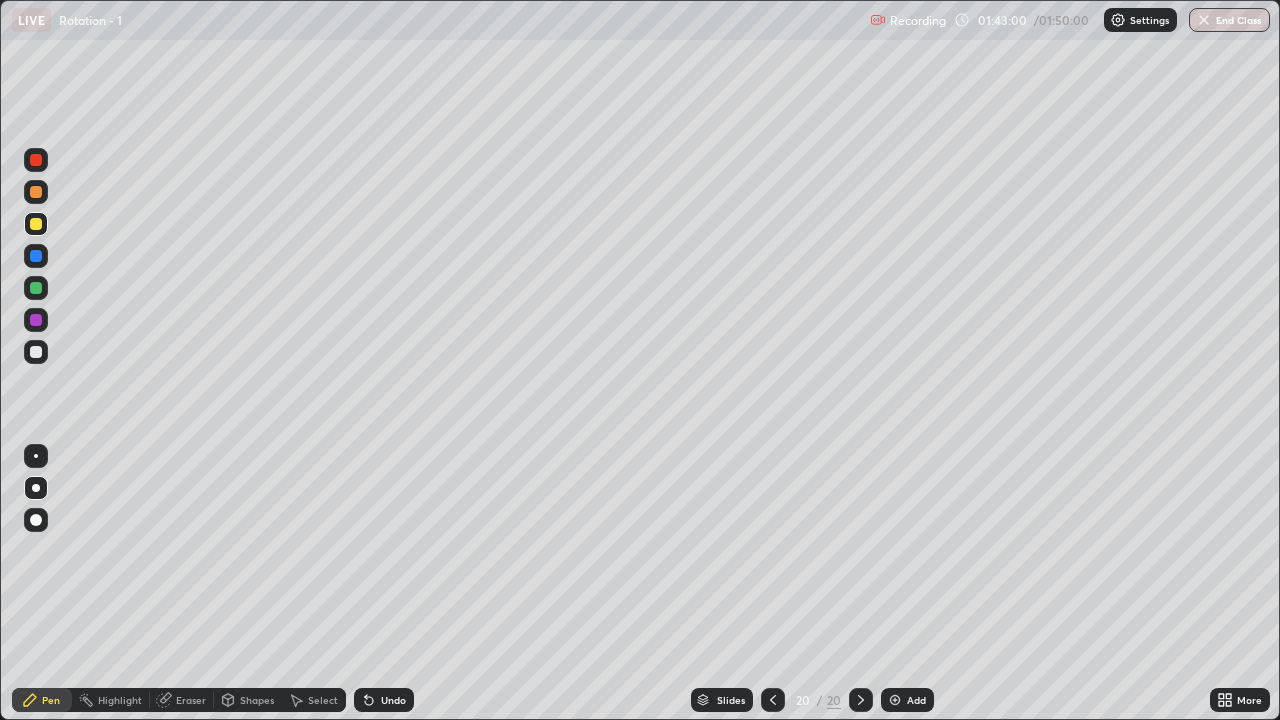 click on "Undo" at bounding box center (393, 700) 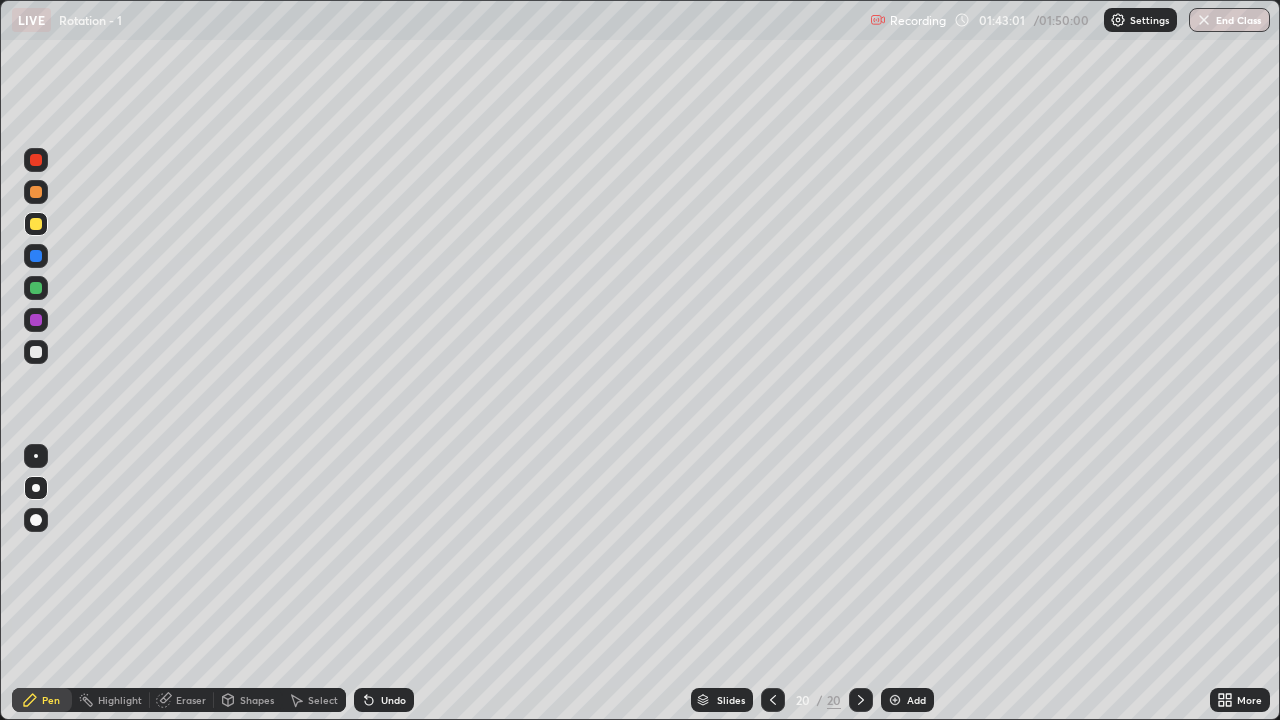 click at bounding box center [36, 288] 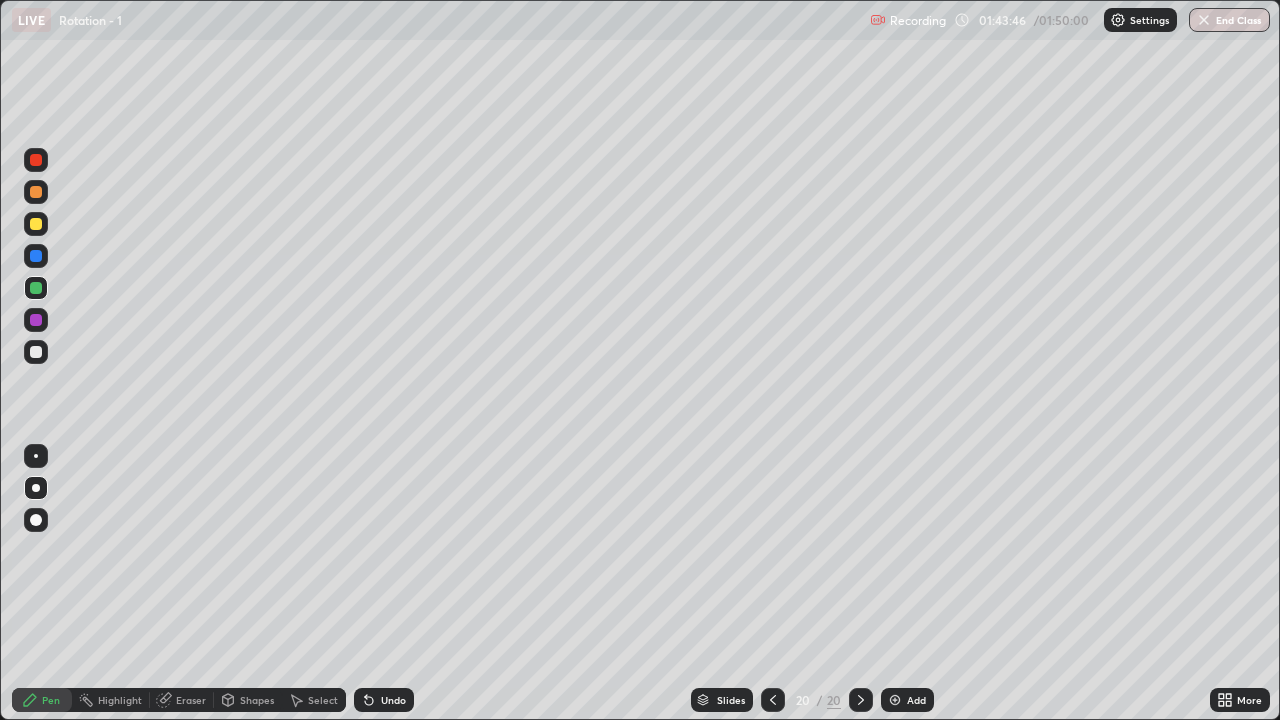 click at bounding box center (36, 352) 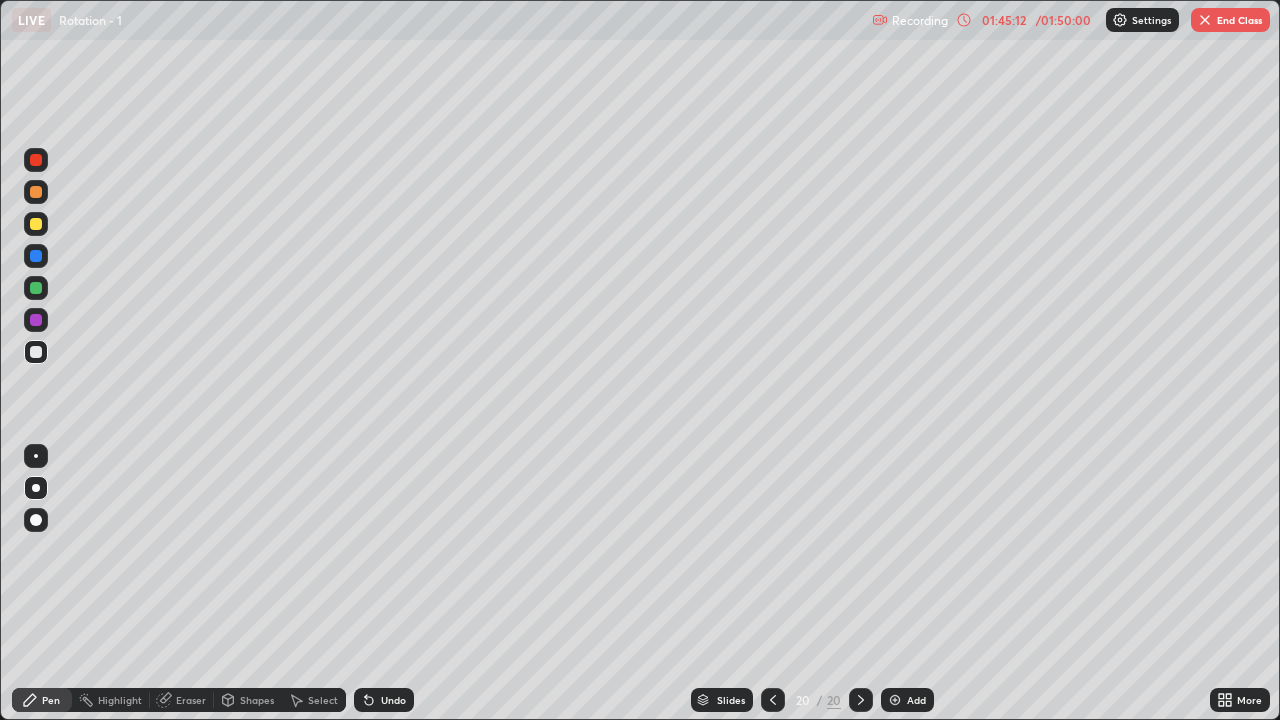 click at bounding box center (36, 224) 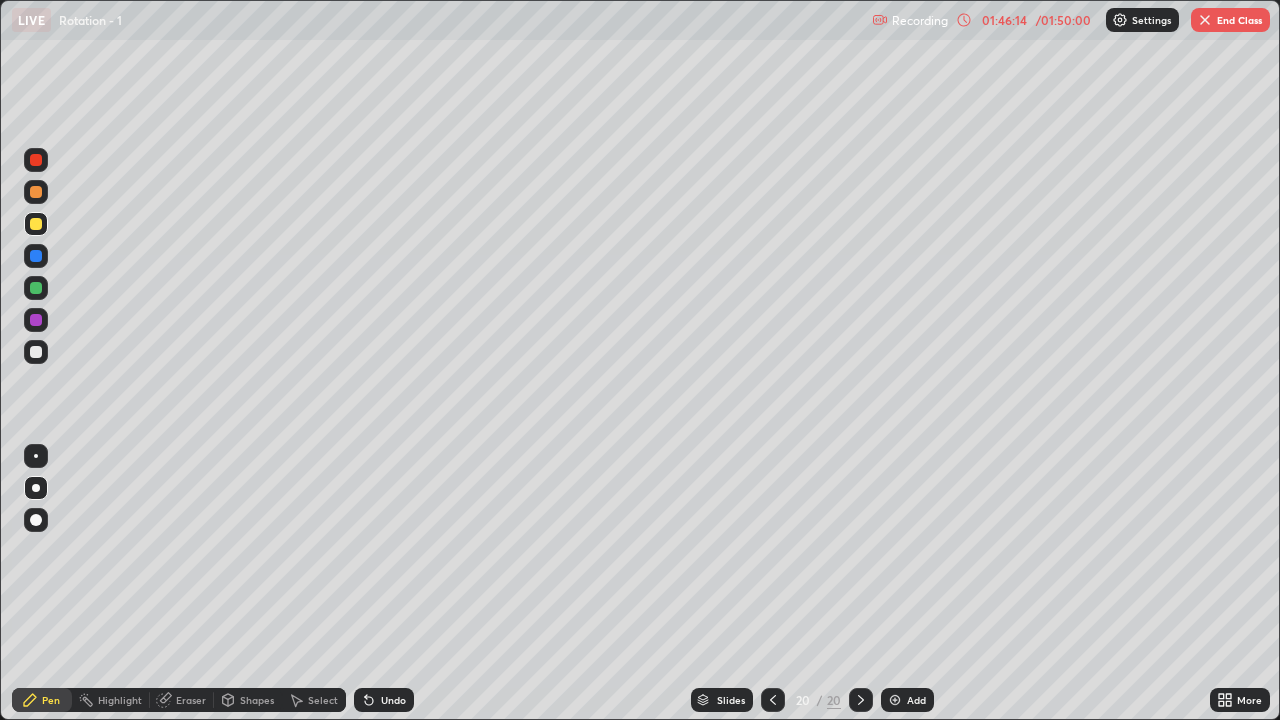 click on "End Class" at bounding box center (1230, 20) 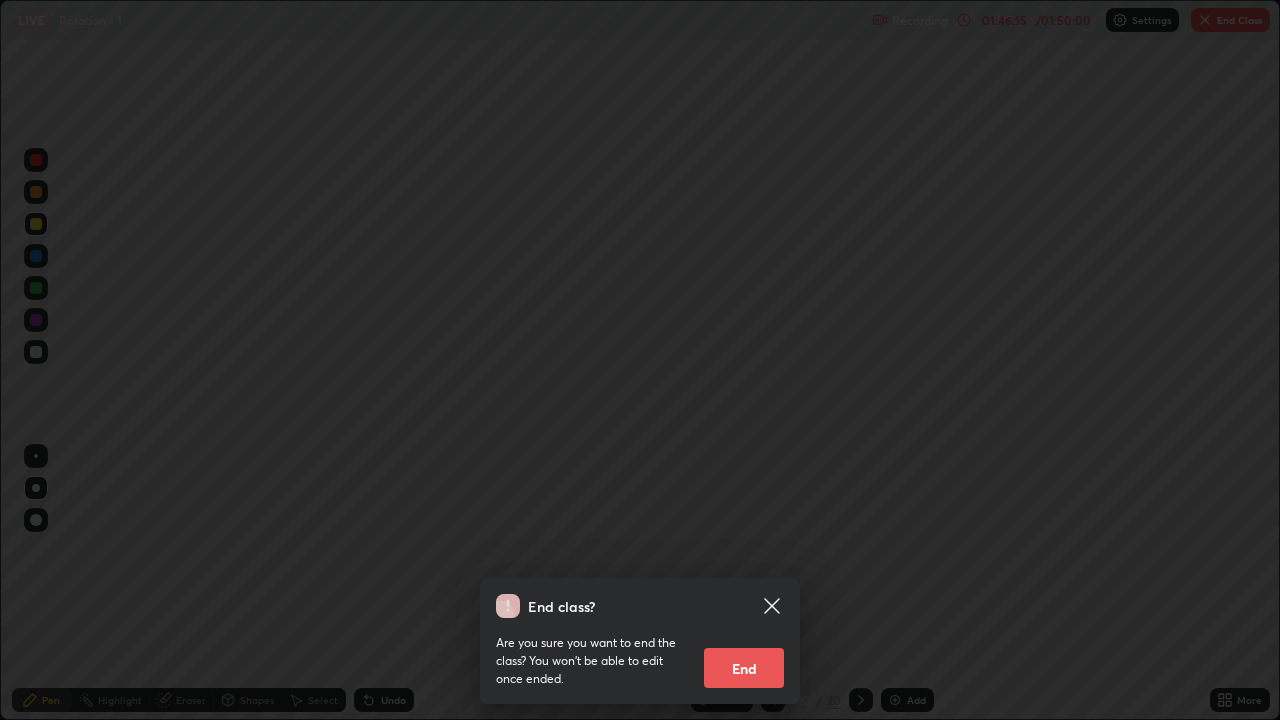click on "End" at bounding box center (744, 668) 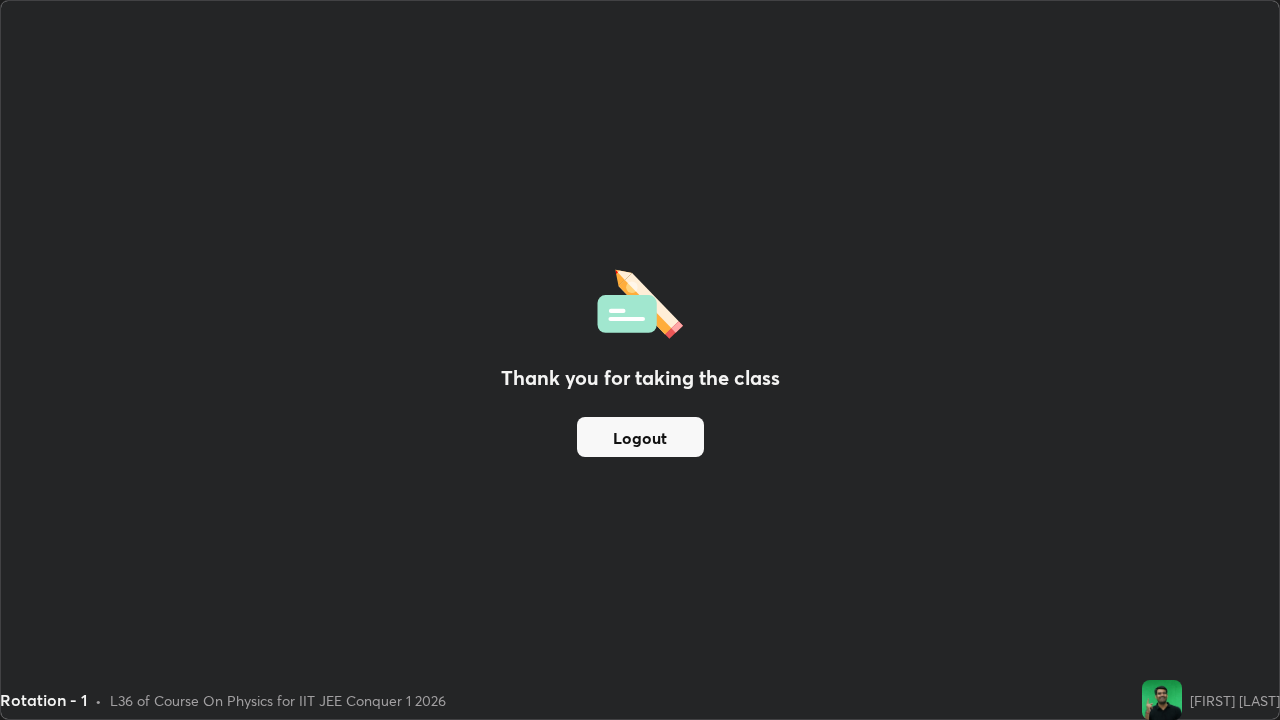 click on "Logout" at bounding box center [640, 437] 